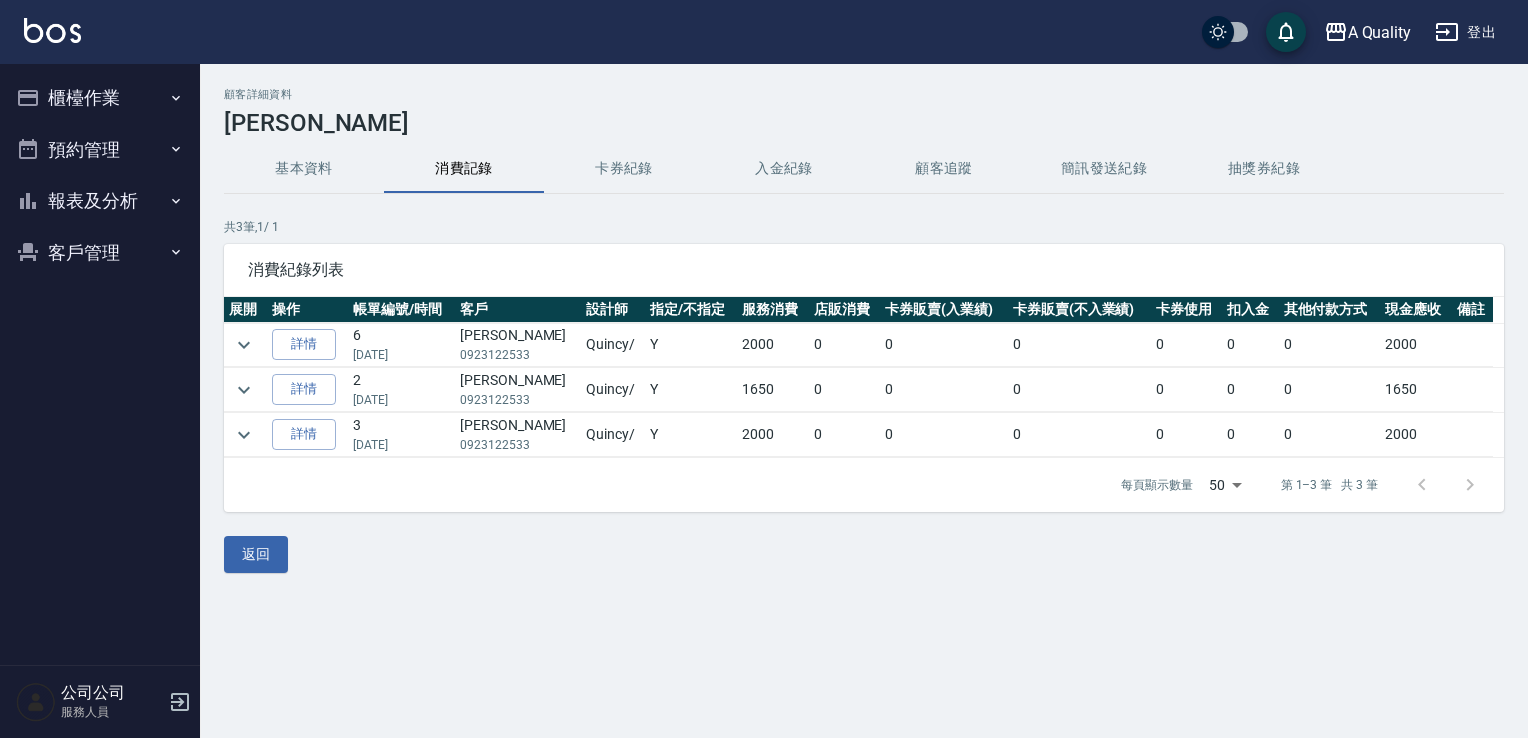 scroll, scrollTop: 0, scrollLeft: 0, axis: both 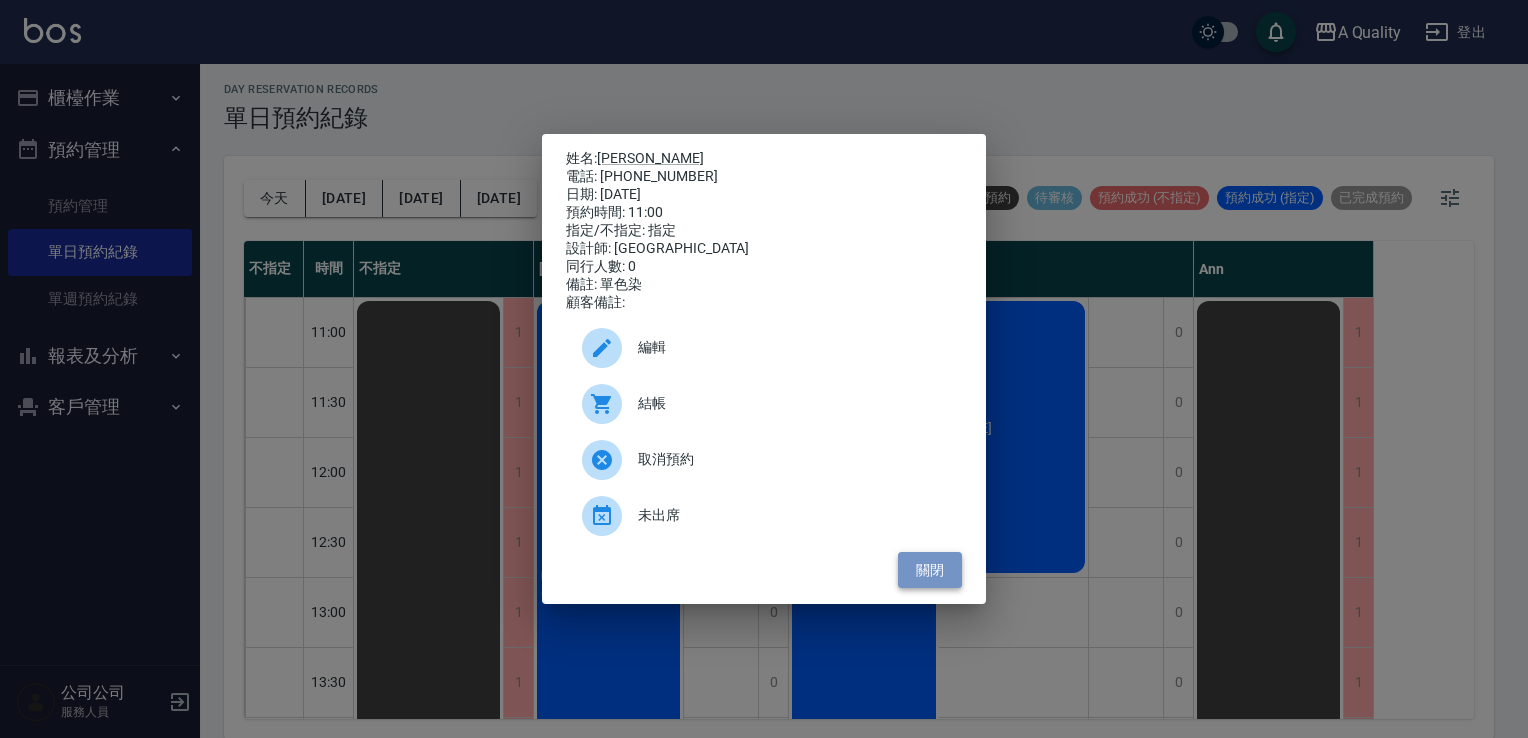click on "關閉" at bounding box center [930, 570] 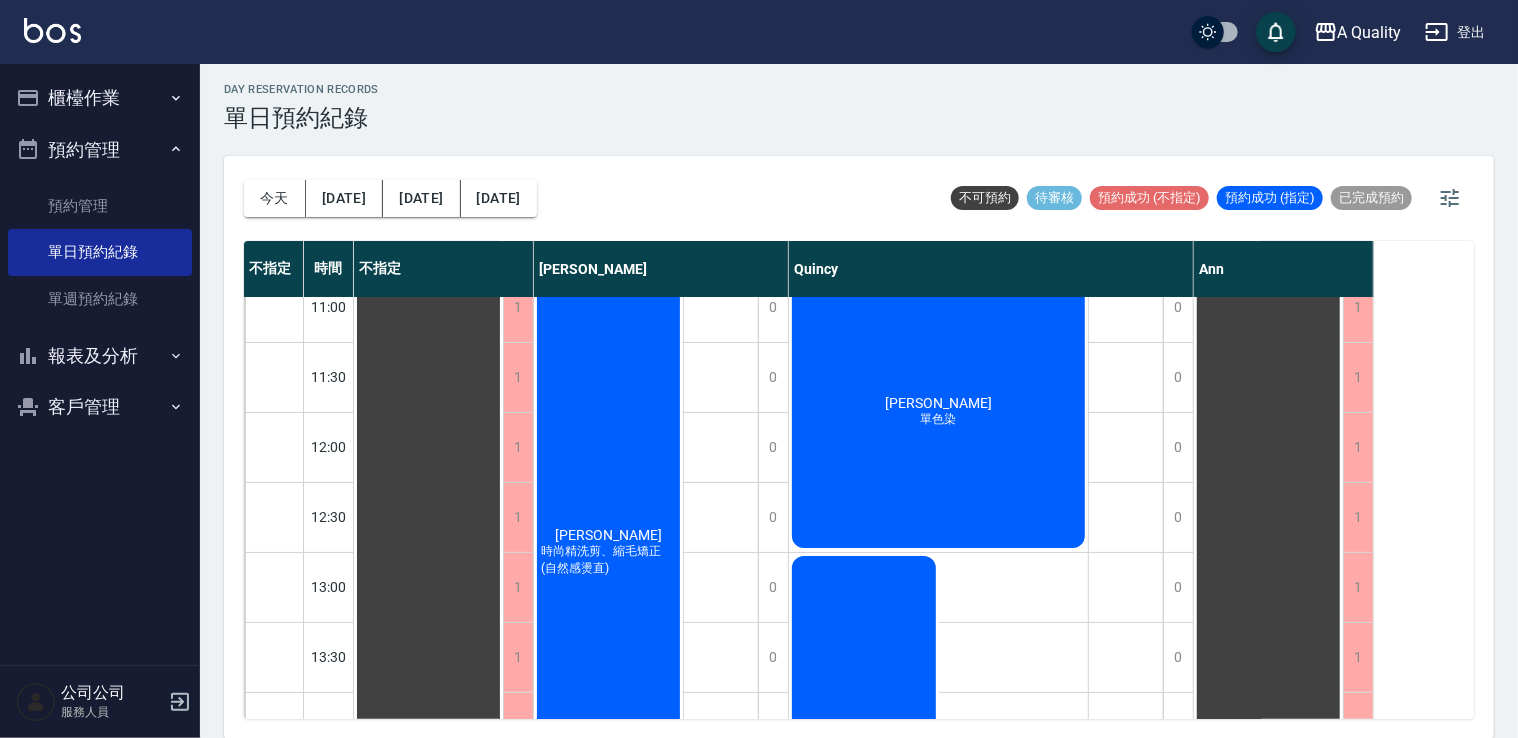scroll, scrollTop: 0, scrollLeft: 0, axis: both 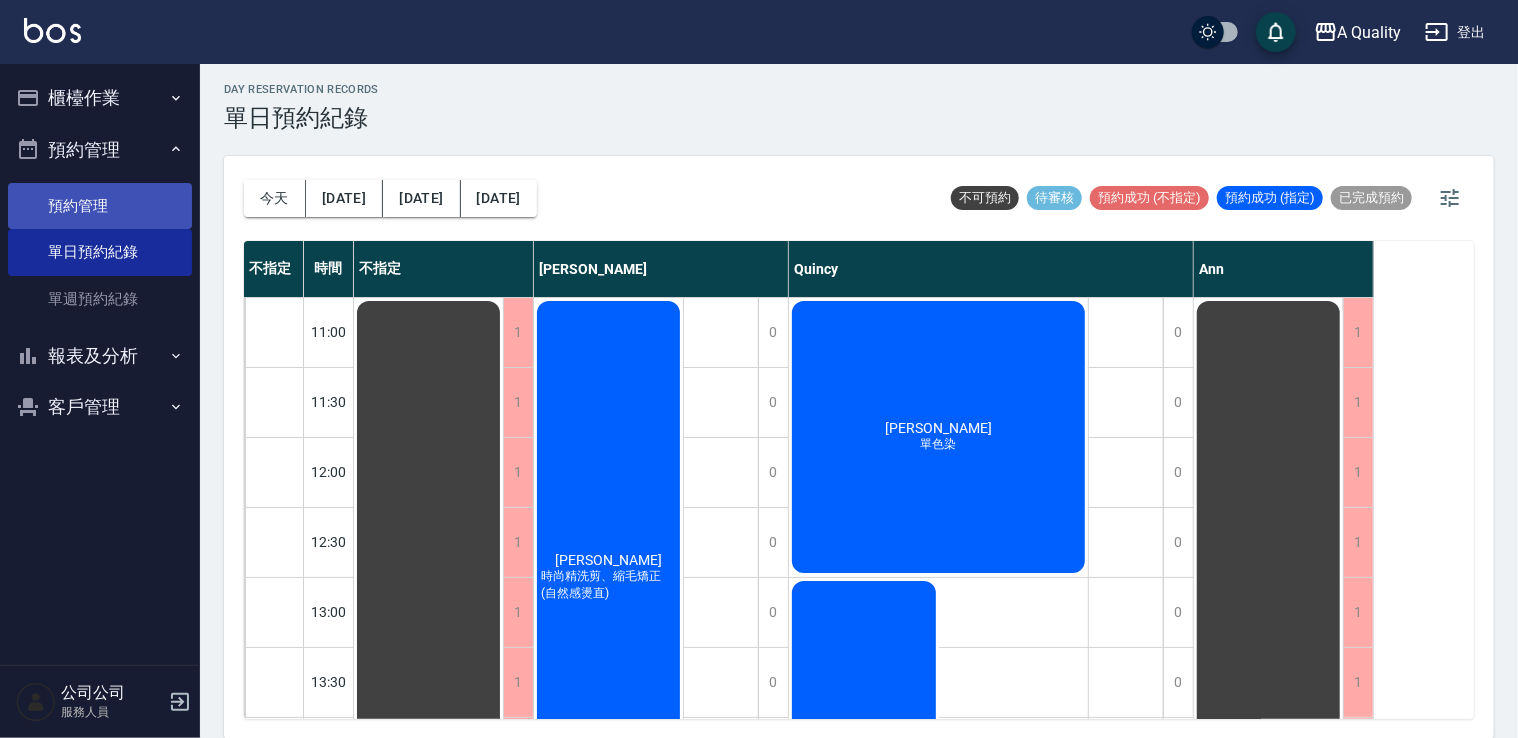 click on "預約管理" at bounding box center [100, 206] 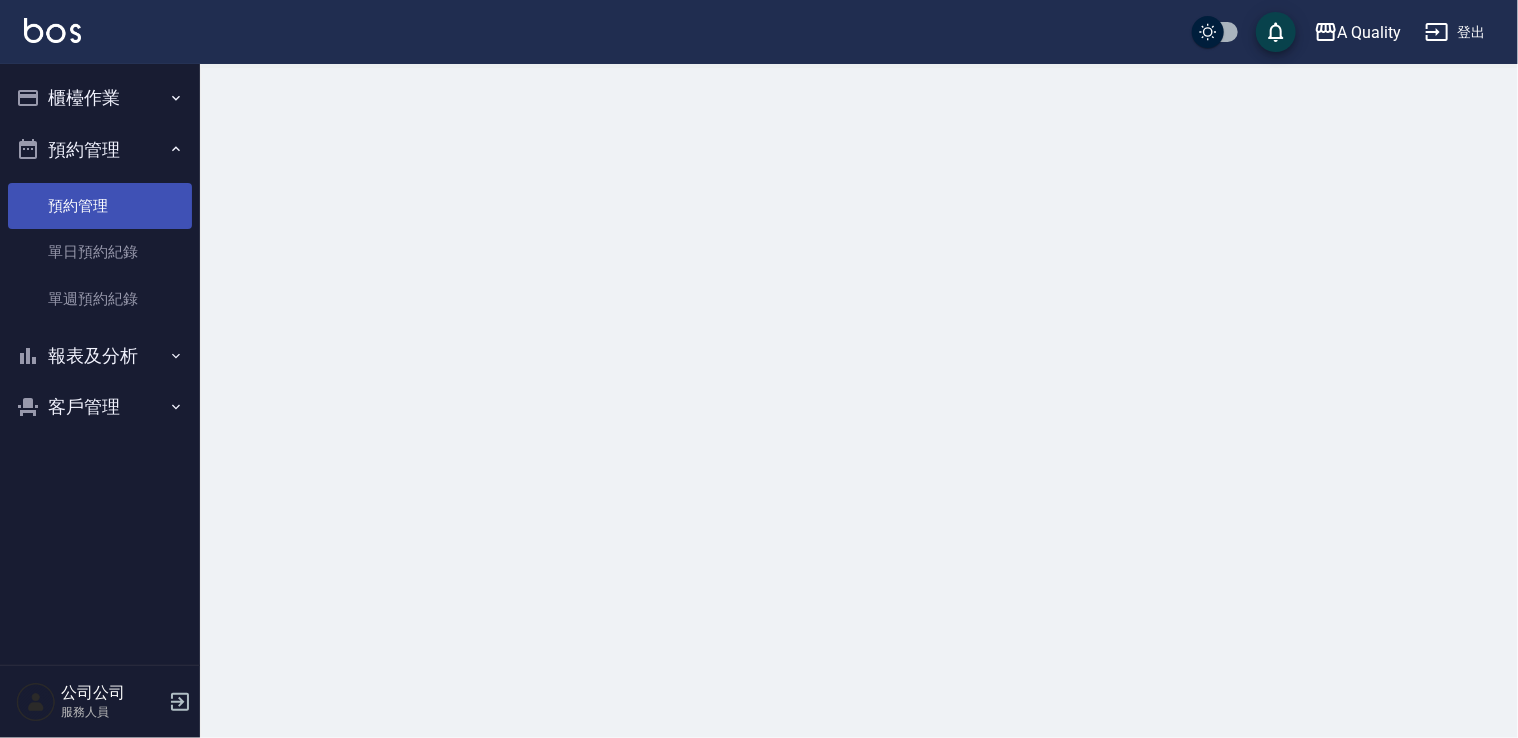 scroll, scrollTop: 0, scrollLeft: 0, axis: both 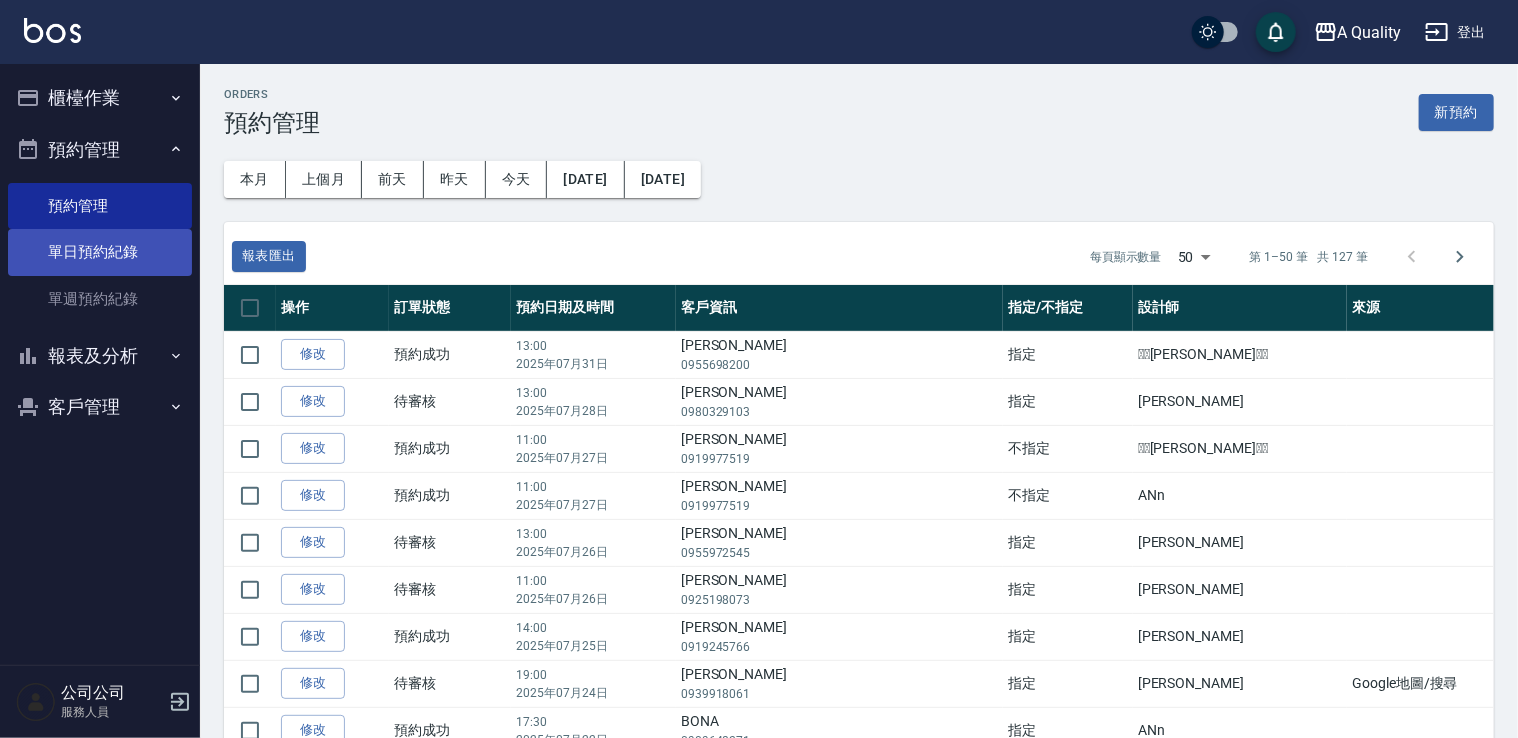 click on "單日預約紀錄" at bounding box center [100, 252] 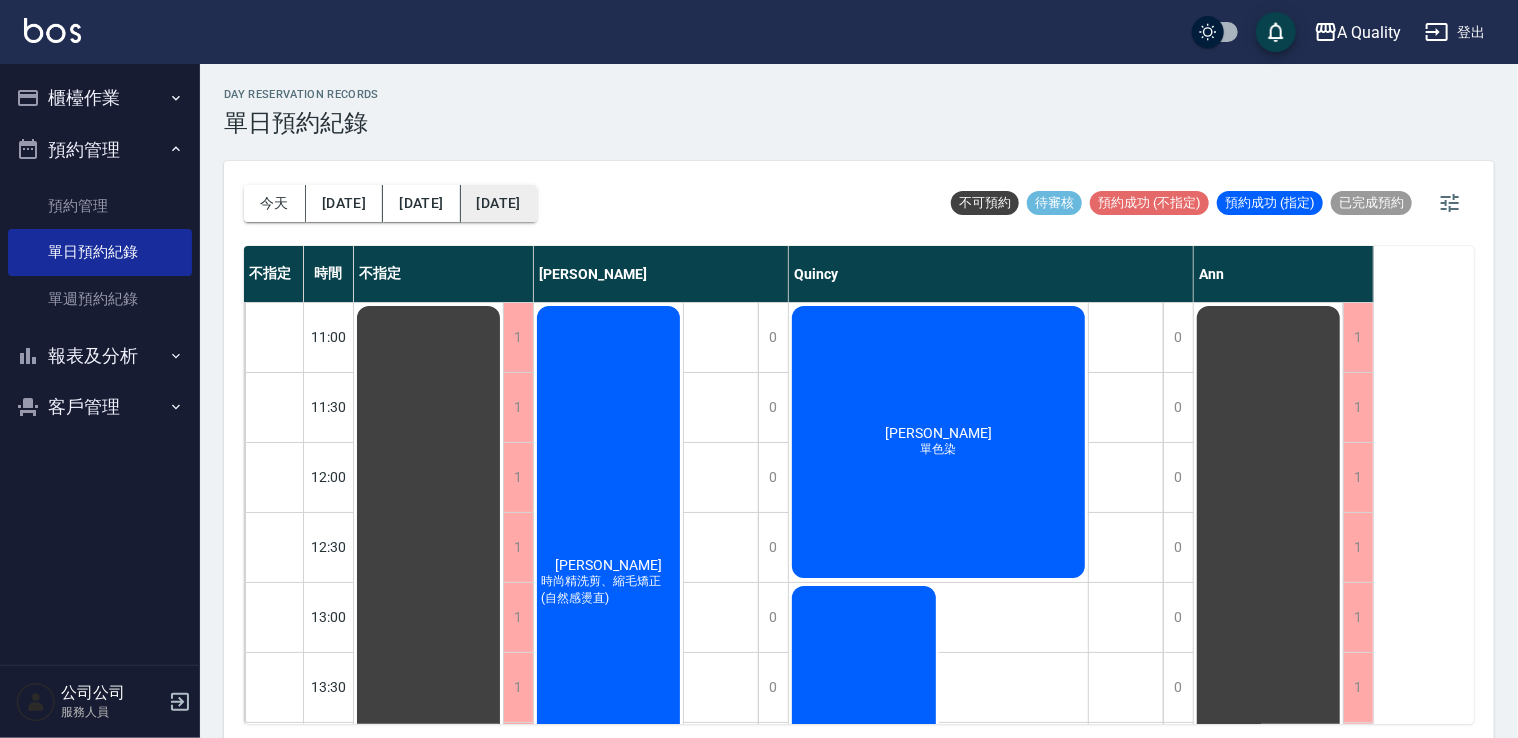click on "2025/07/10" at bounding box center [499, 203] 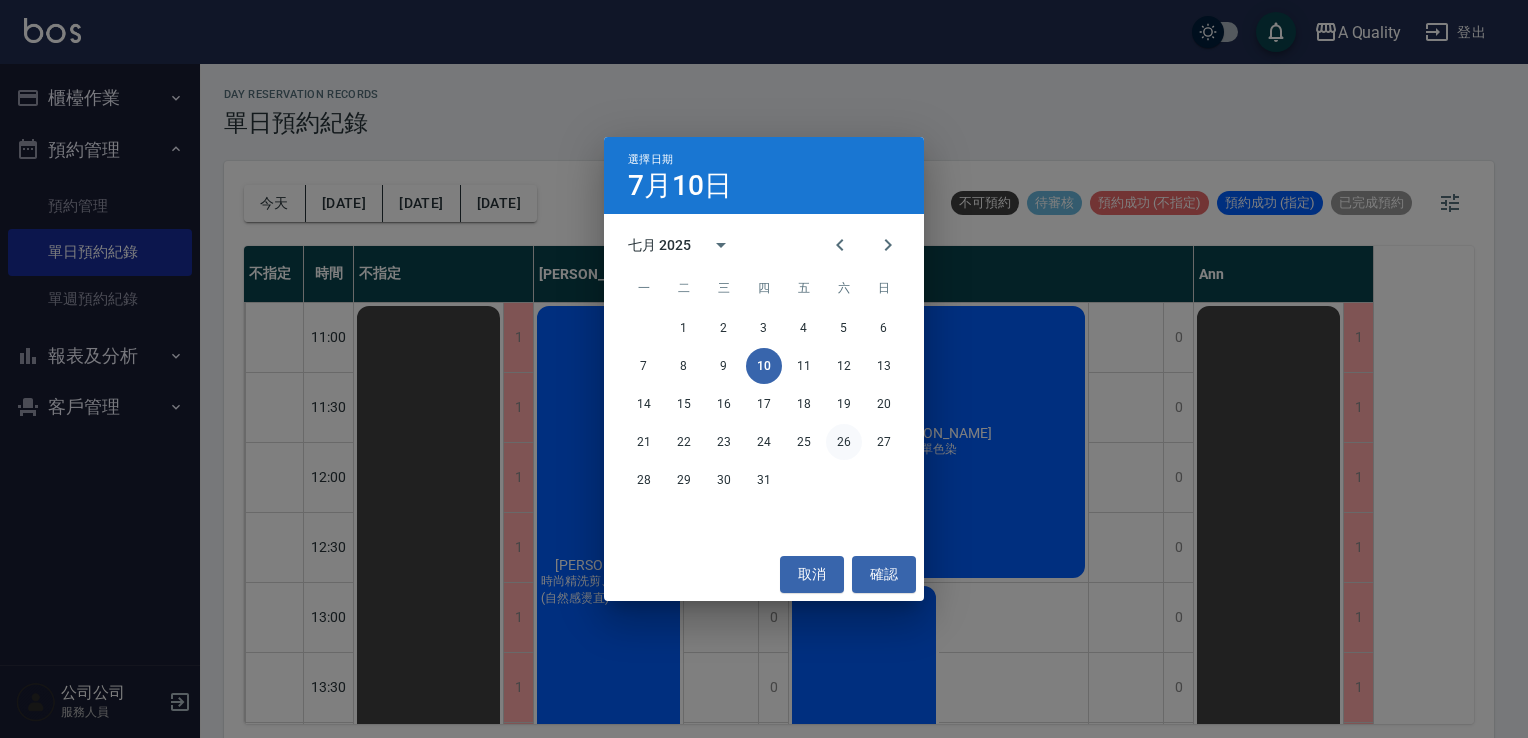 click on "26" at bounding box center [844, 442] 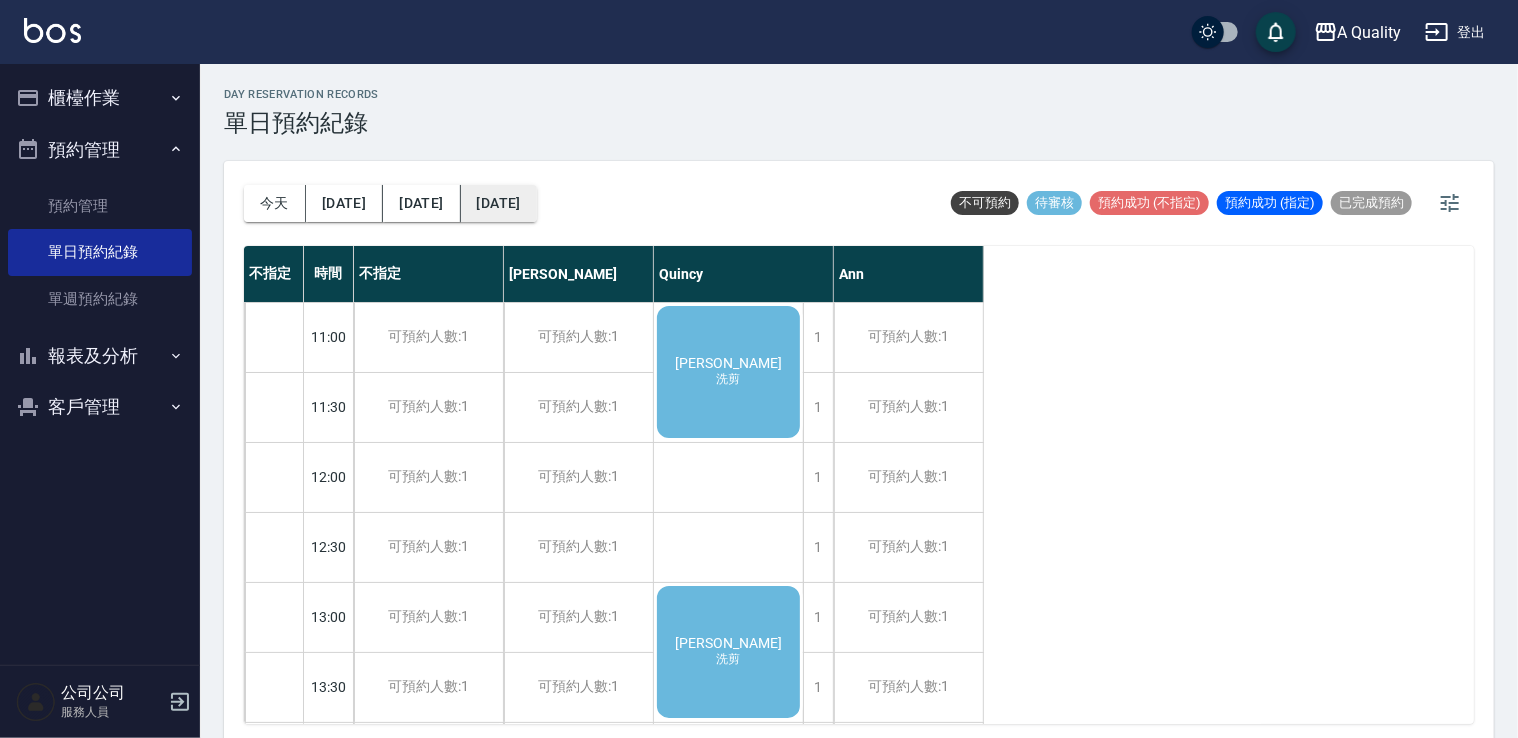 click on "2025/07/26" at bounding box center (499, 203) 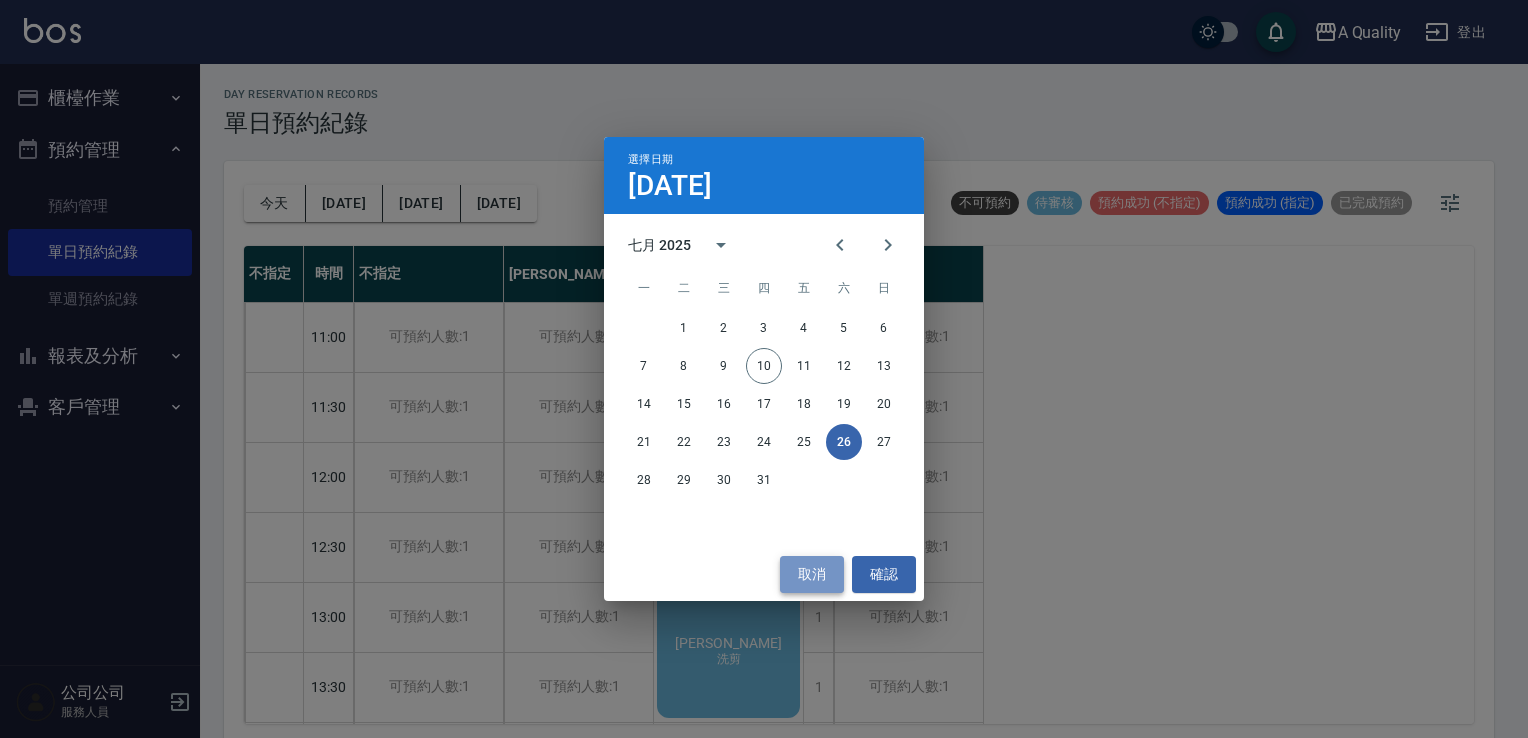 drag, startPoint x: 820, startPoint y: 571, endPoint x: 813, endPoint y: 561, distance: 12.206555 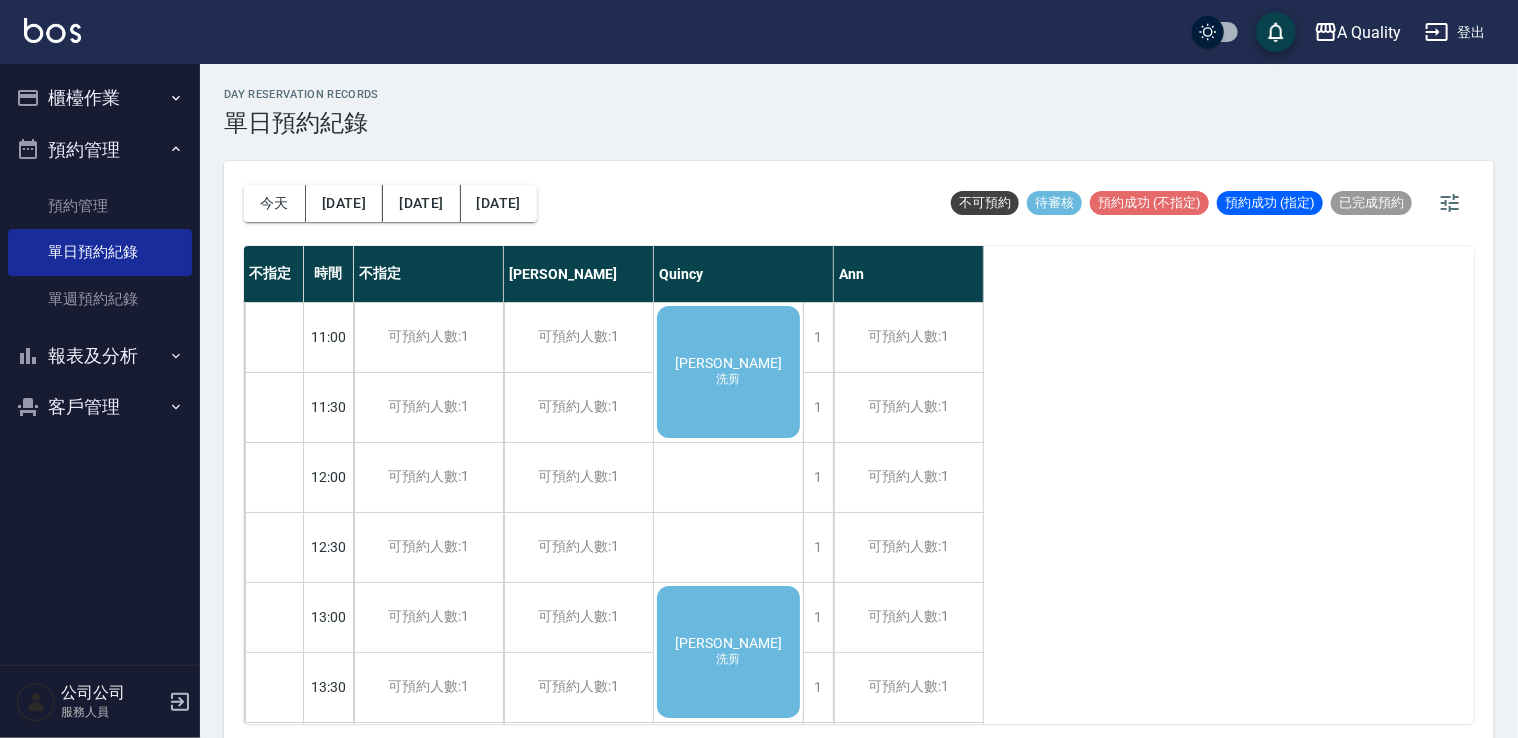click on "曾智煒" at bounding box center (728, 363) 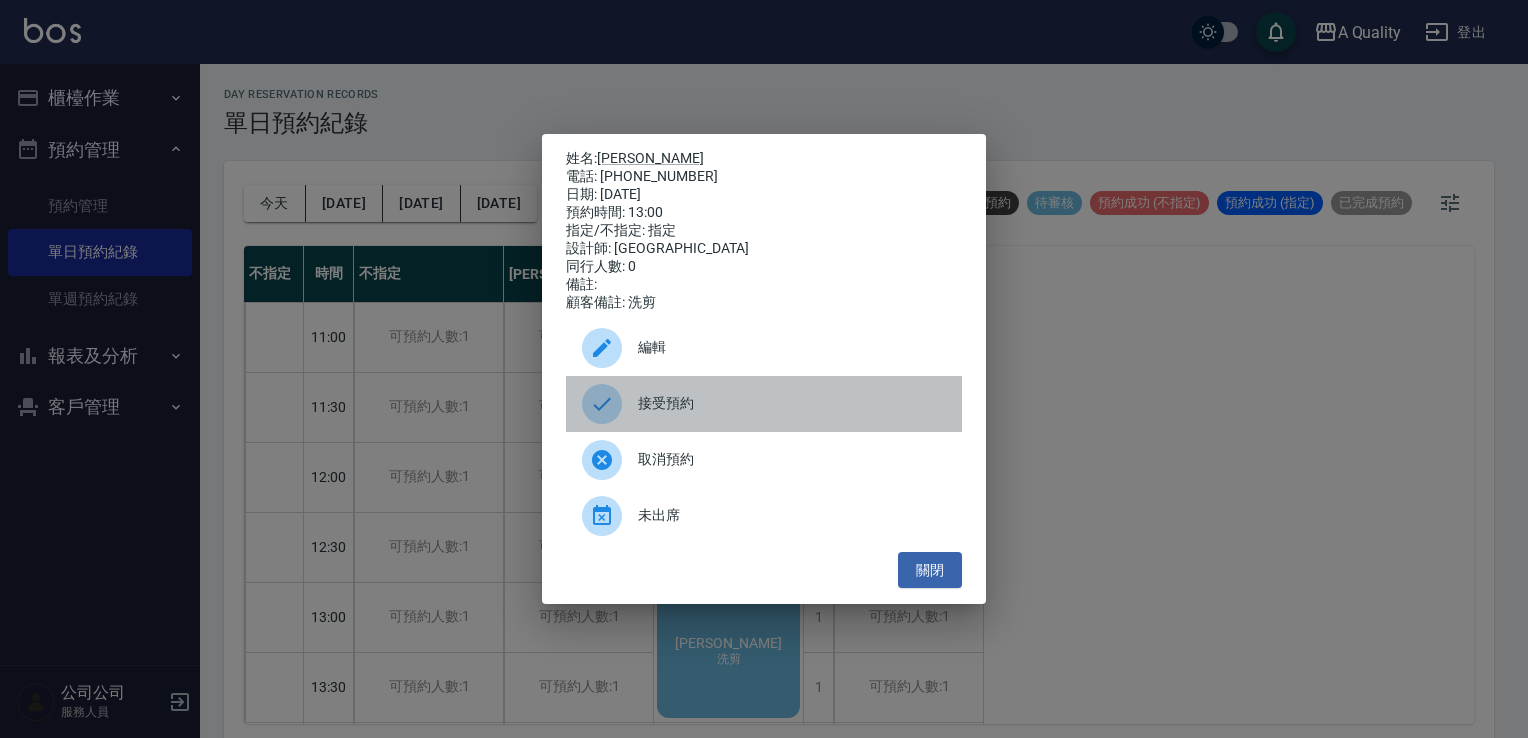 click on "接受預約" at bounding box center (792, 403) 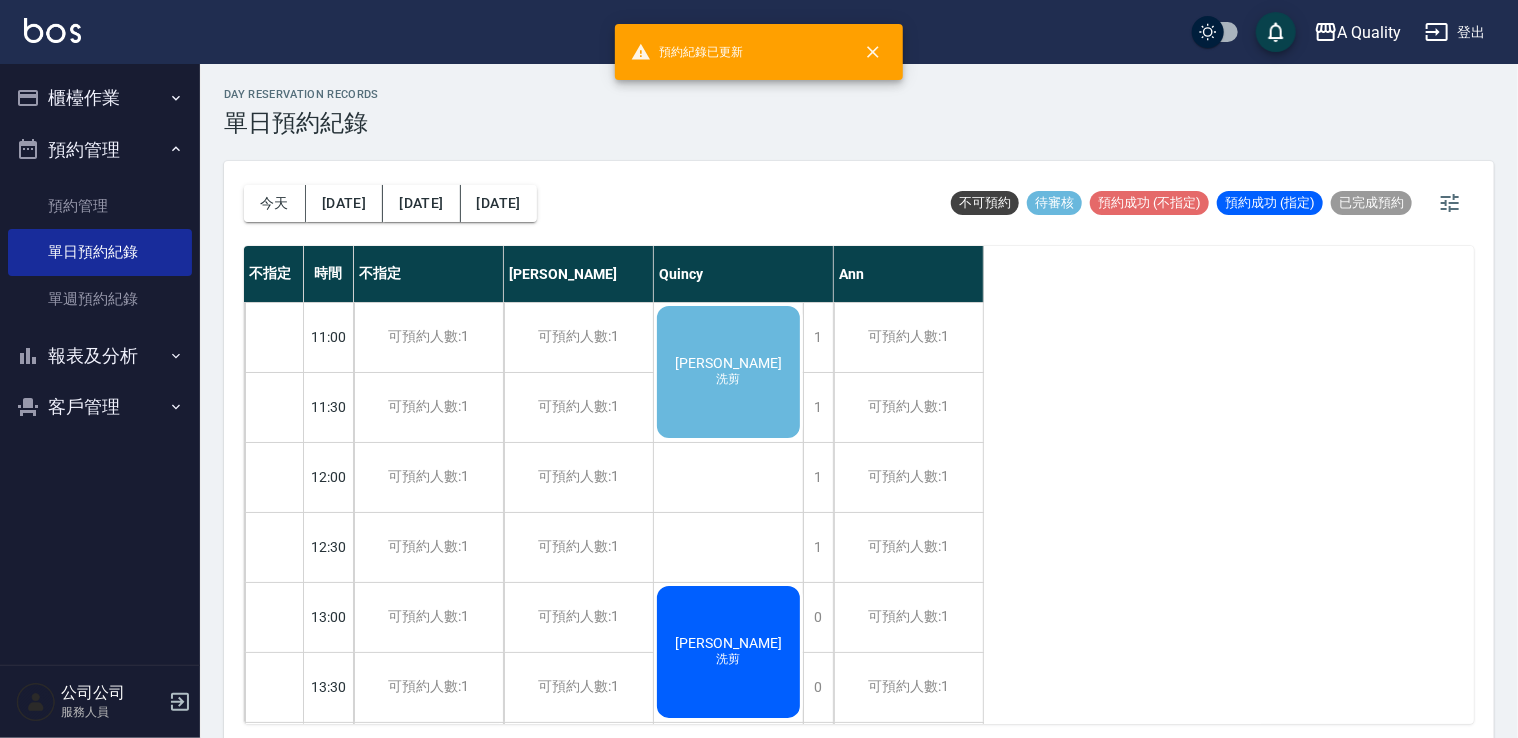 click on "陳欣怡" at bounding box center [728, 363] 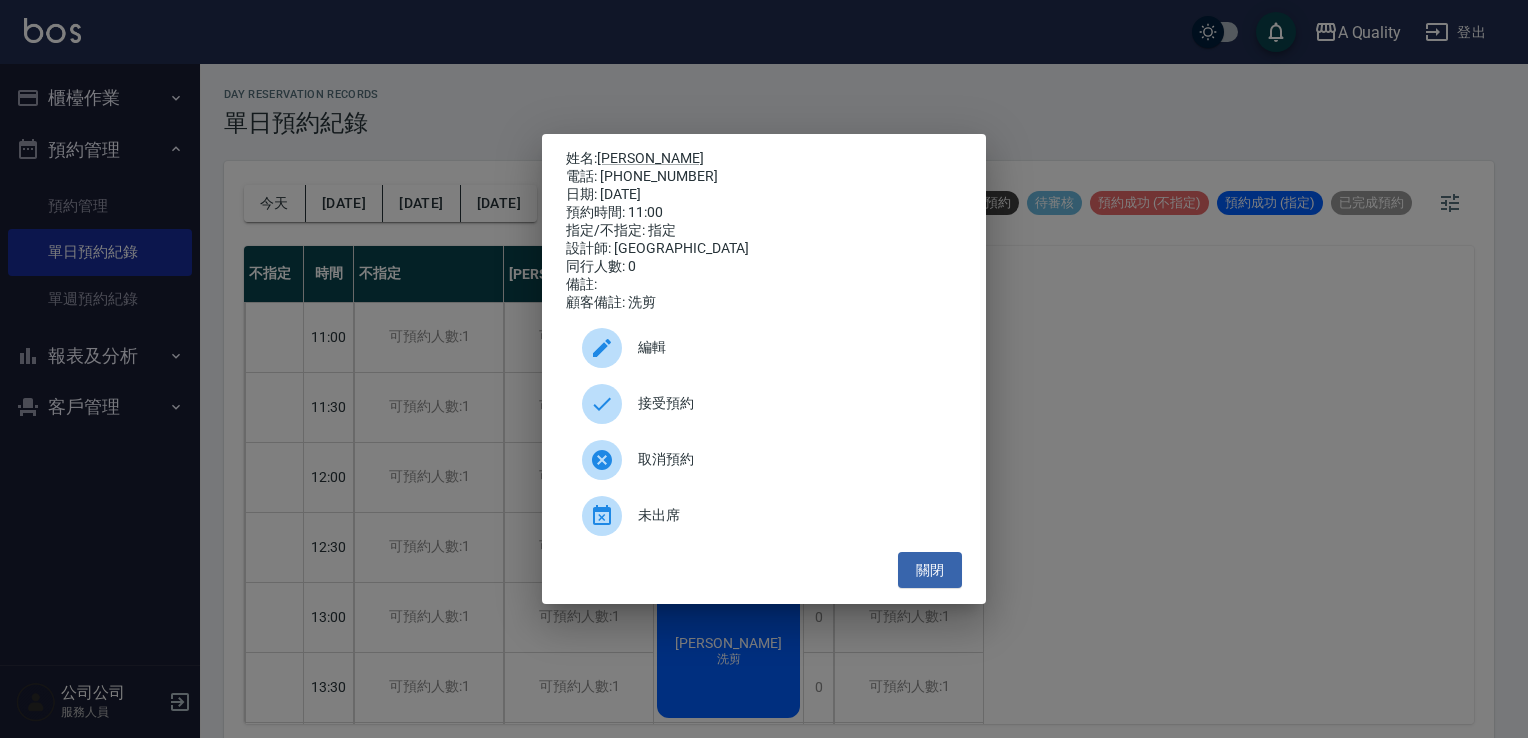 click on "接受預約" at bounding box center (792, 403) 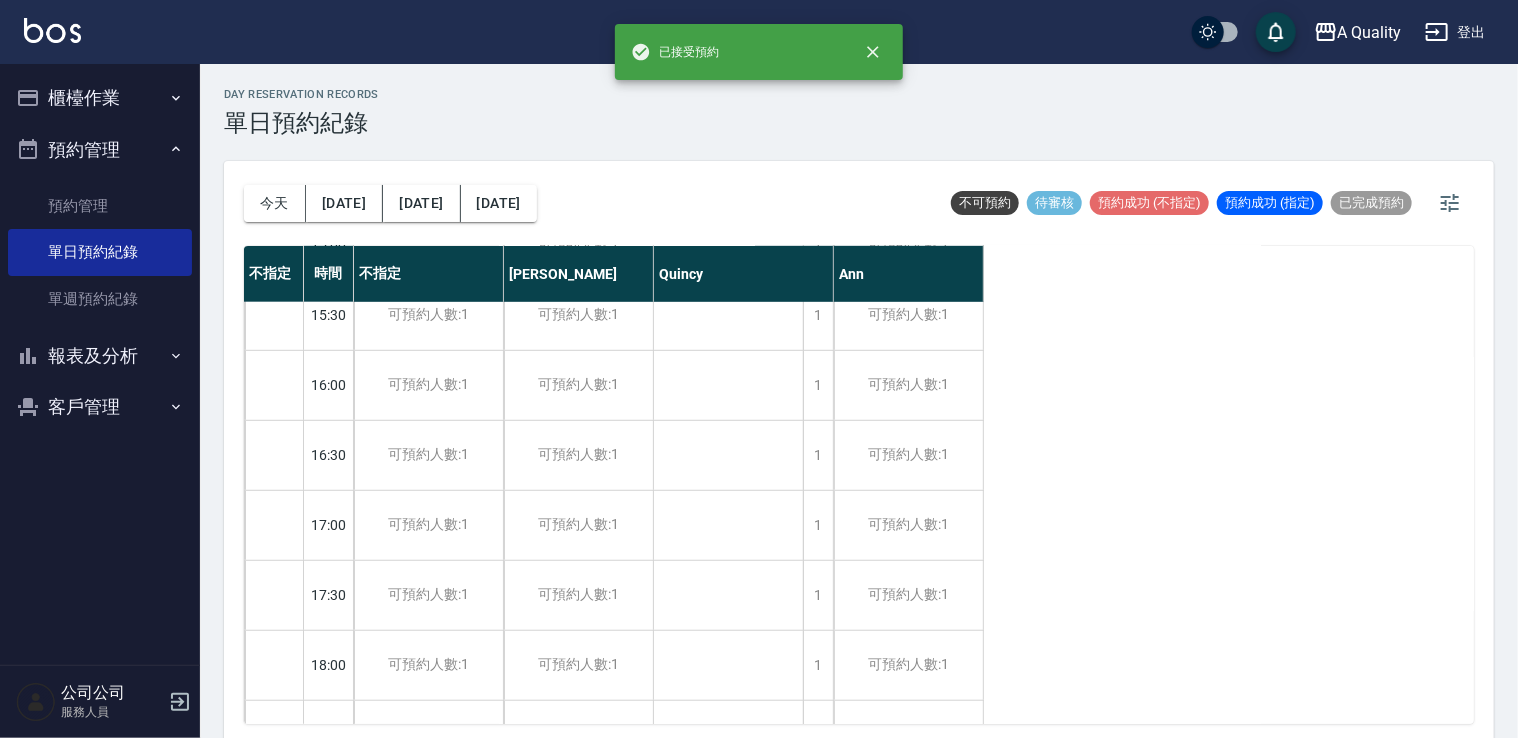 scroll, scrollTop: 700, scrollLeft: 0, axis: vertical 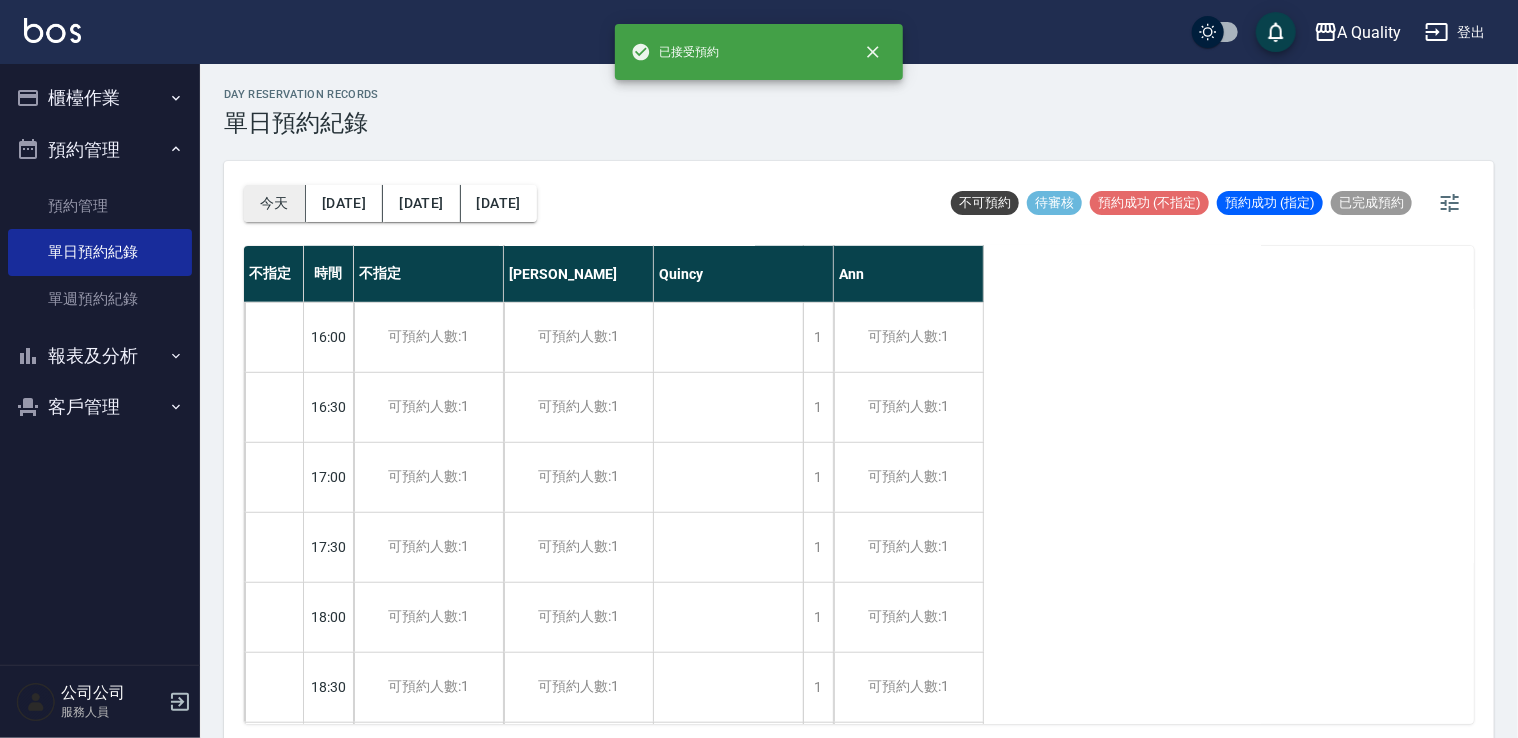 click on "今天" at bounding box center (275, 203) 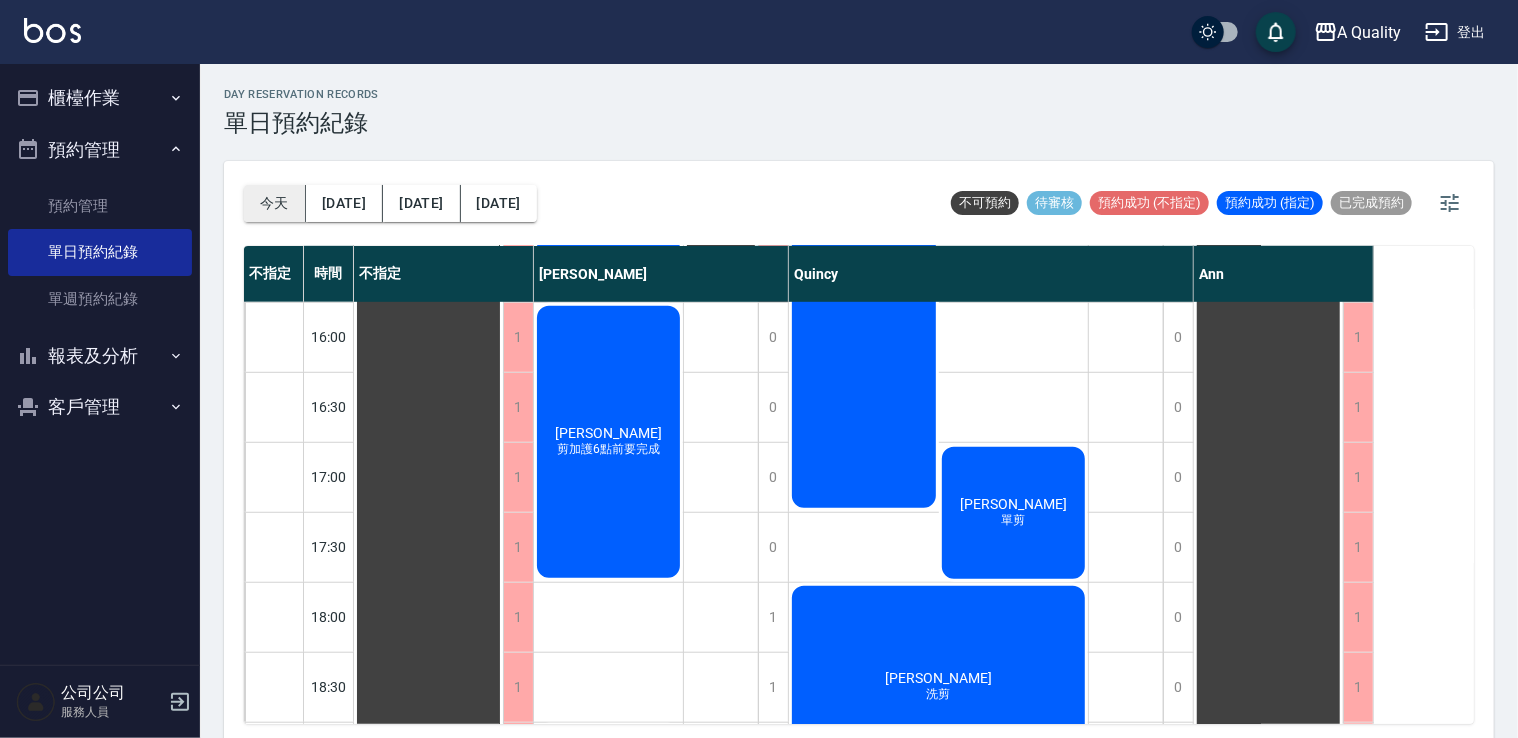 click on "今天" at bounding box center [275, 203] 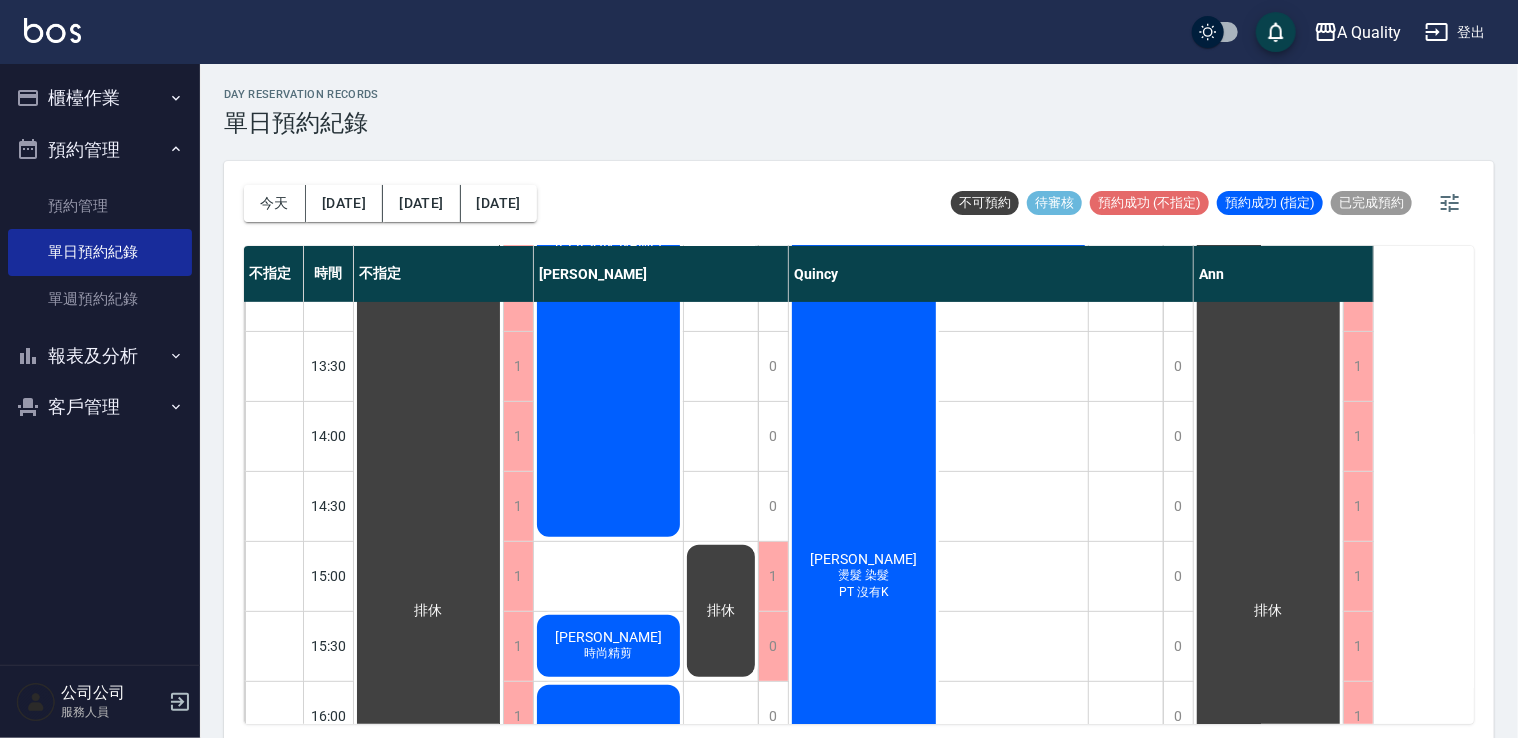 scroll, scrollTop: 300, scrollLeft: 0, axis: vertical 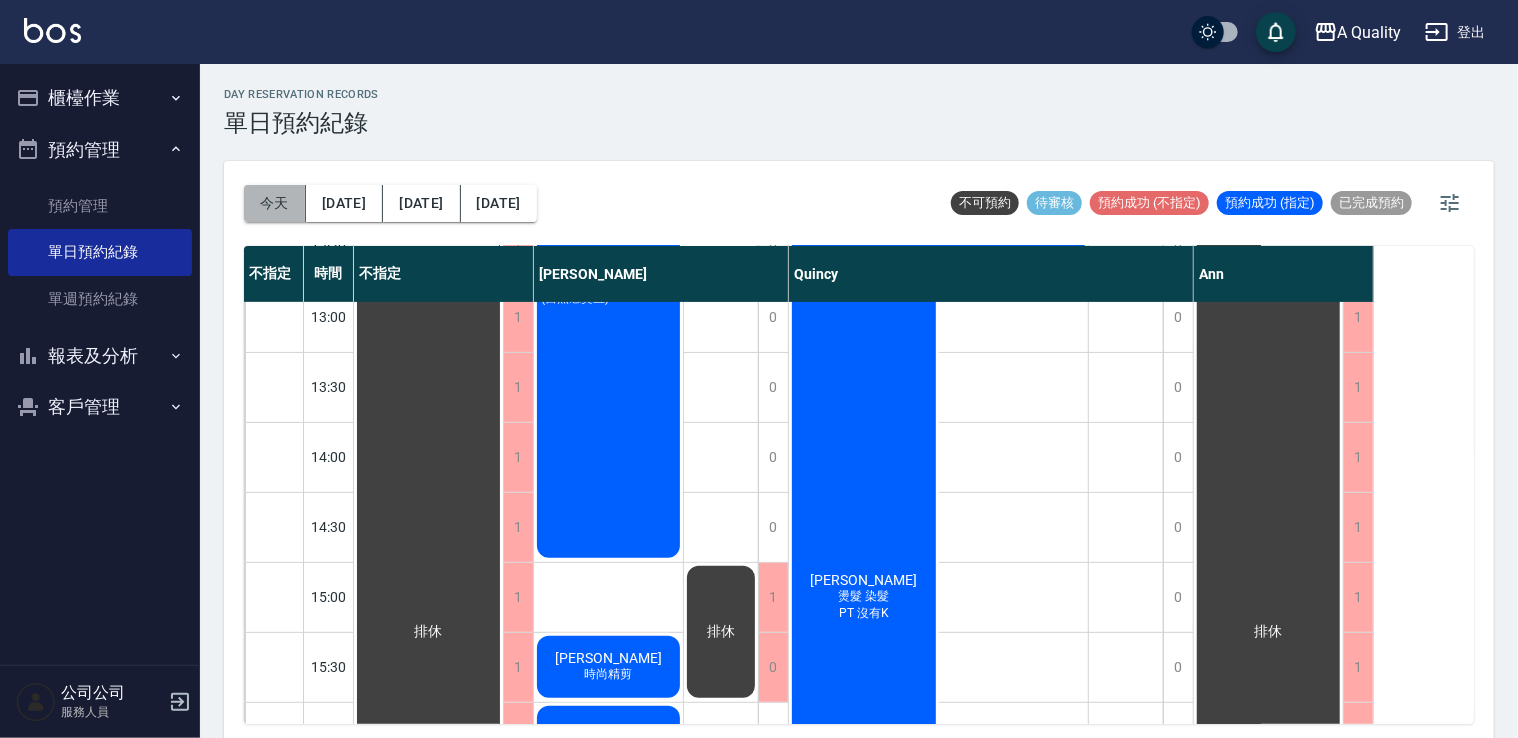click on "今天" at bounding box center (275, 203) 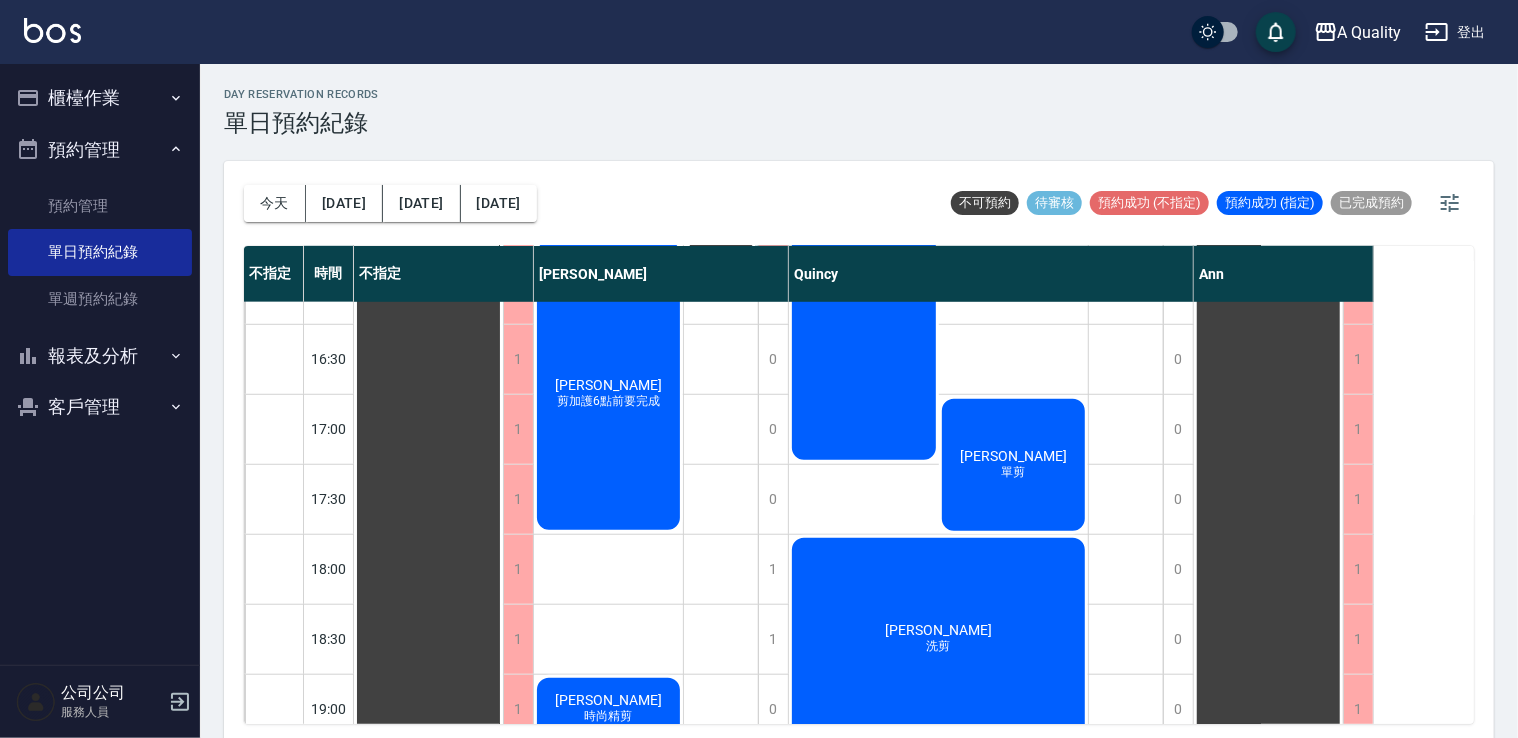 scroll, scrollTop: 853, scrollLeft: 0, axis: vertical 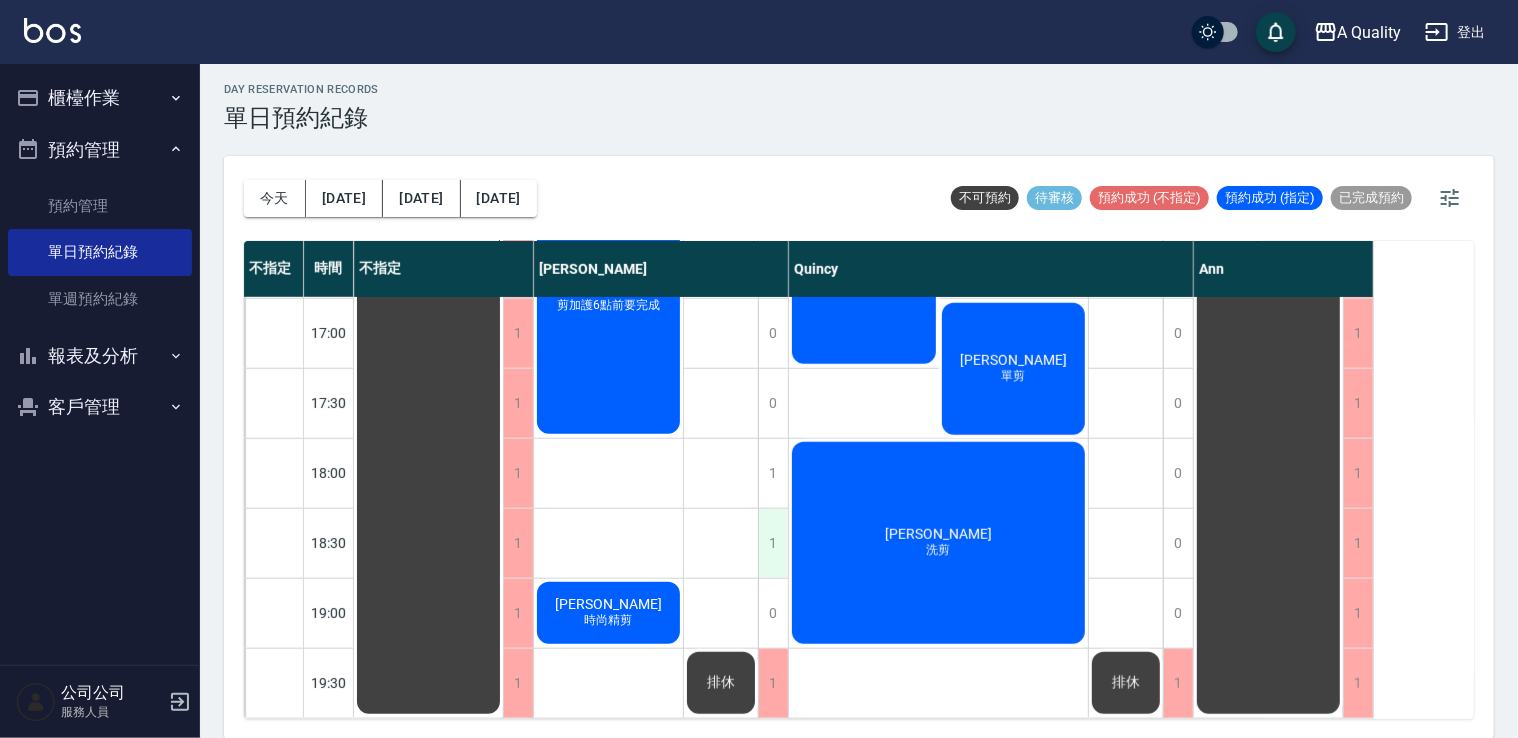 click on "1" at bounding box center [773, 543] 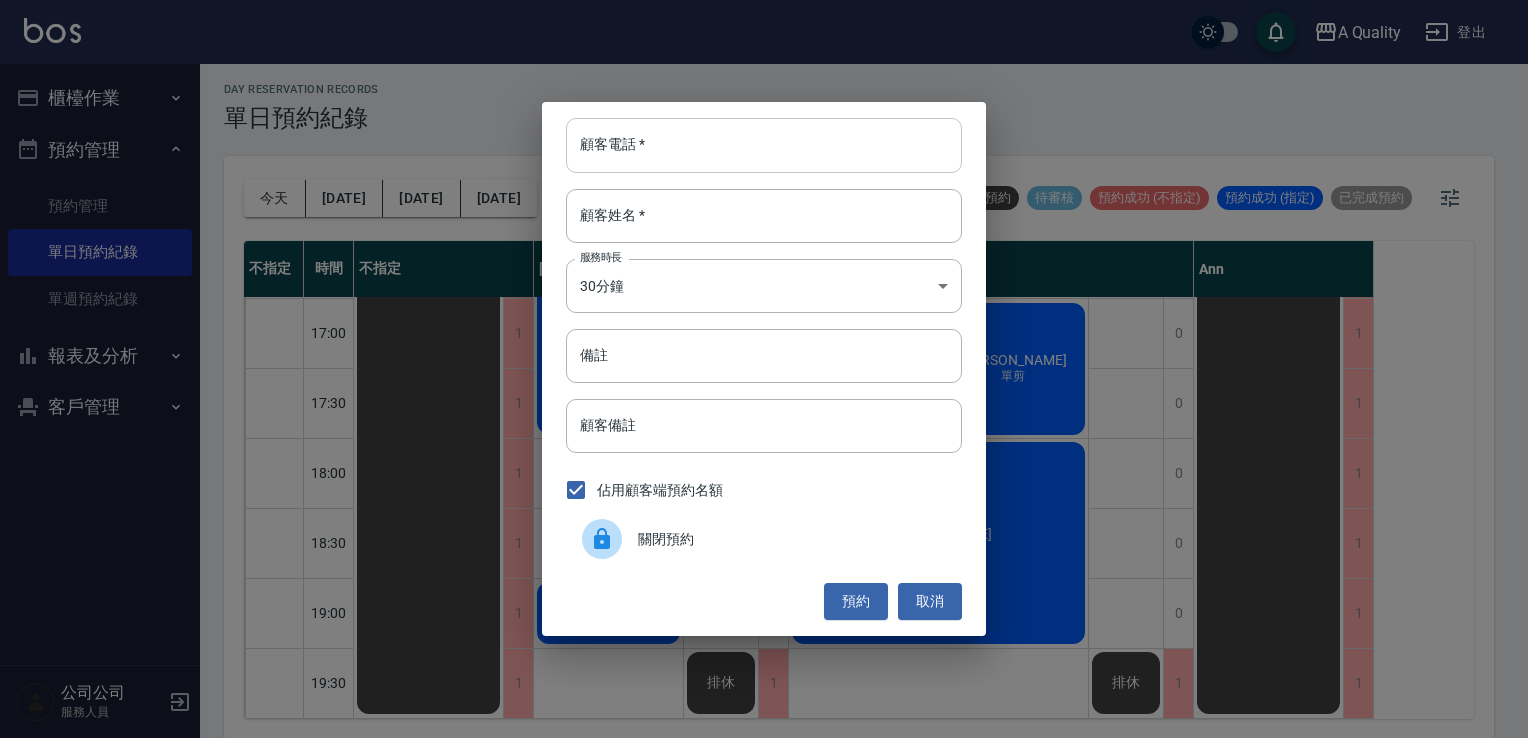 drag, startPoint x: 700, startPoint y: 118, endPoint x: 693, endPoint y: 130, distance: 13.892444 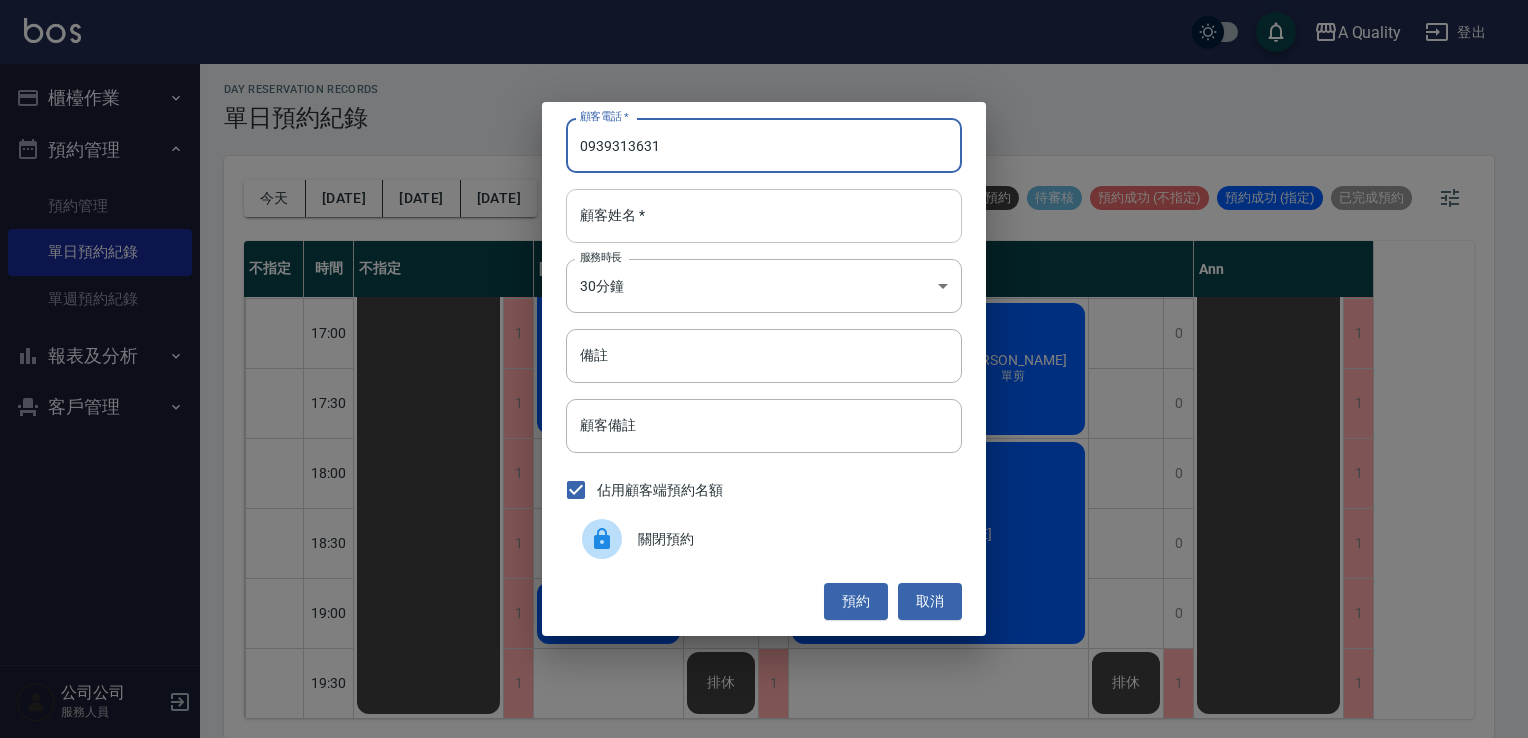 type on "0939313631" 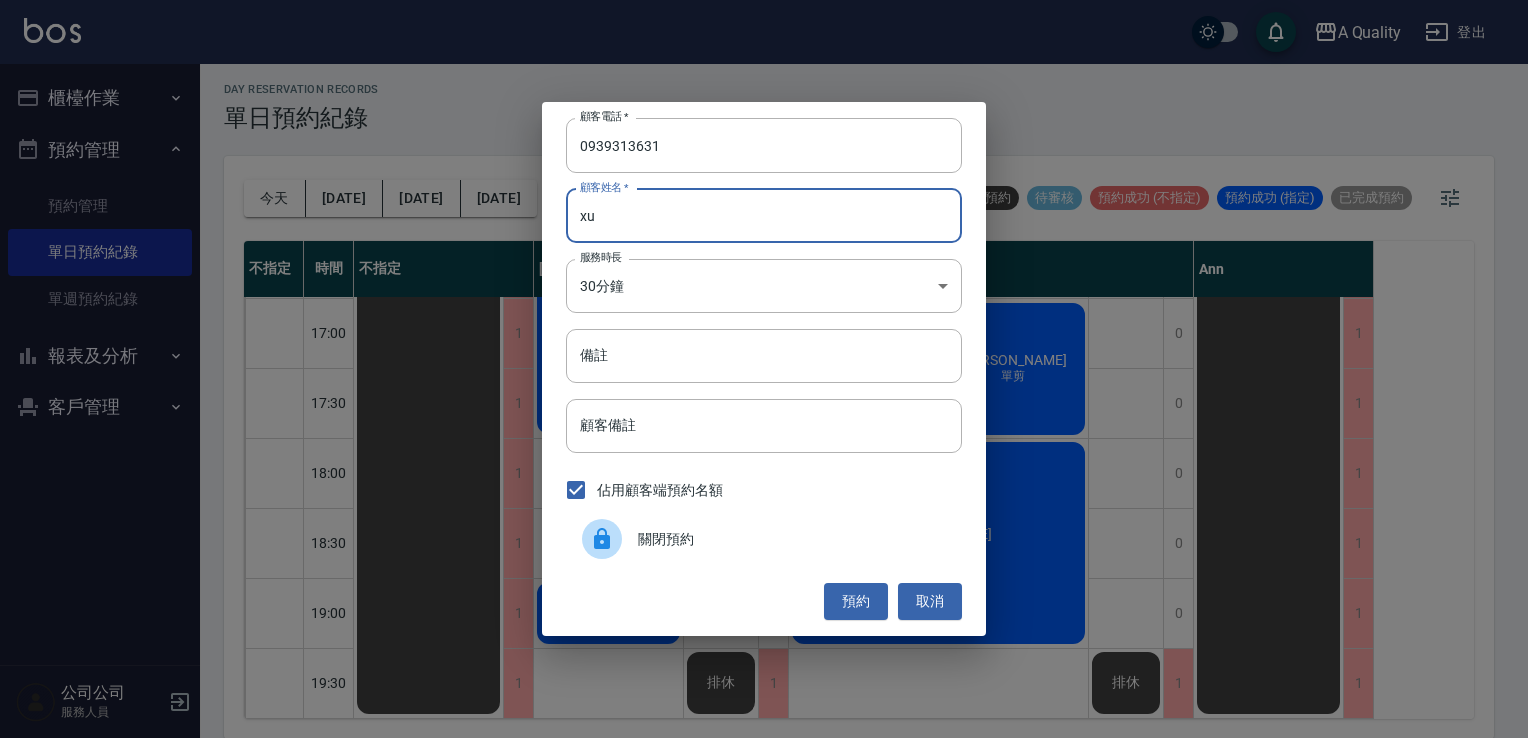 type on "x" 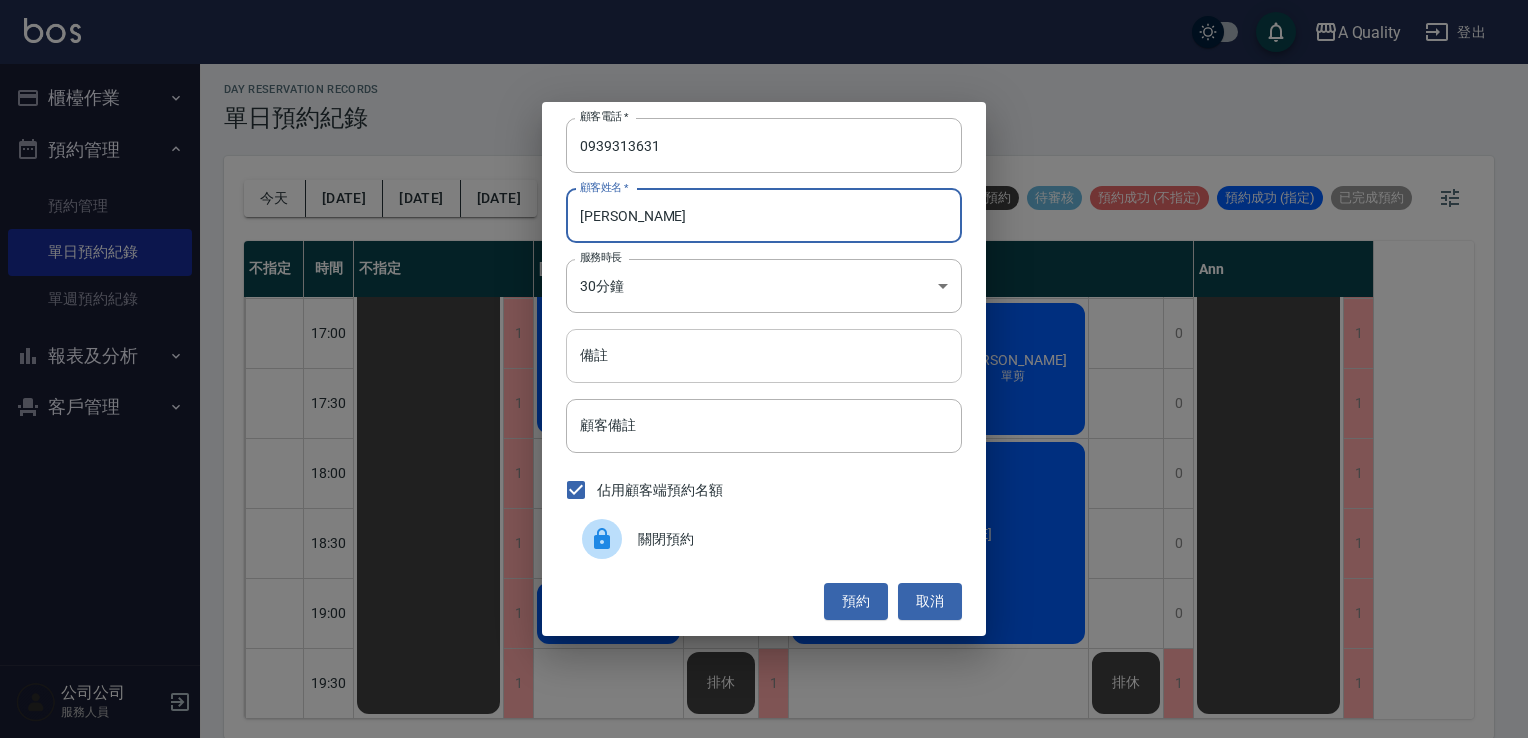 type on "劉R" 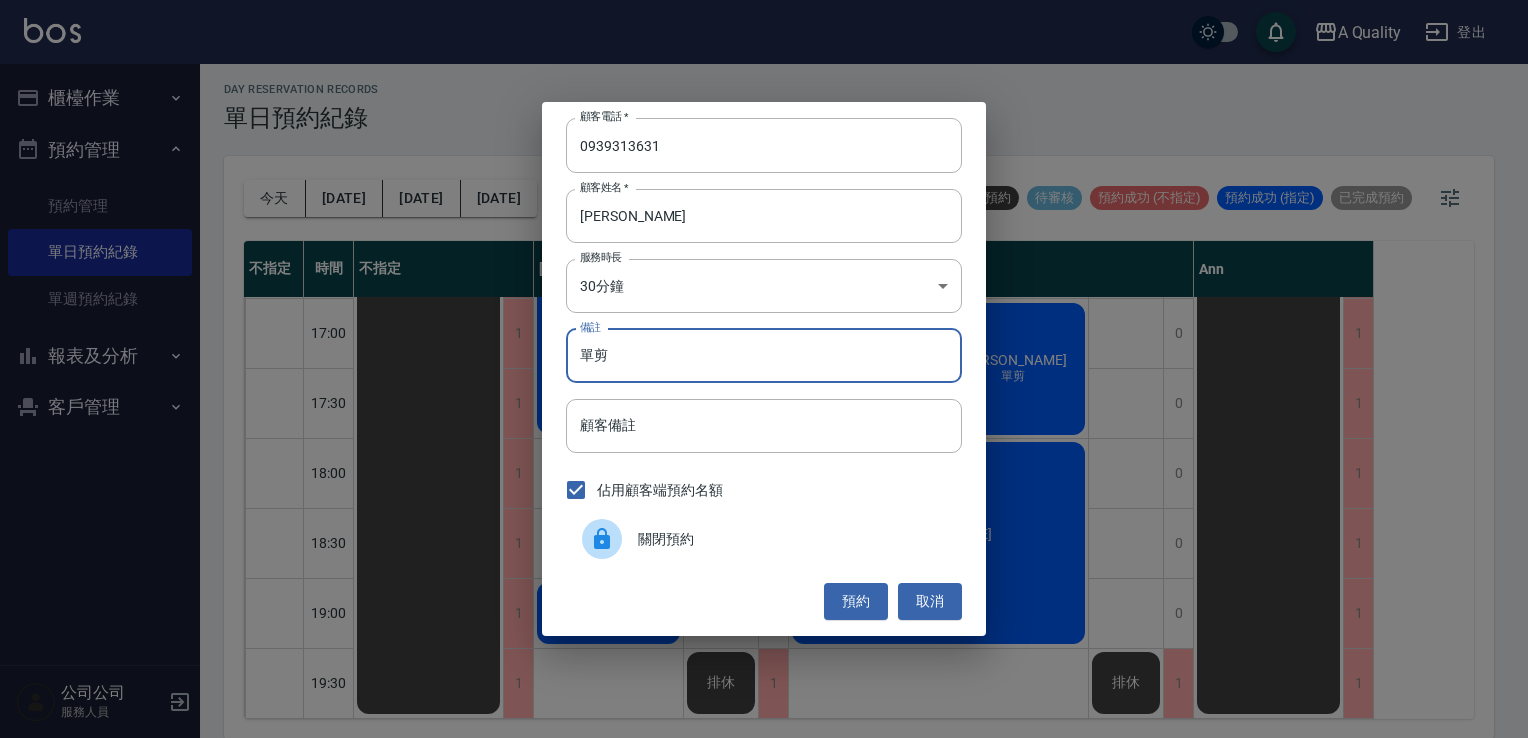 click on "單剪" at bounding box center [764, 356] 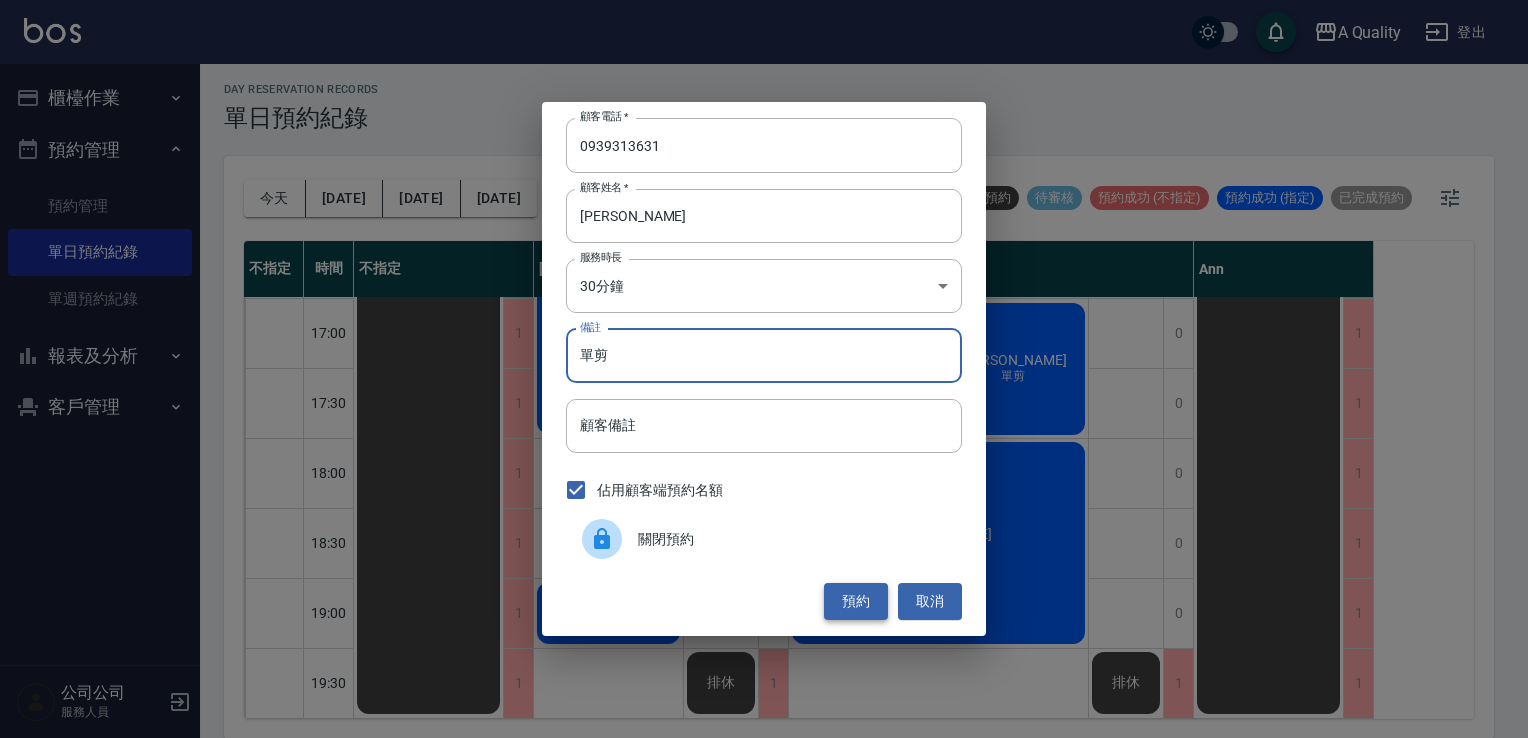 type on "單剪" 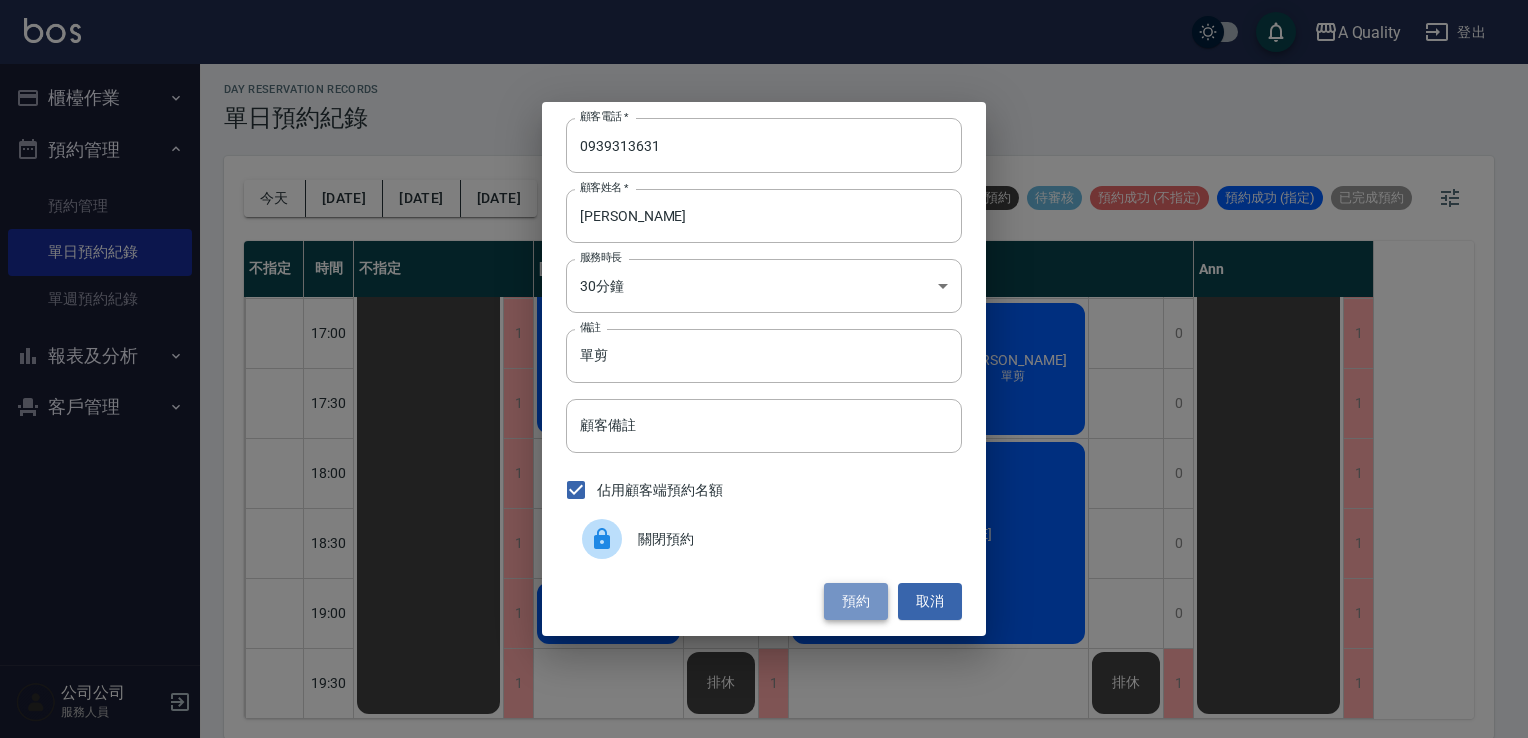click on "預約" at bounding box center (856, 601) 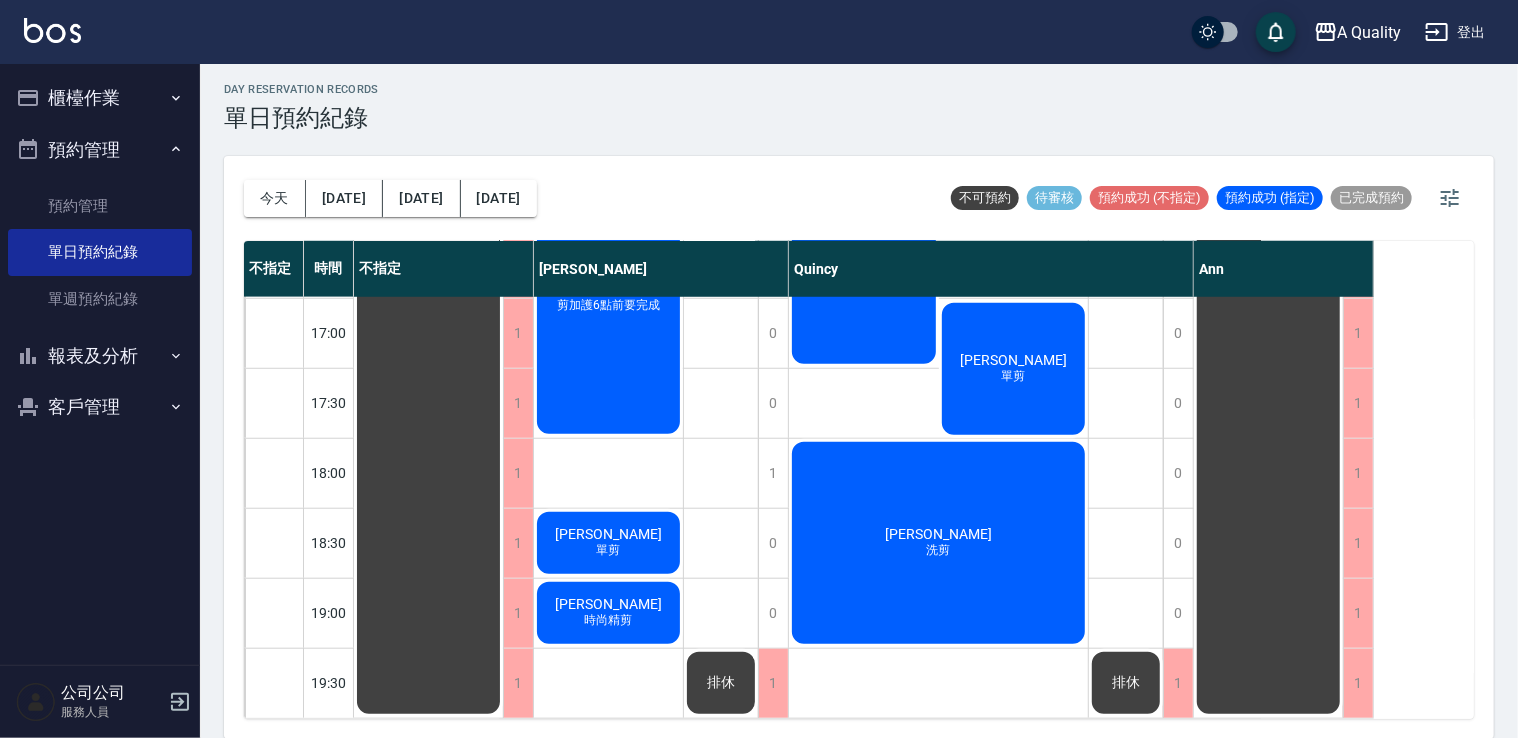 click on "陳怡倫 時尚精洗剪、縮毛矯正(自然感燙直)  游士賢 時尚精剪 邱小姐 剪加護6點前要完成 劉家宏 單剪 吳偉鋮 時尚精剪" at bounding box center (609, 88) 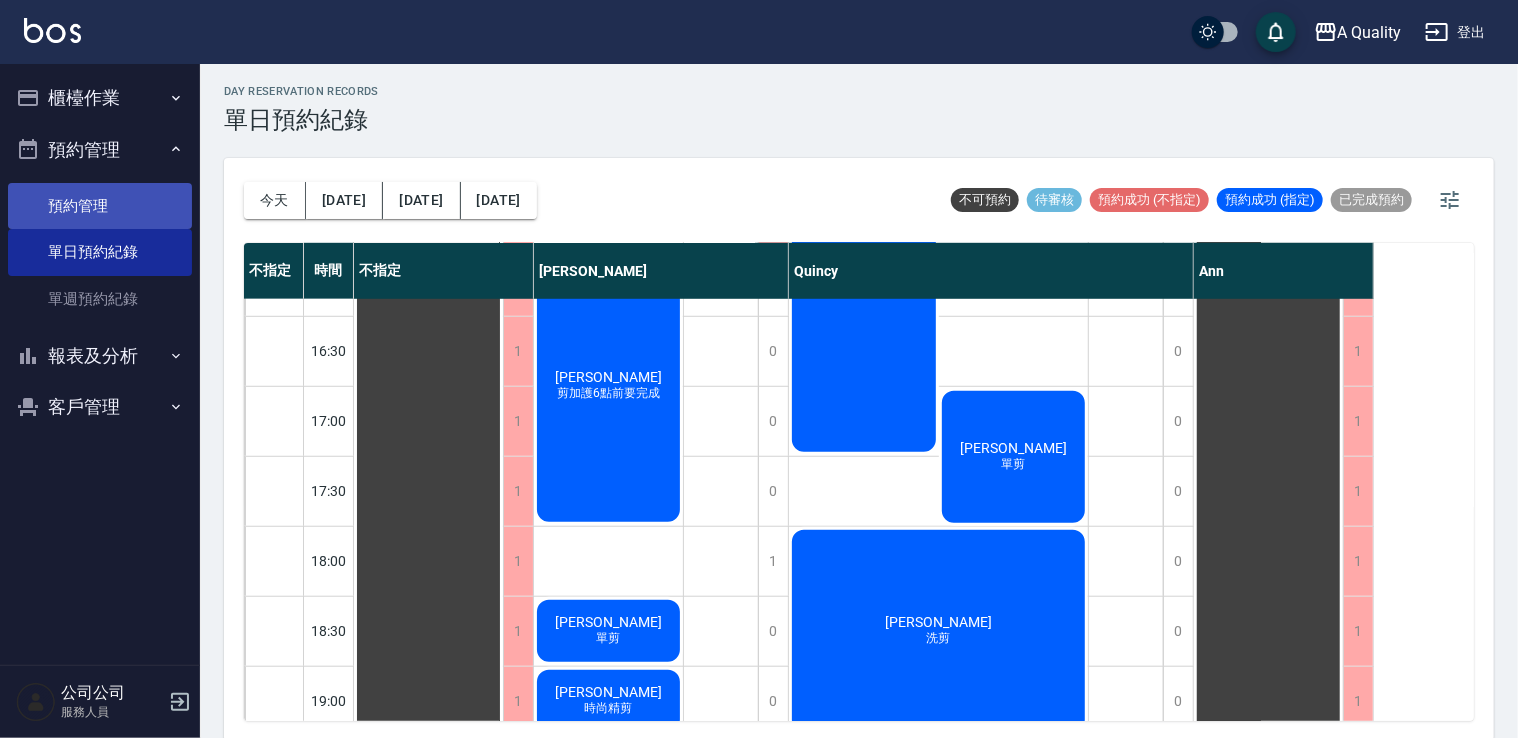 scroll, scrollTop: 0, scrollLeft: 0, axis: both 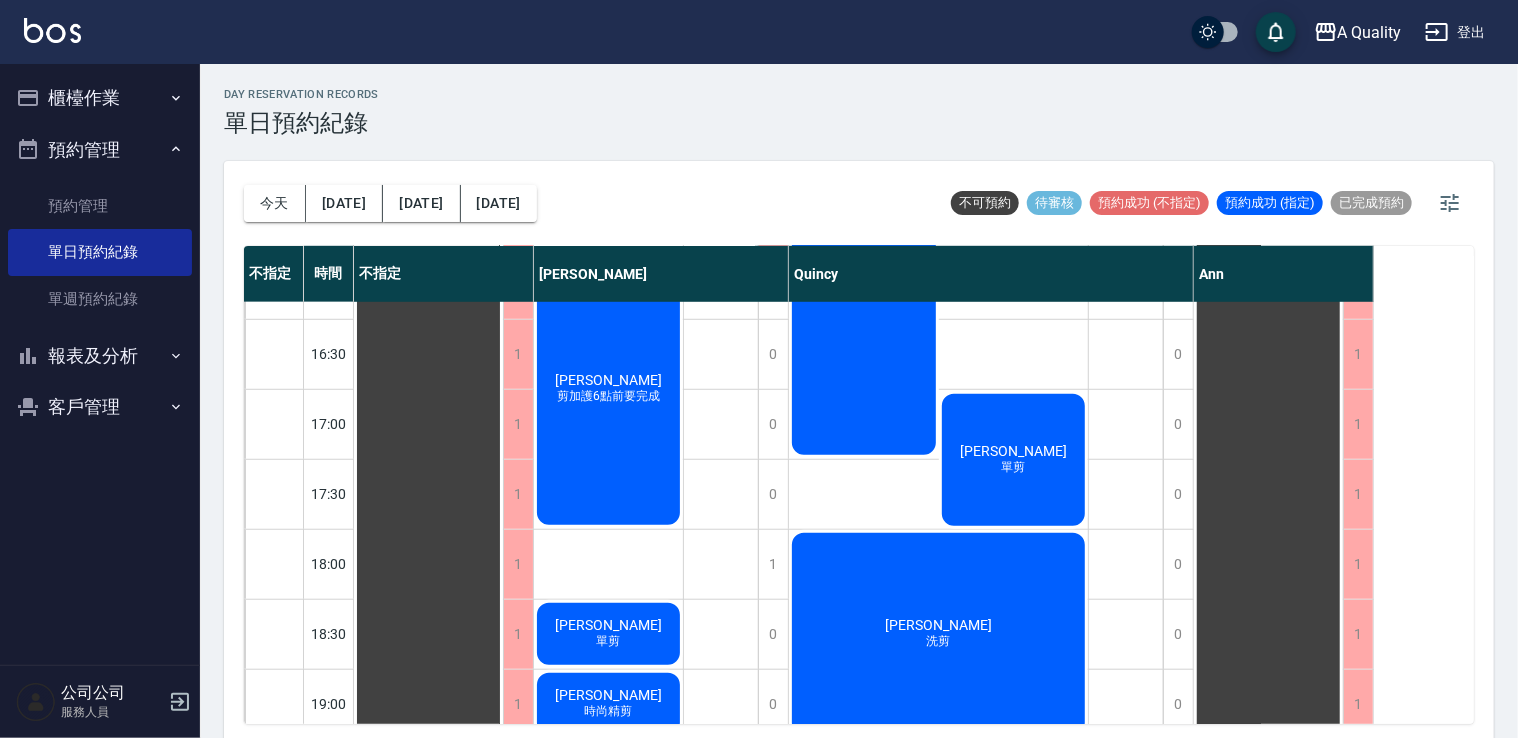 click on "櫃檯作業" at bounding box center (100, 98) 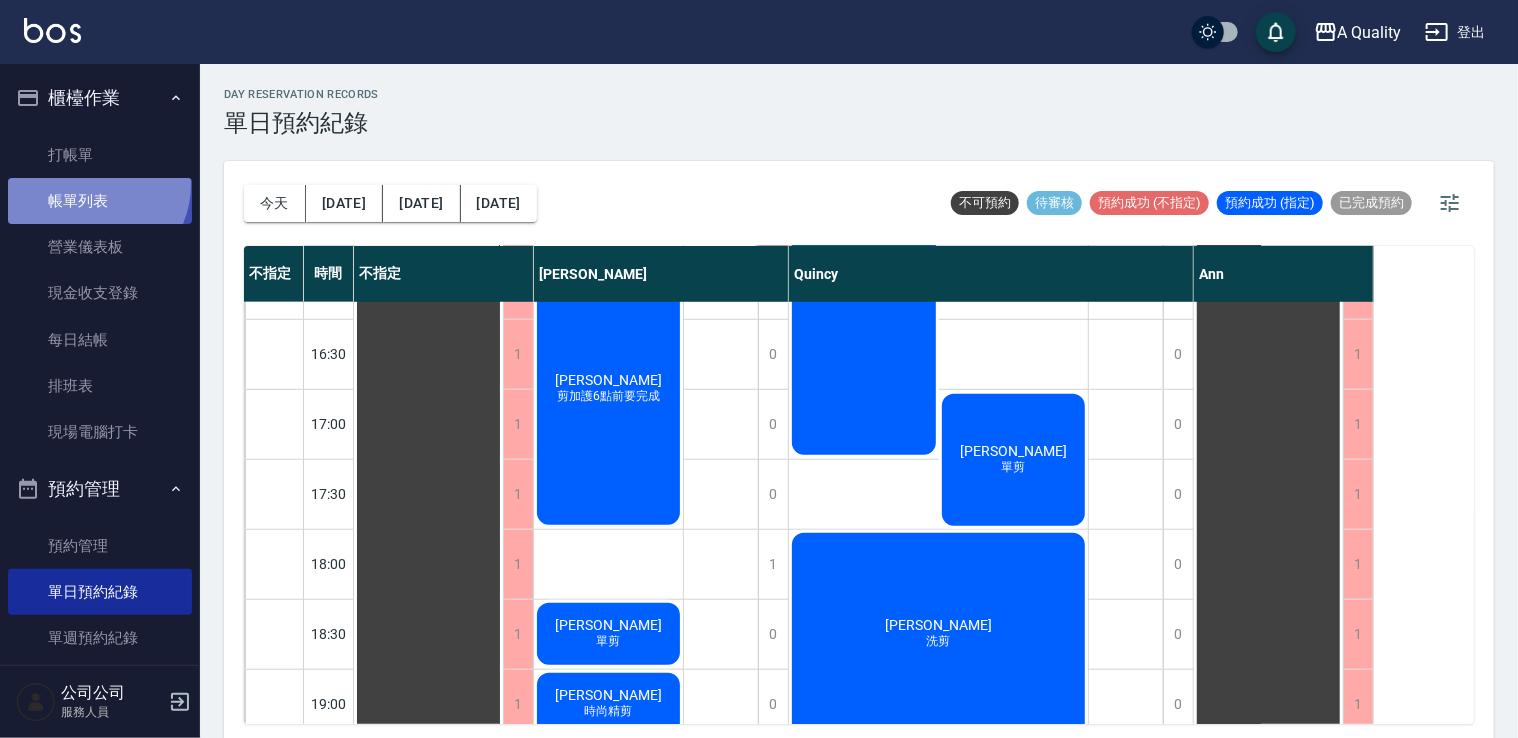 click on "帳單列表" at bounding box center (100, 201) 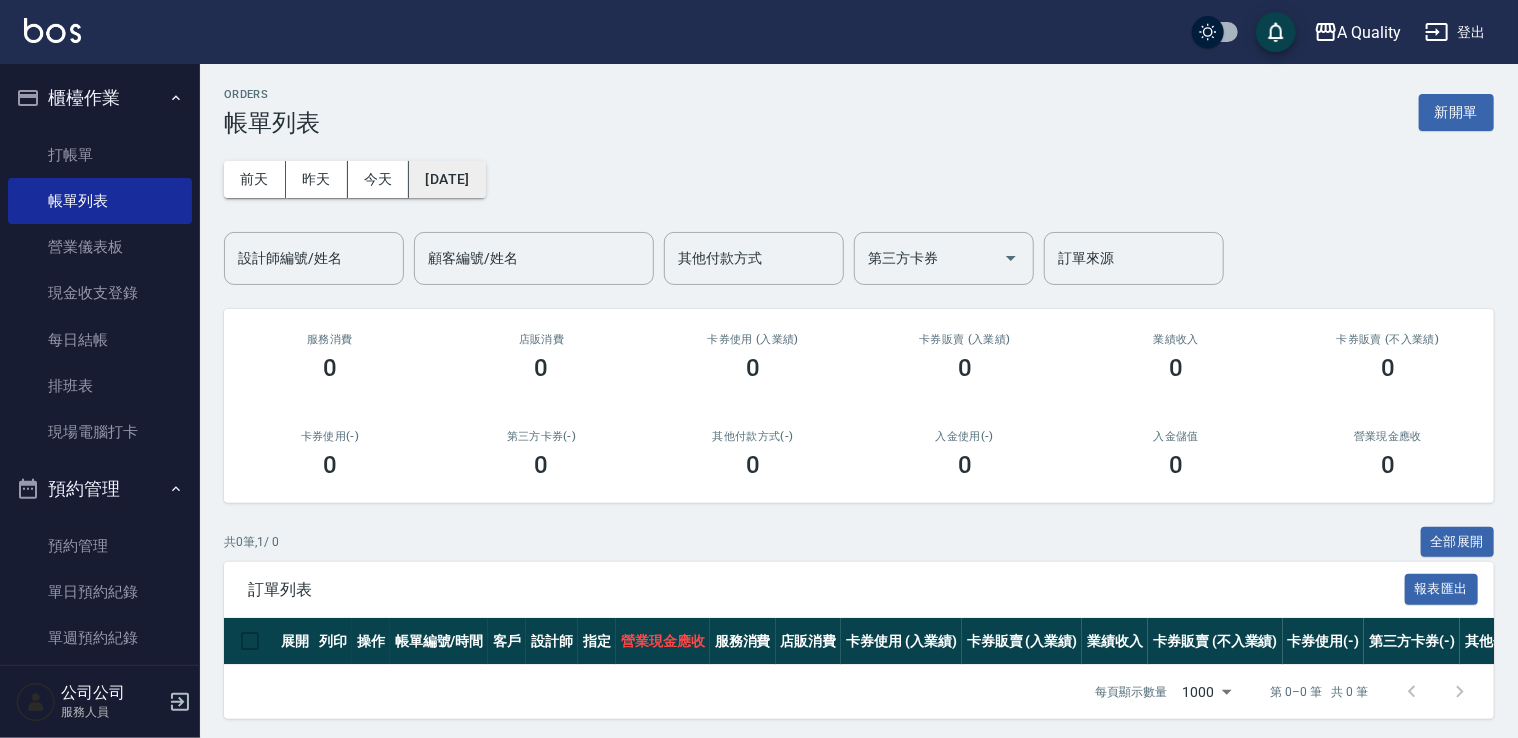 click on "2025/07/10" at bounding box center (447, 179) 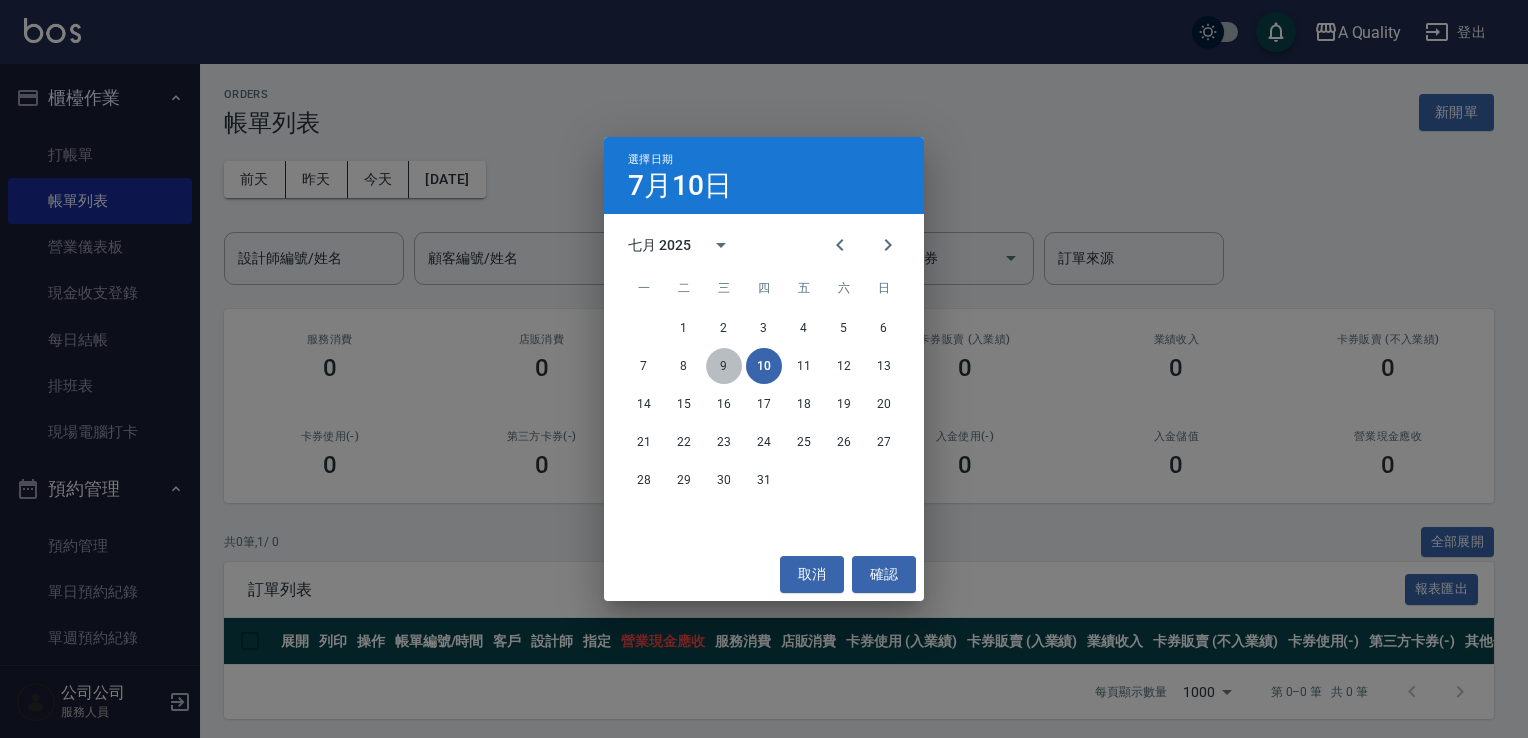 click on "9" at bounding box center (724, 366) 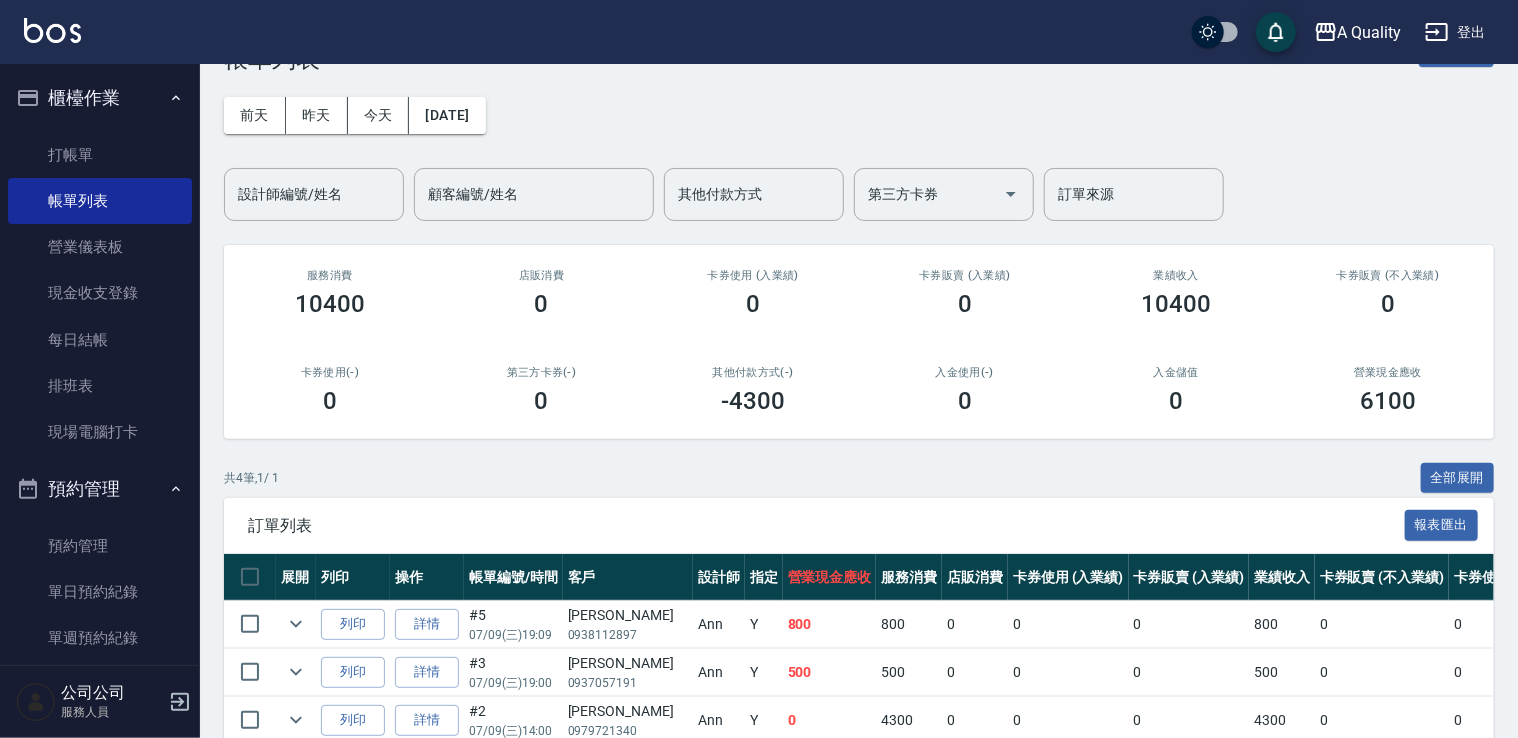 scroll, scrollTop: 210, scrollLeft: 0, axis: vertical 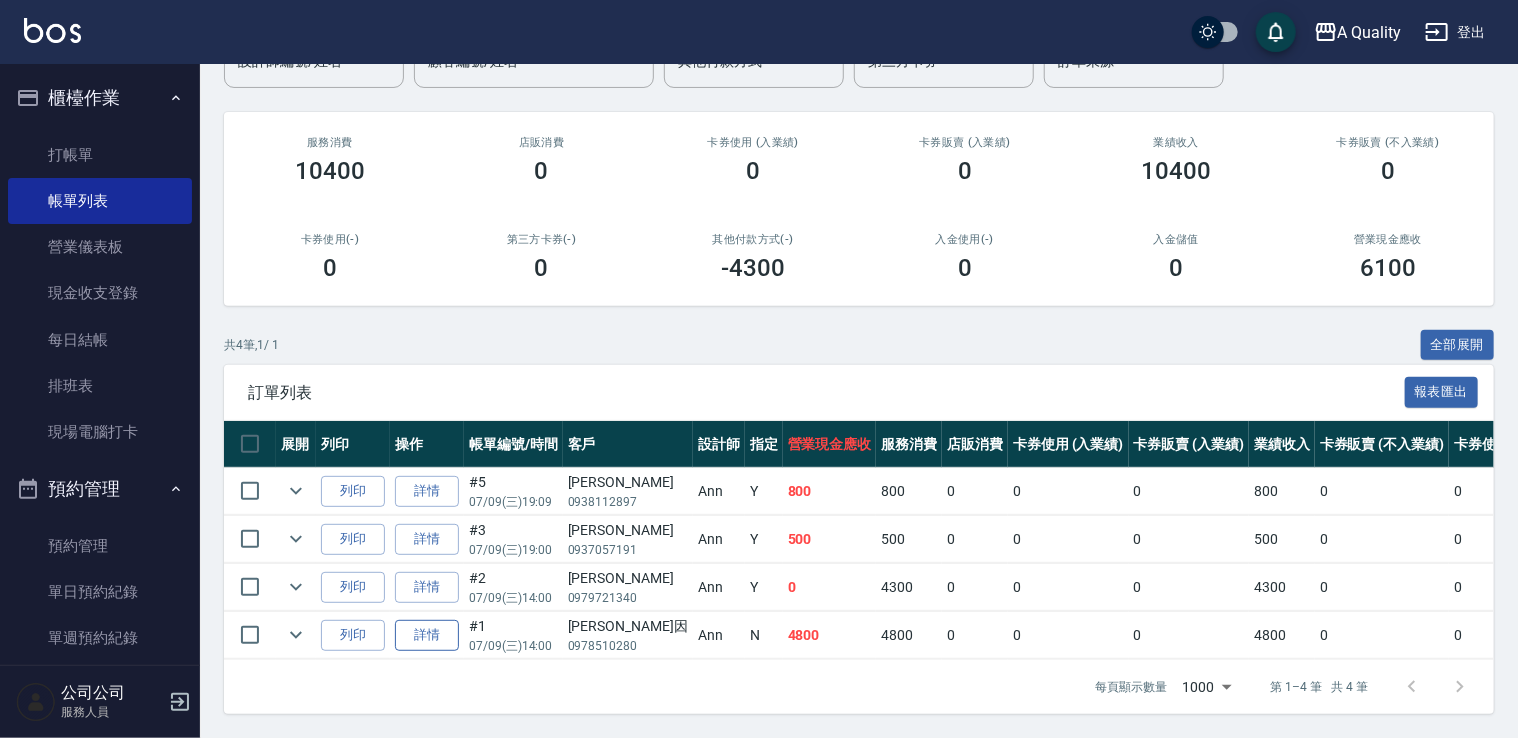 click on "詳情" at bounding box center [427, 635] 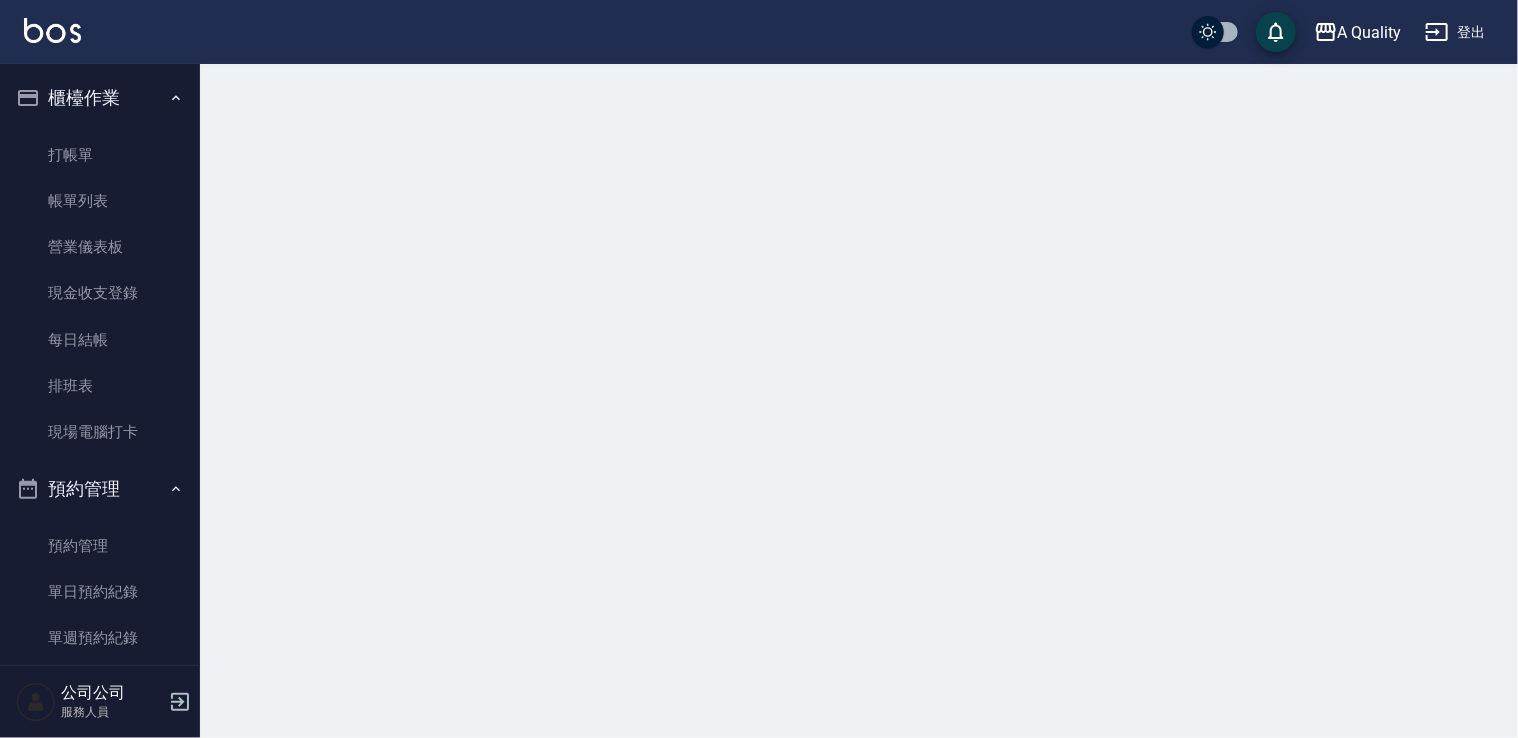scroll, scrollTop: 0, scrollLeft: 0, axis: both 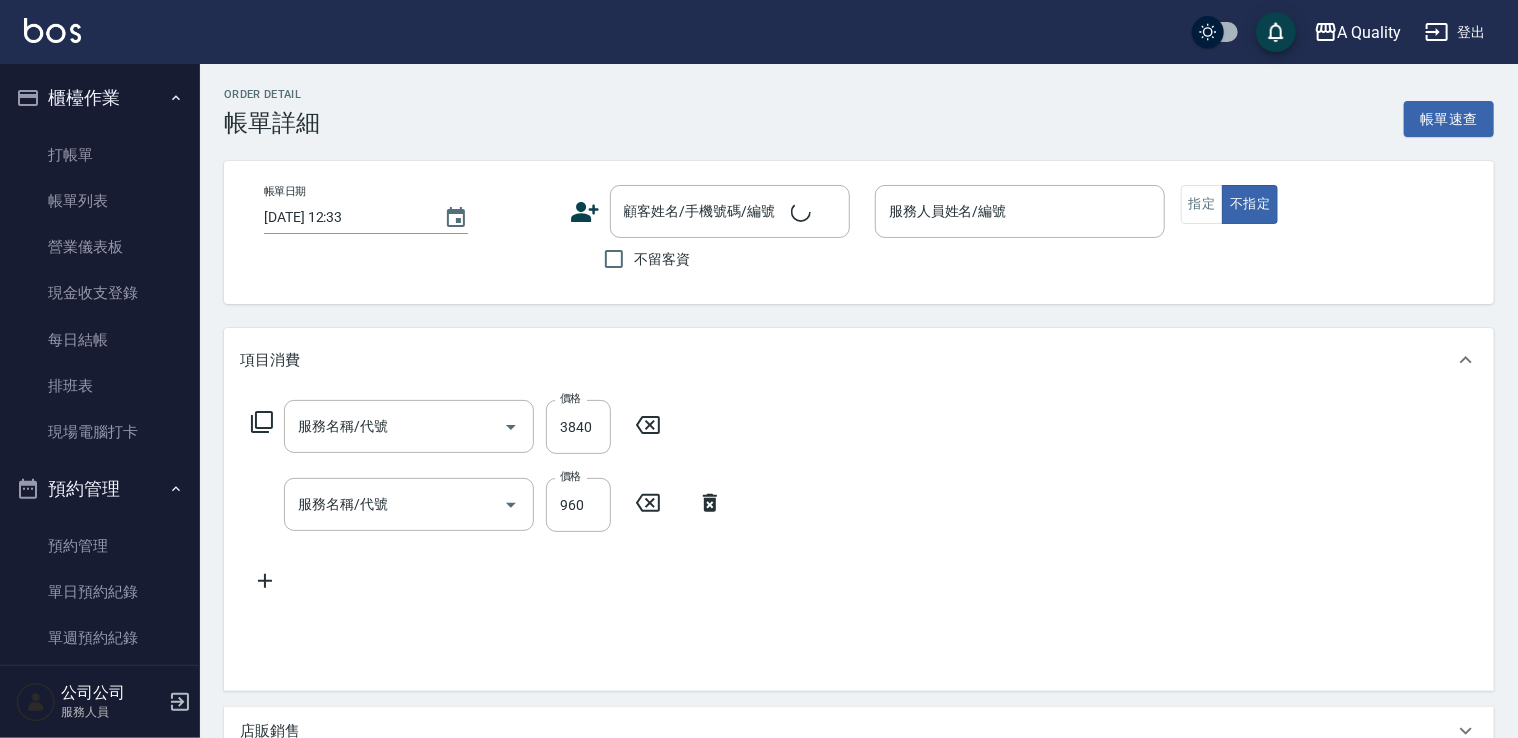 type on "2025/07/09 14:00" 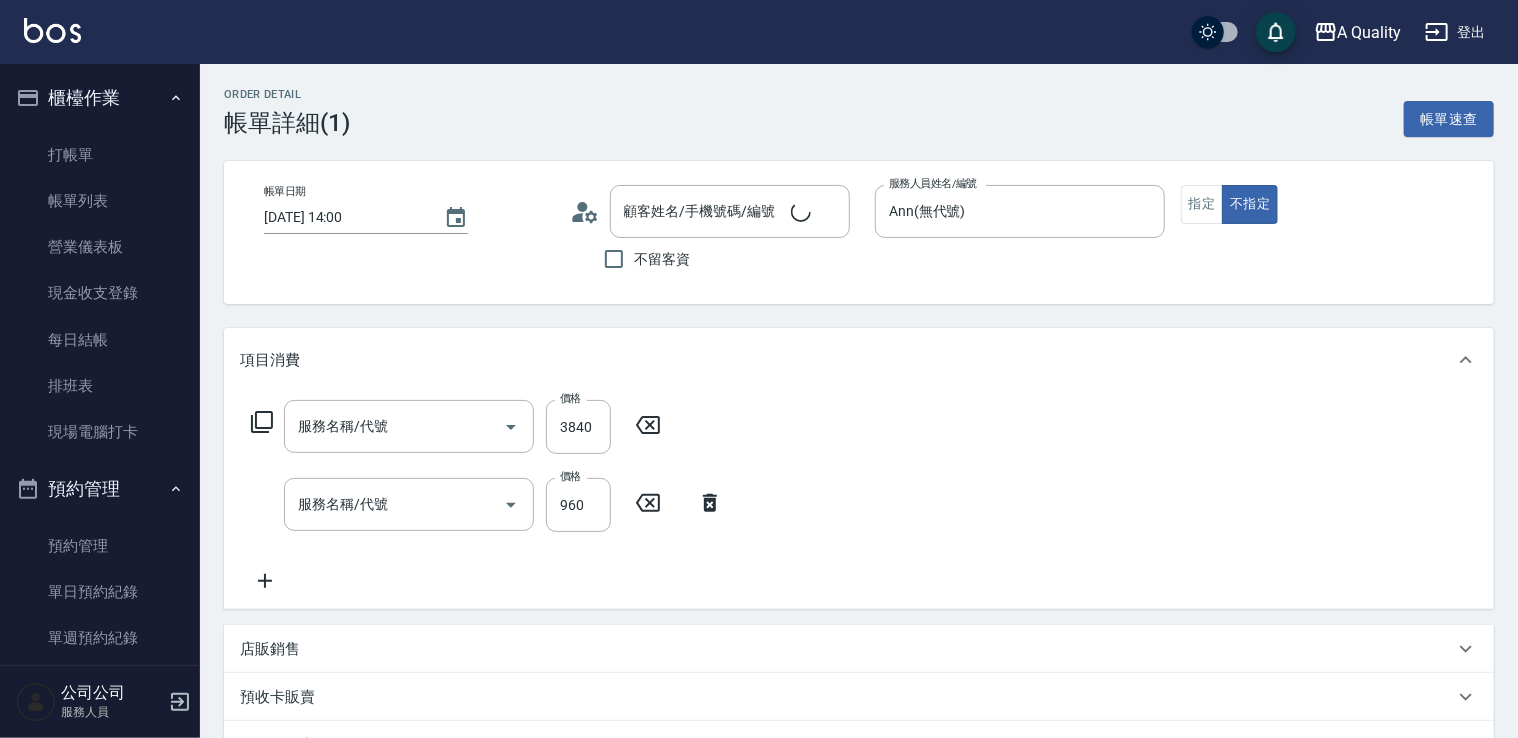 type on "燙髮(301)" 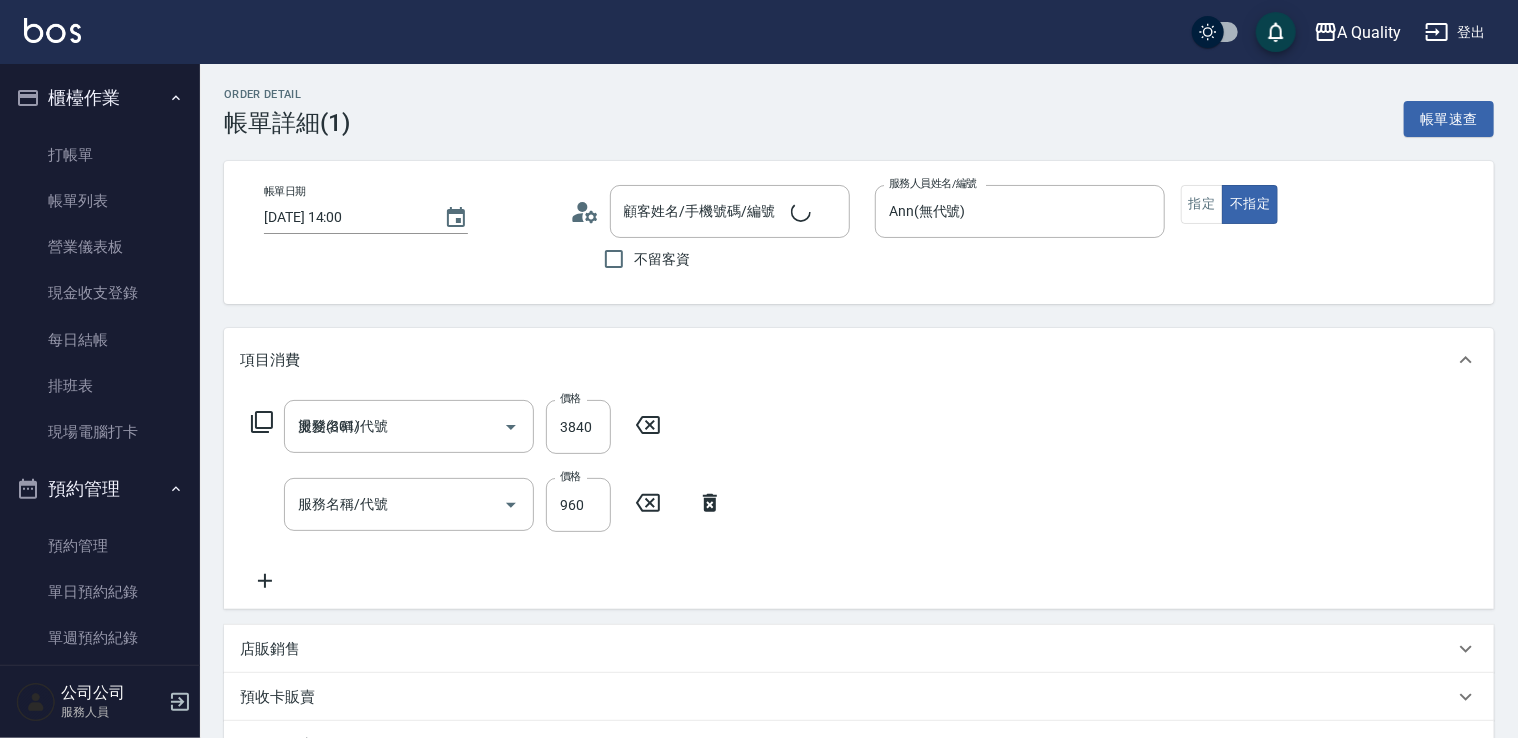 type on "資生堂基礎護(501)" 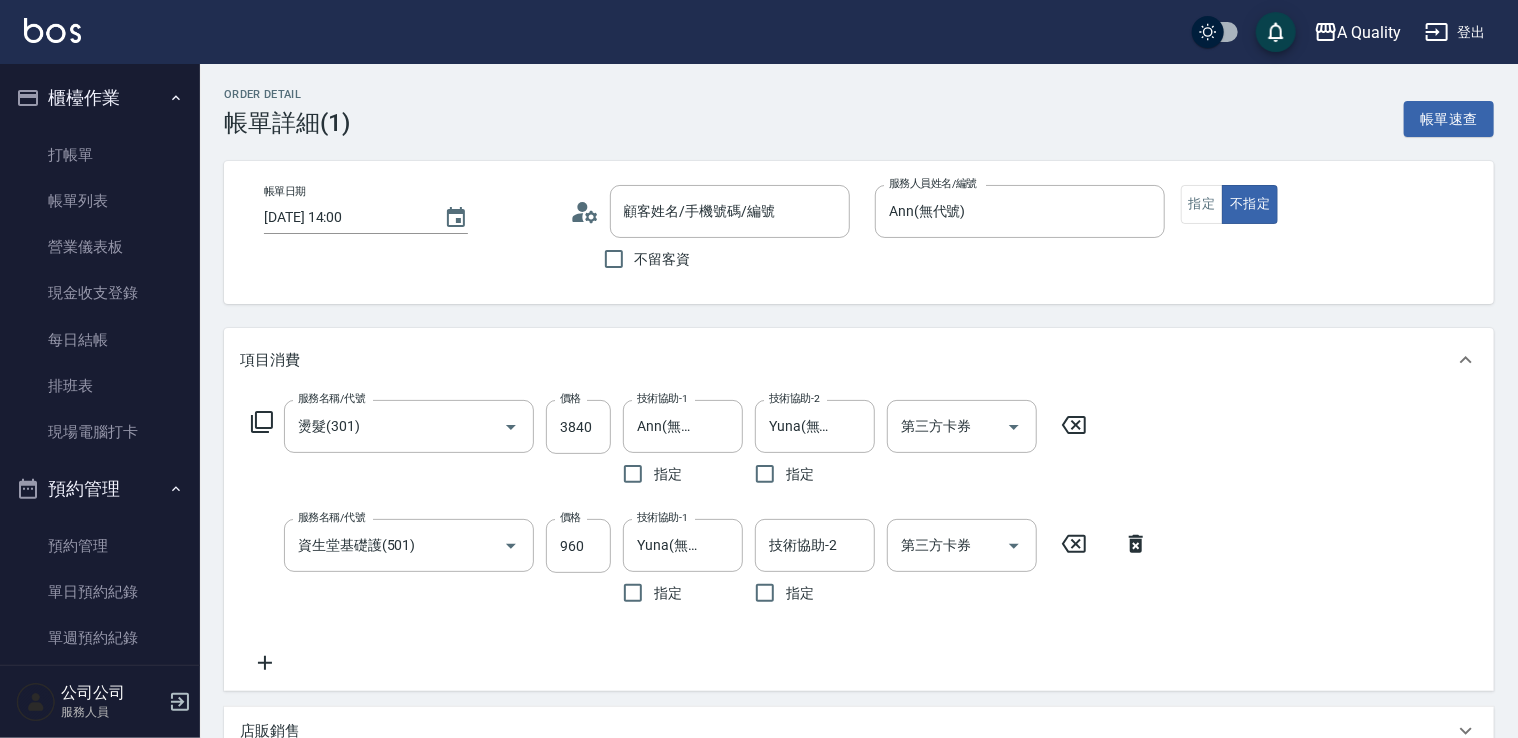type on "許華因/0978510280/null" 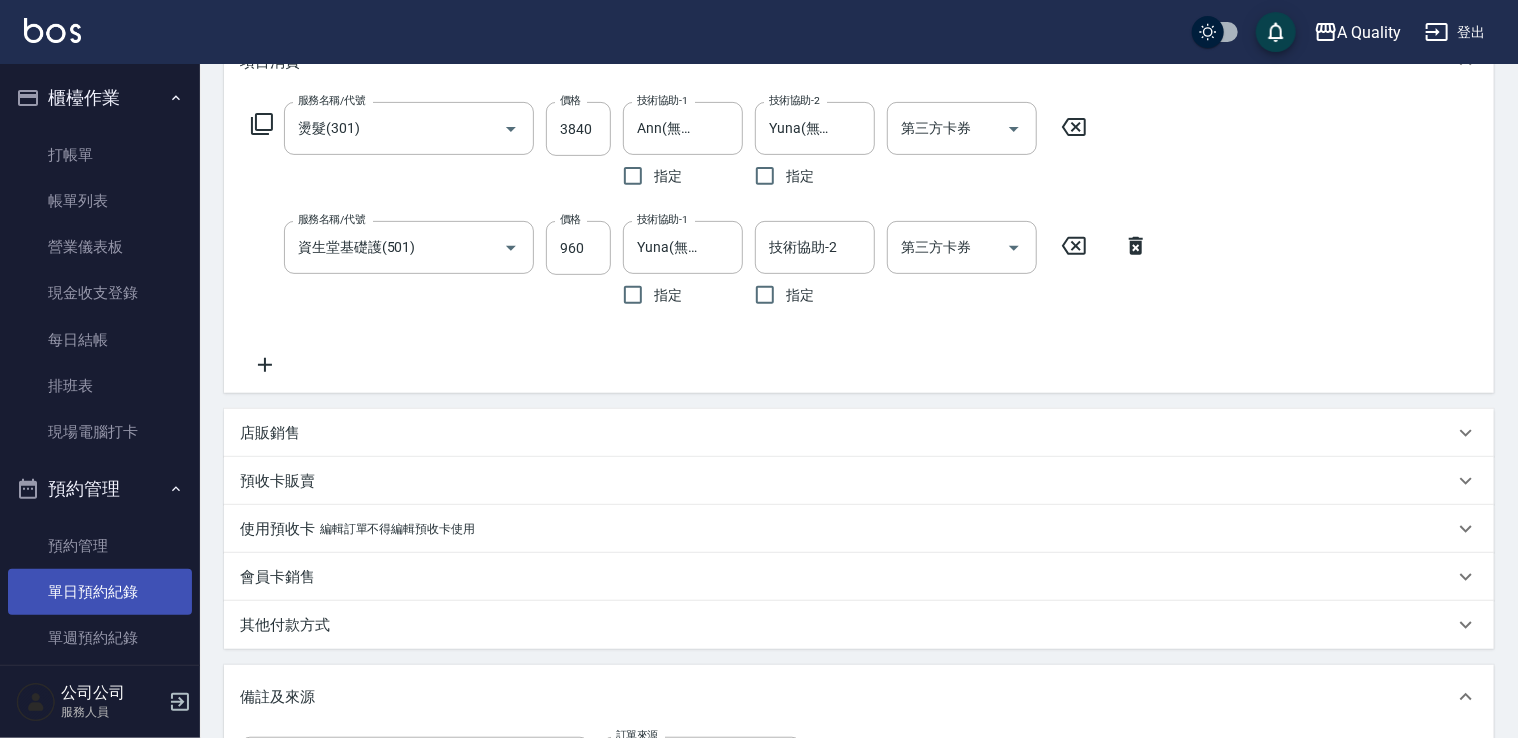 scroll, scrollTop: 300, scrollLeft: 0, axis: vertical 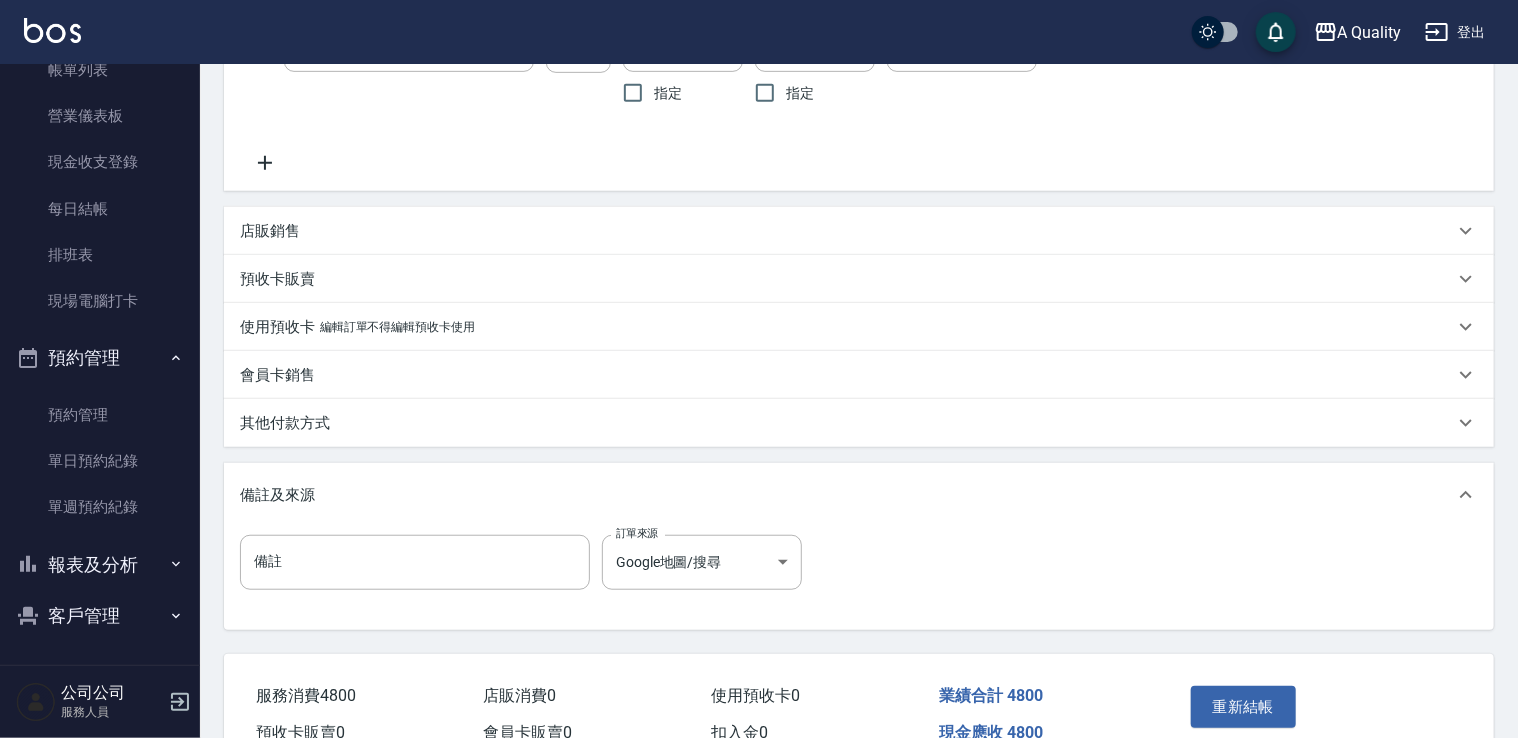 click on "報表及分析" at bounding box center (100, 565) 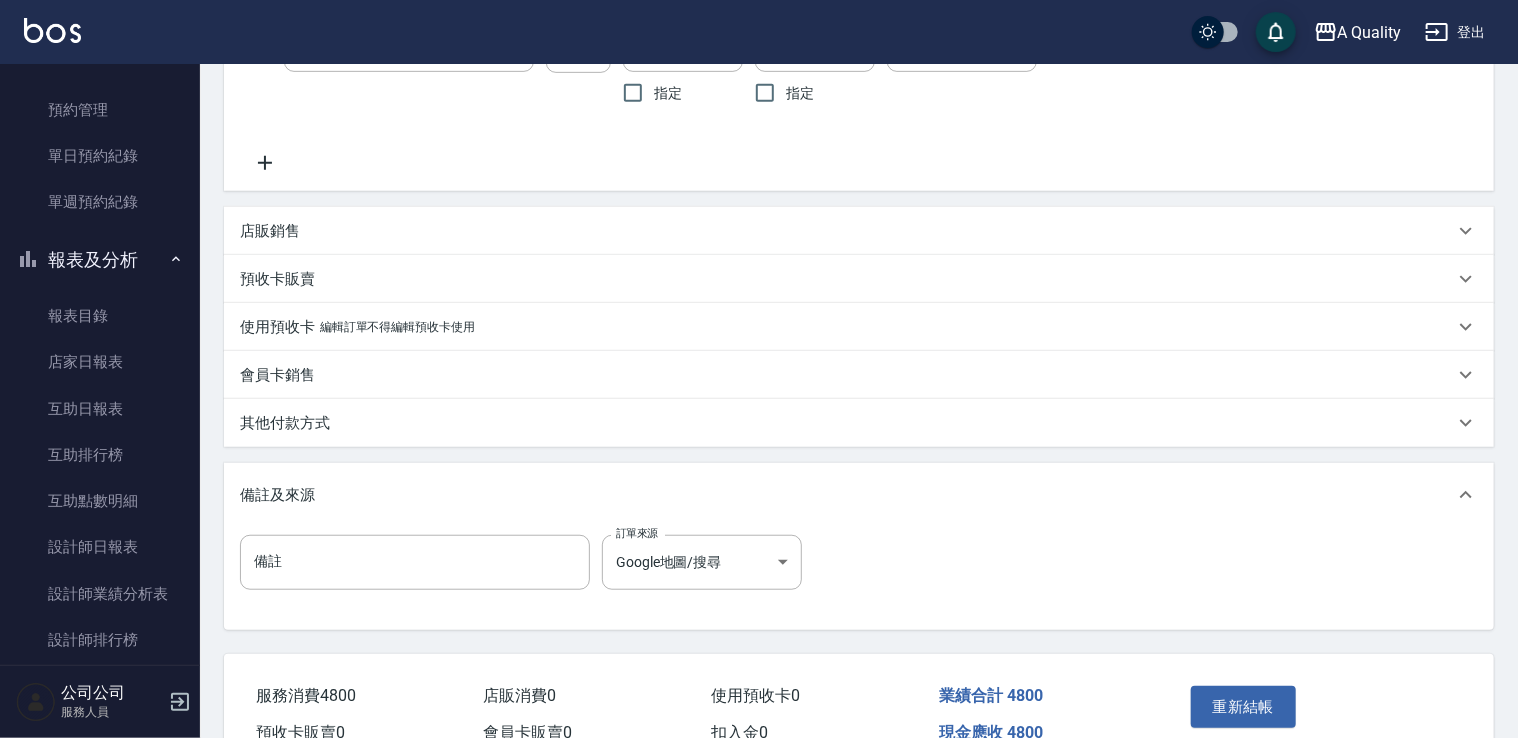 scroll, scrollTop: 531, scrollLeft: 0, axis: vertical 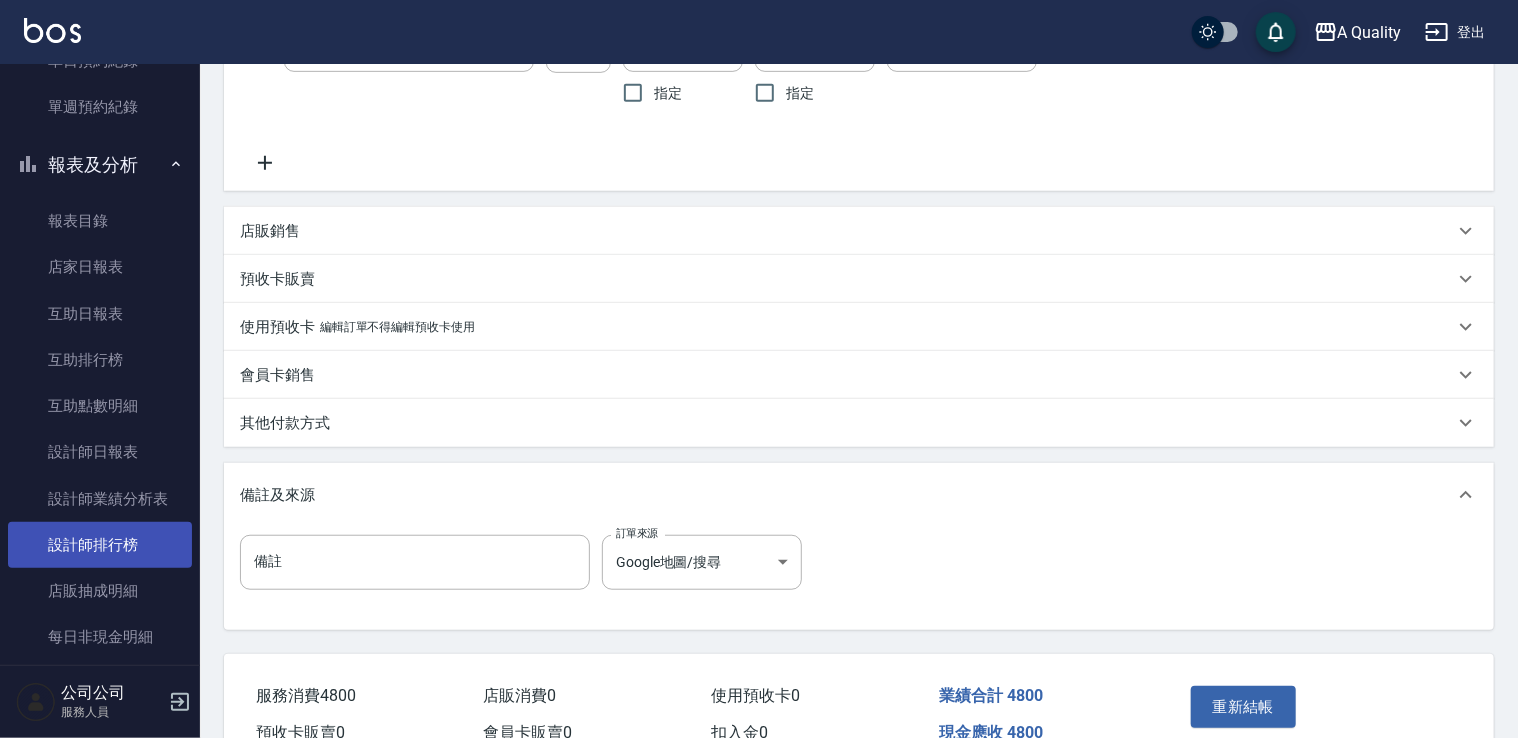 click on "設計師排行榜" at bounding box center (100, 545) 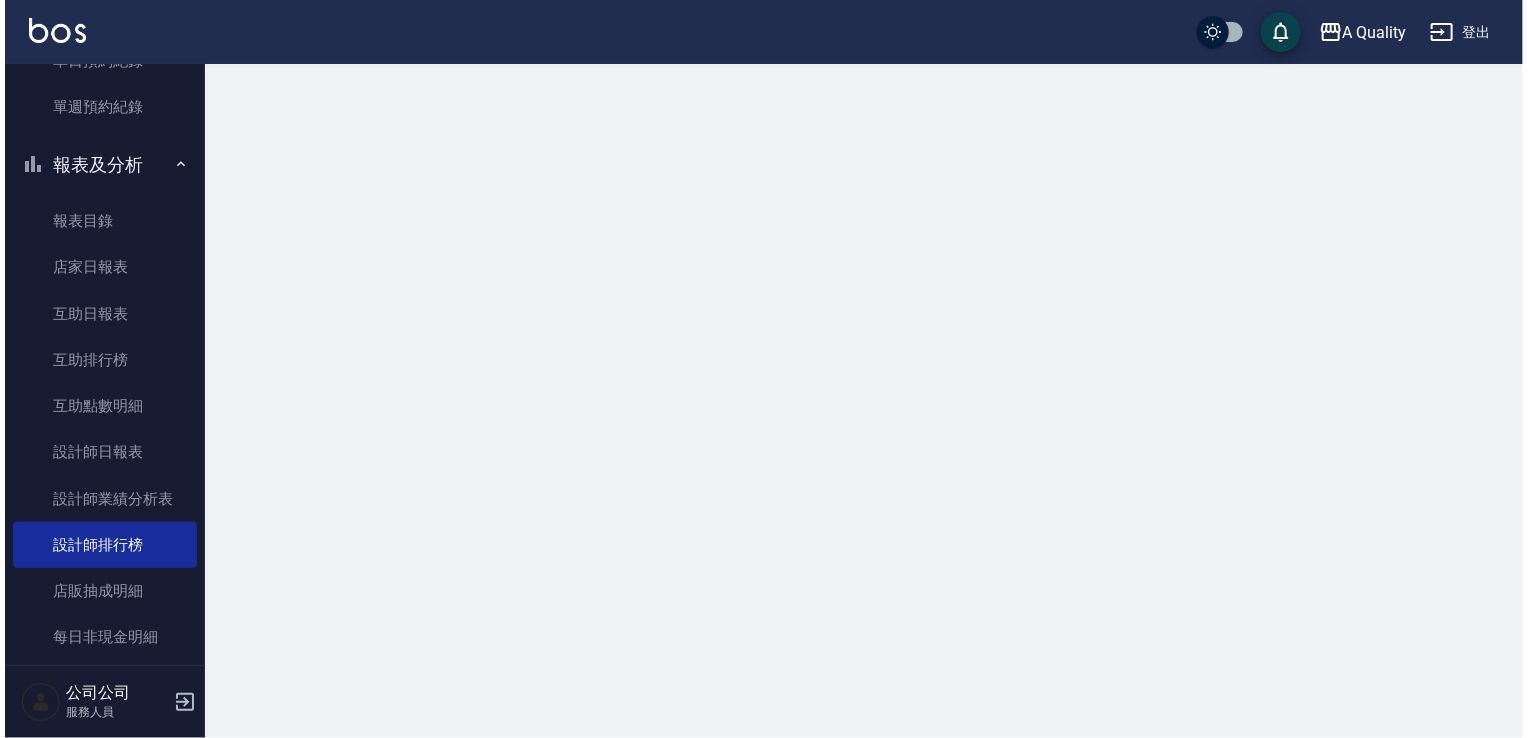 scroll, scrollTop: 0, scrollLeft: 0, axis: both 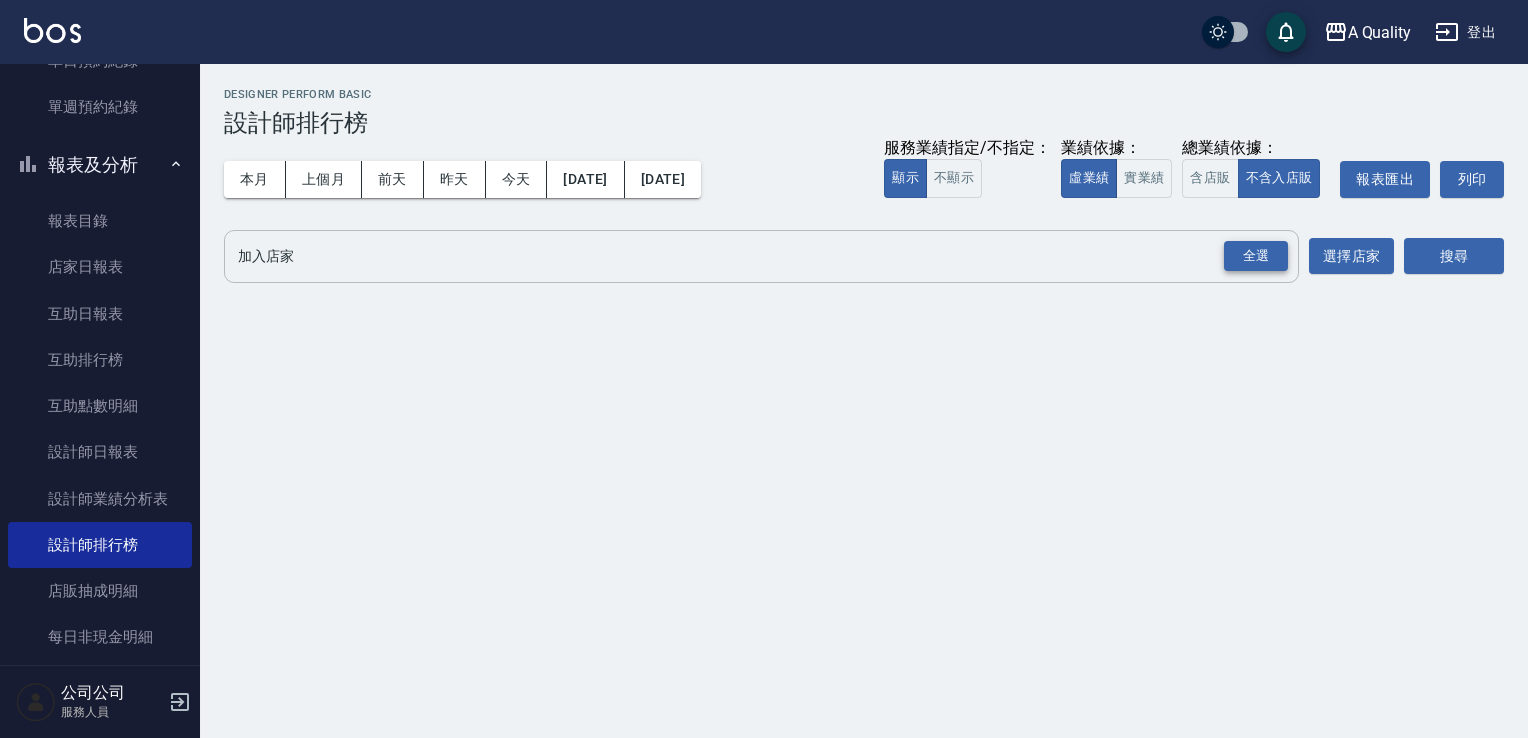 click on "全選" at bounding box center (1256, 256) 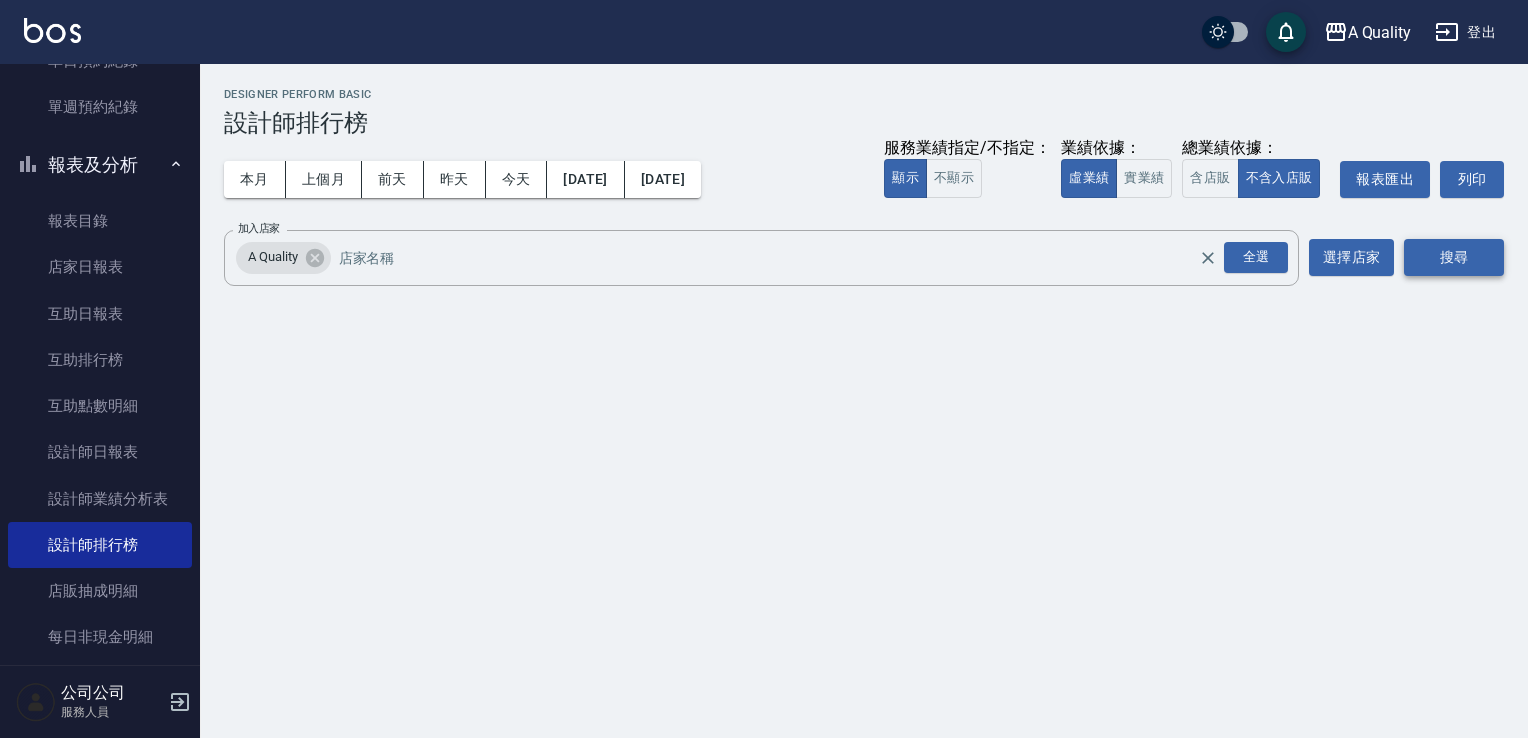 click on "搜尋" at bounding box center (1454, 257) 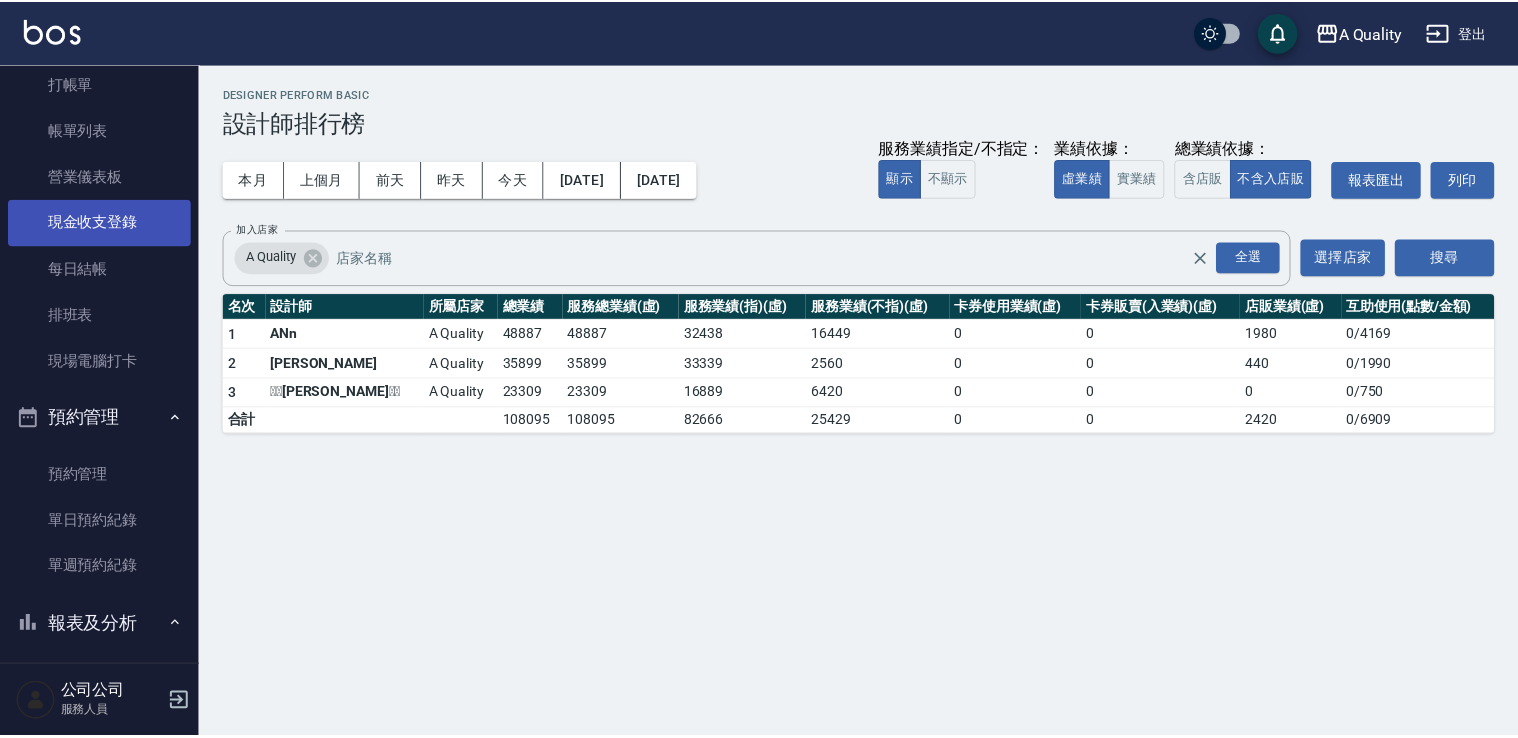 scroll, scrollTop: 0, scrollLeft: 0, axis: both 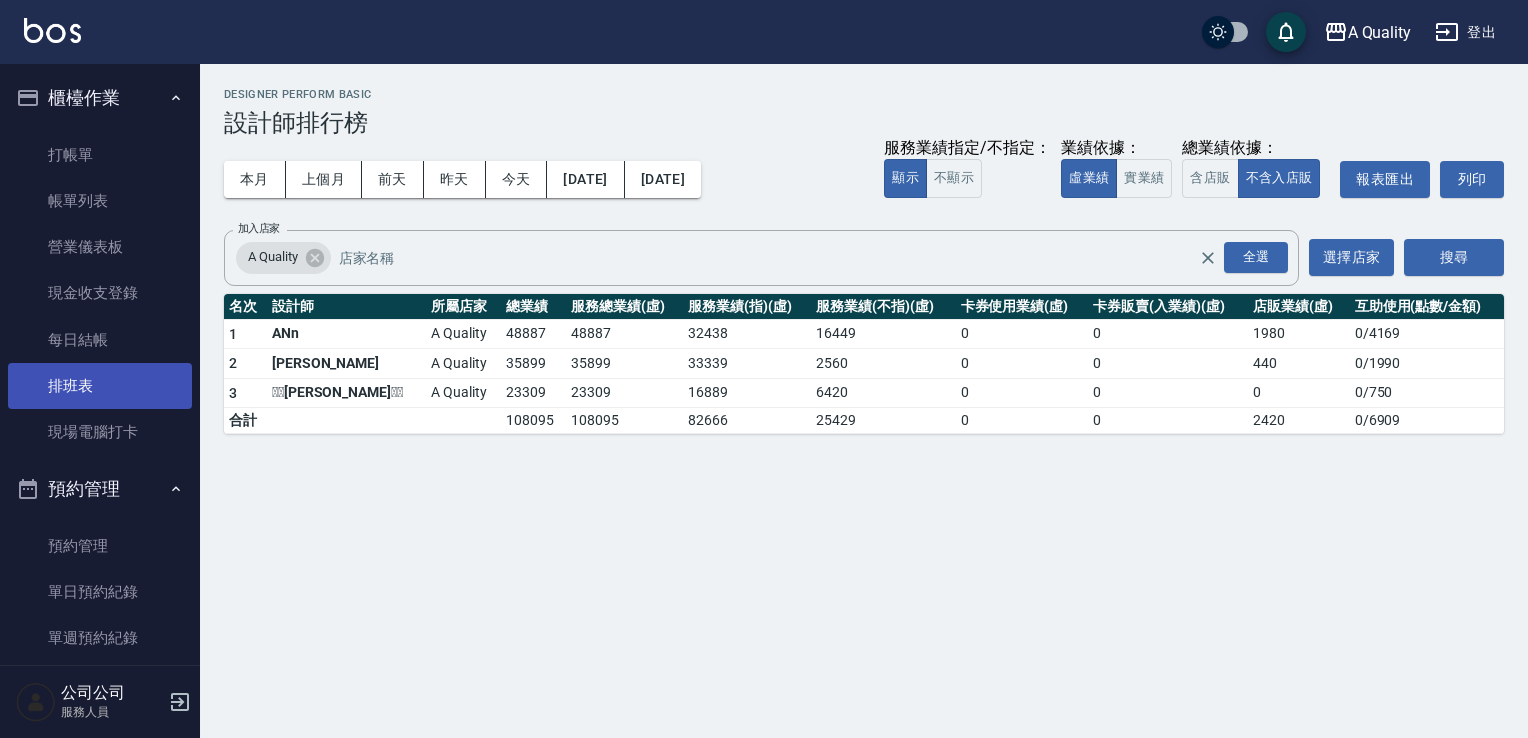 click on "排班表" at bounding box center (100, 386) 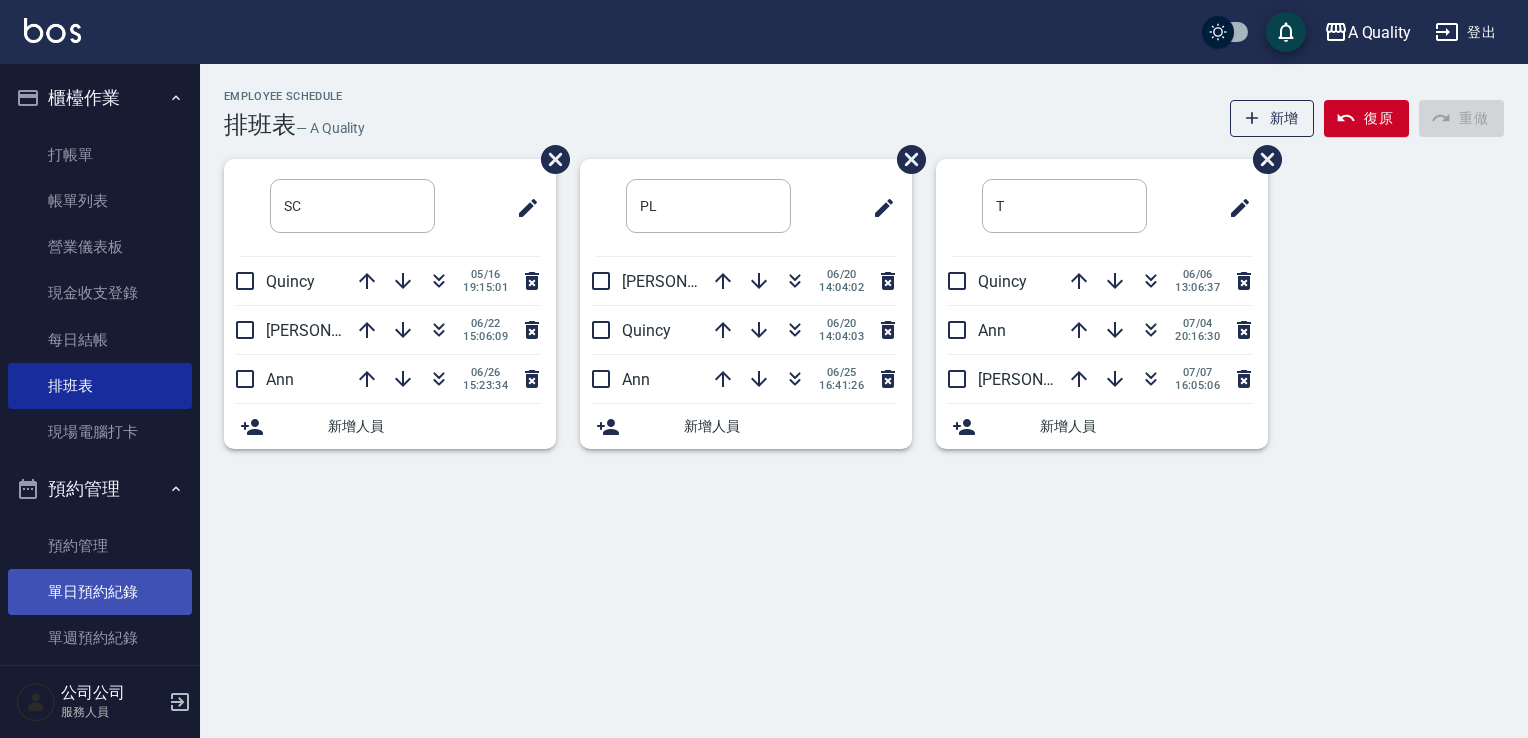 click on "單日預約紀錄" at bounding box center [100, 592] 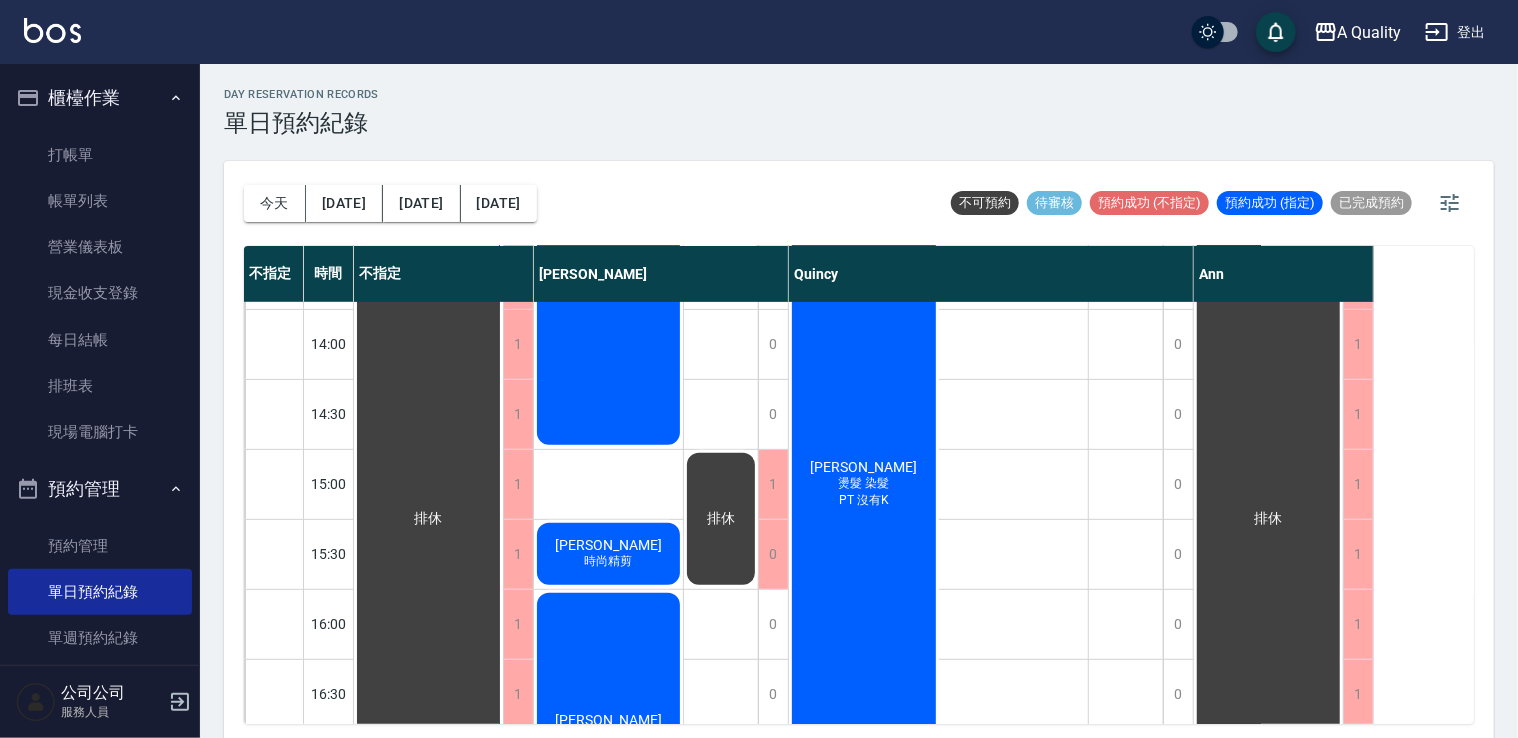 scroll, scrollTop: 353, scrollLeft: 0, axis: vertical 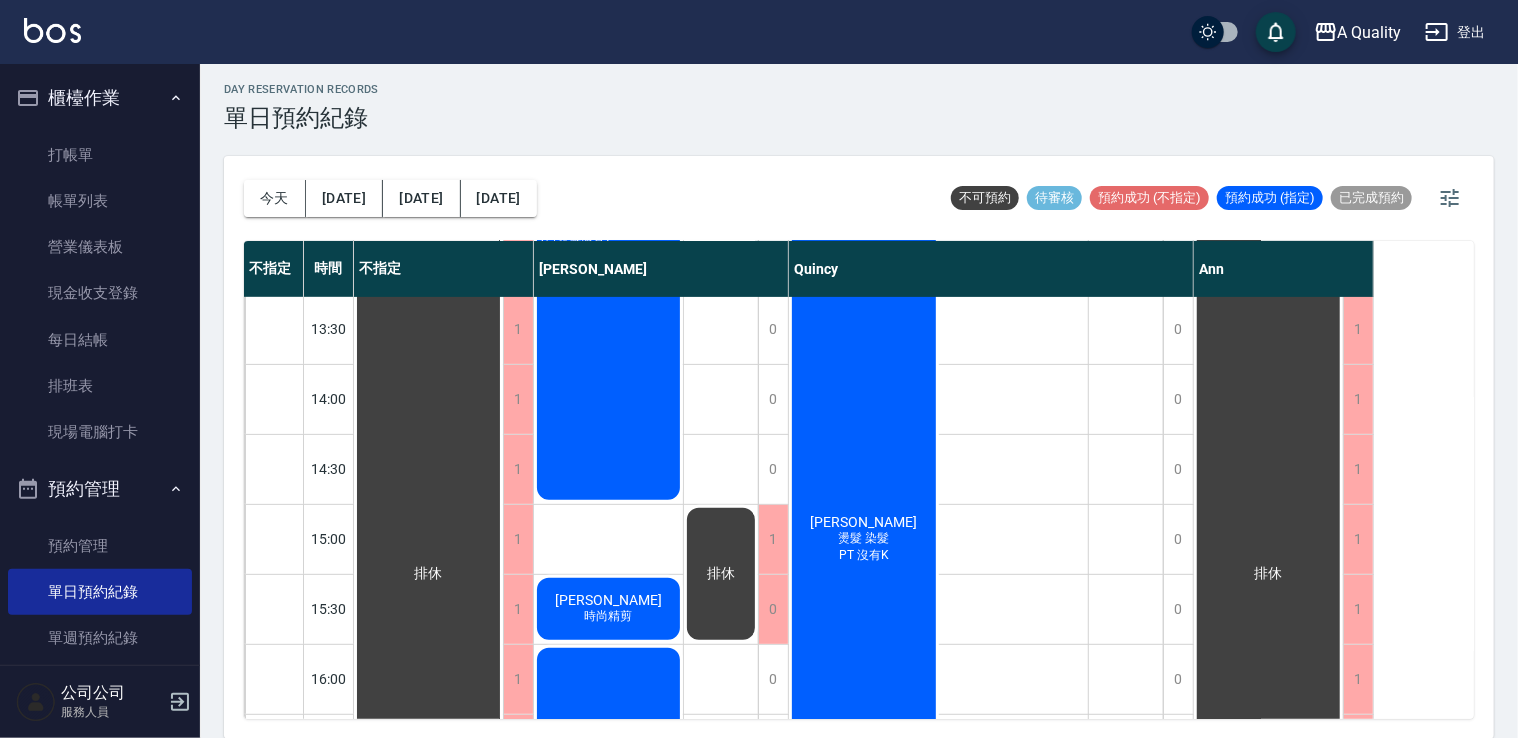 drag, startPoint x: 1330, startPoint y: 427, endPoint x: 732, endPoint y: 409, distance: 598.2708 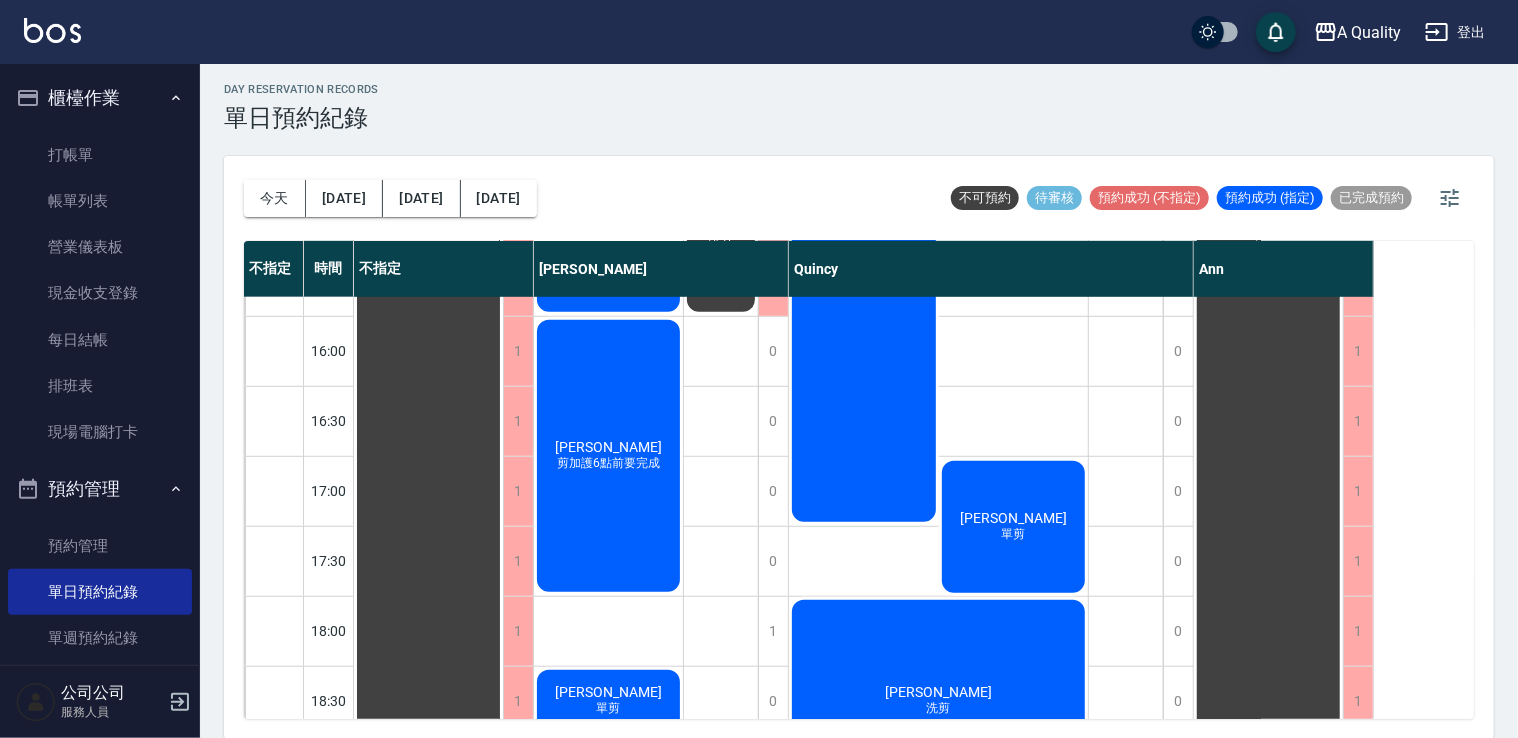 scroll, scrollTop: 853, scrollLeft: 0, axis: vertical 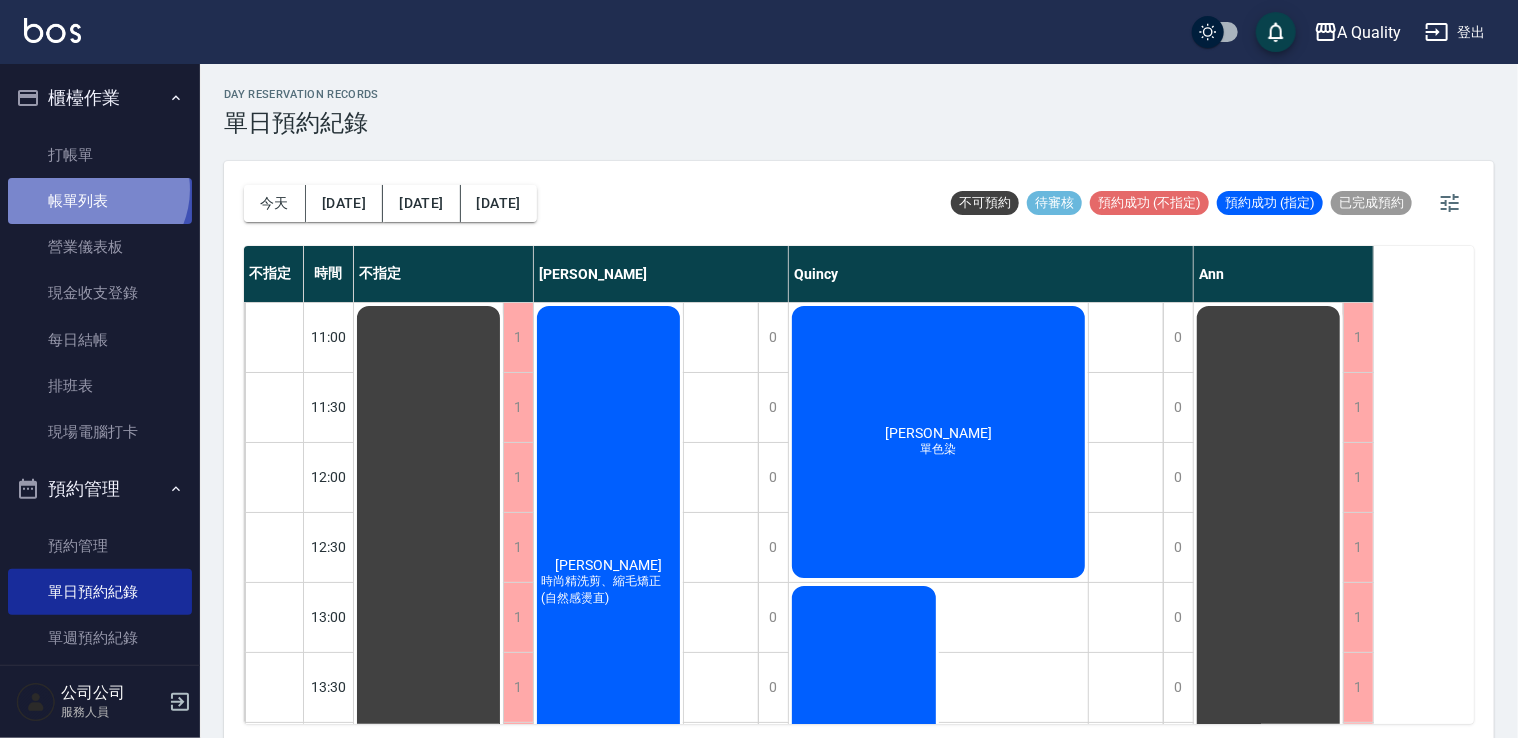 click on "帳單列表" at bounding box center (100, 201) 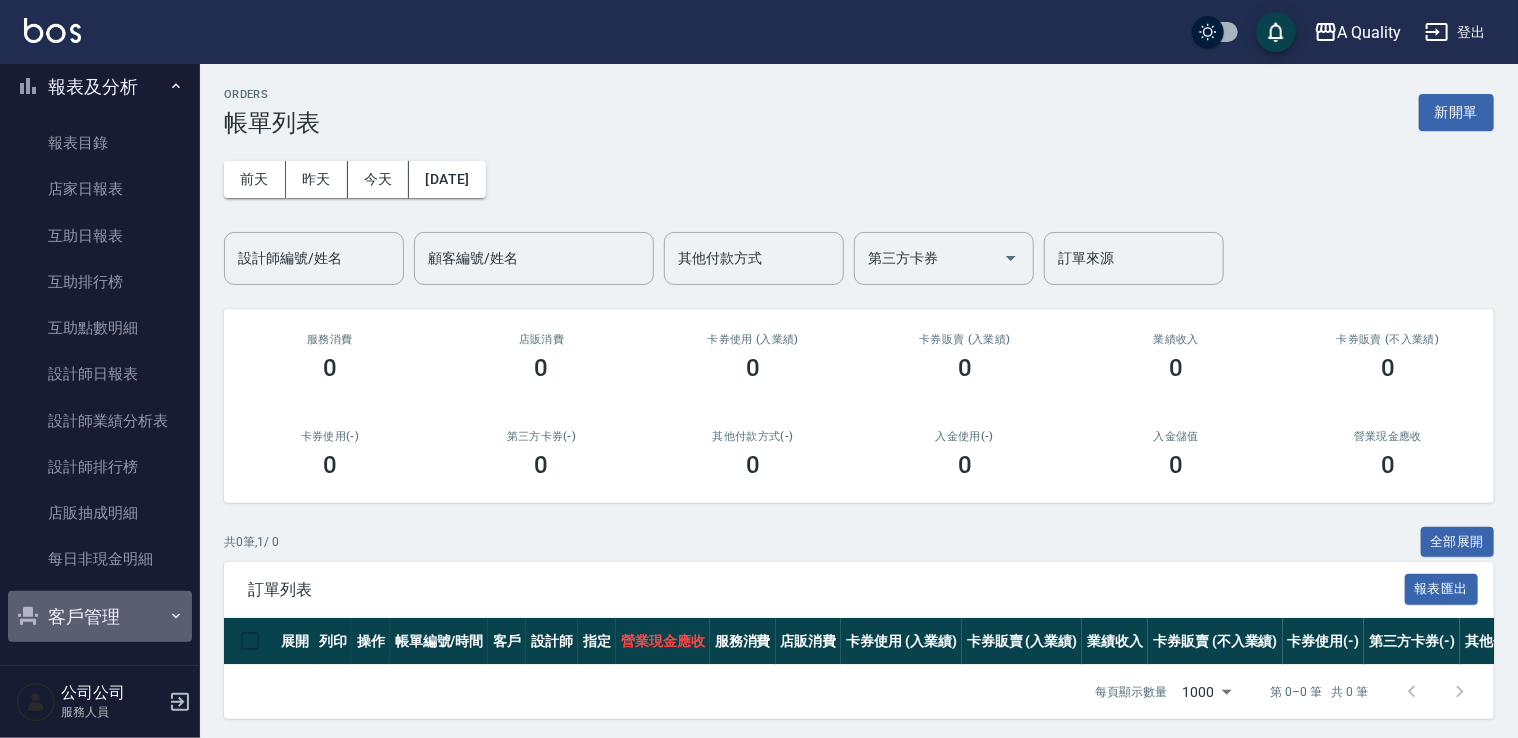 click on "客戶管理" at bounding box center [100, 617] 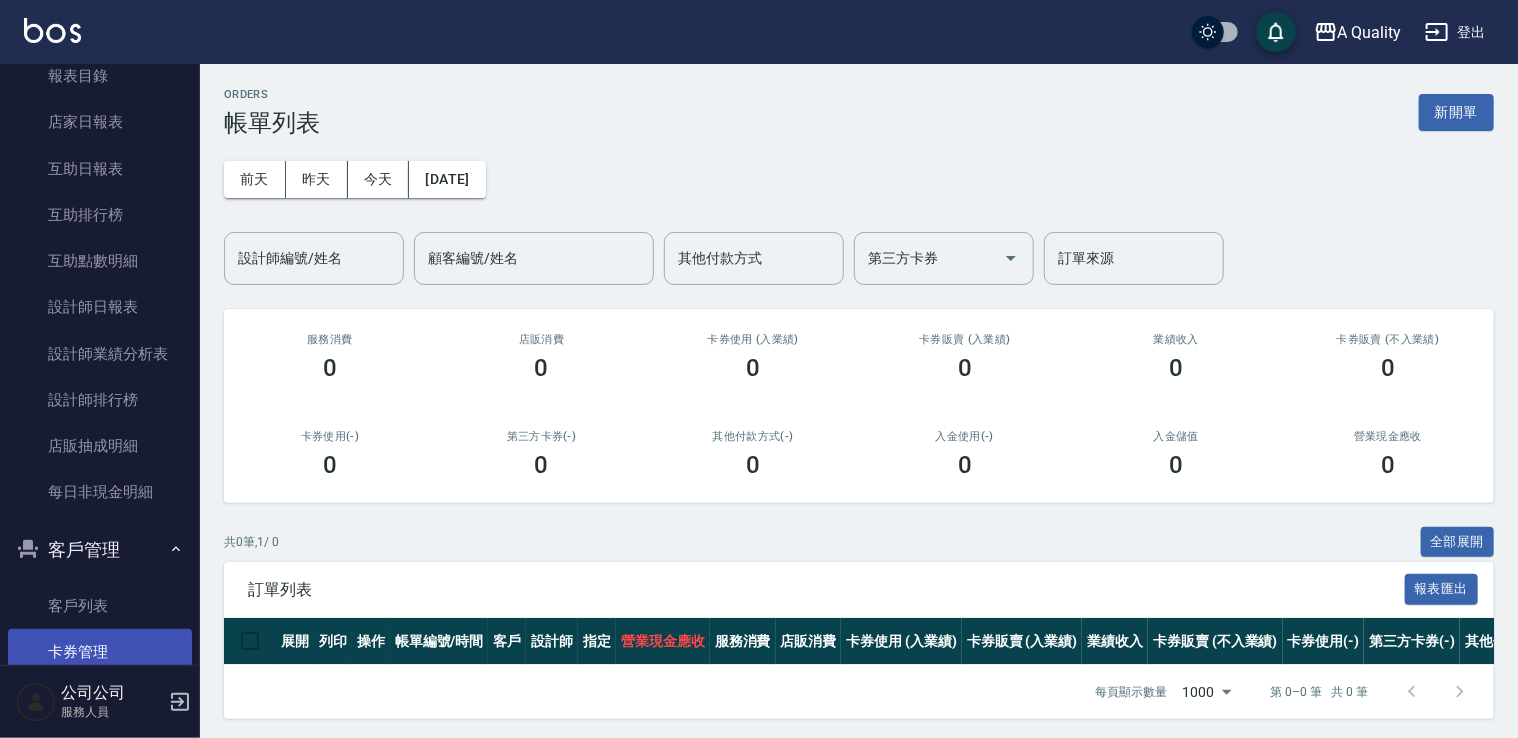 scroll, scrollTop: 764, scrollLeft: 0, axis: vertical 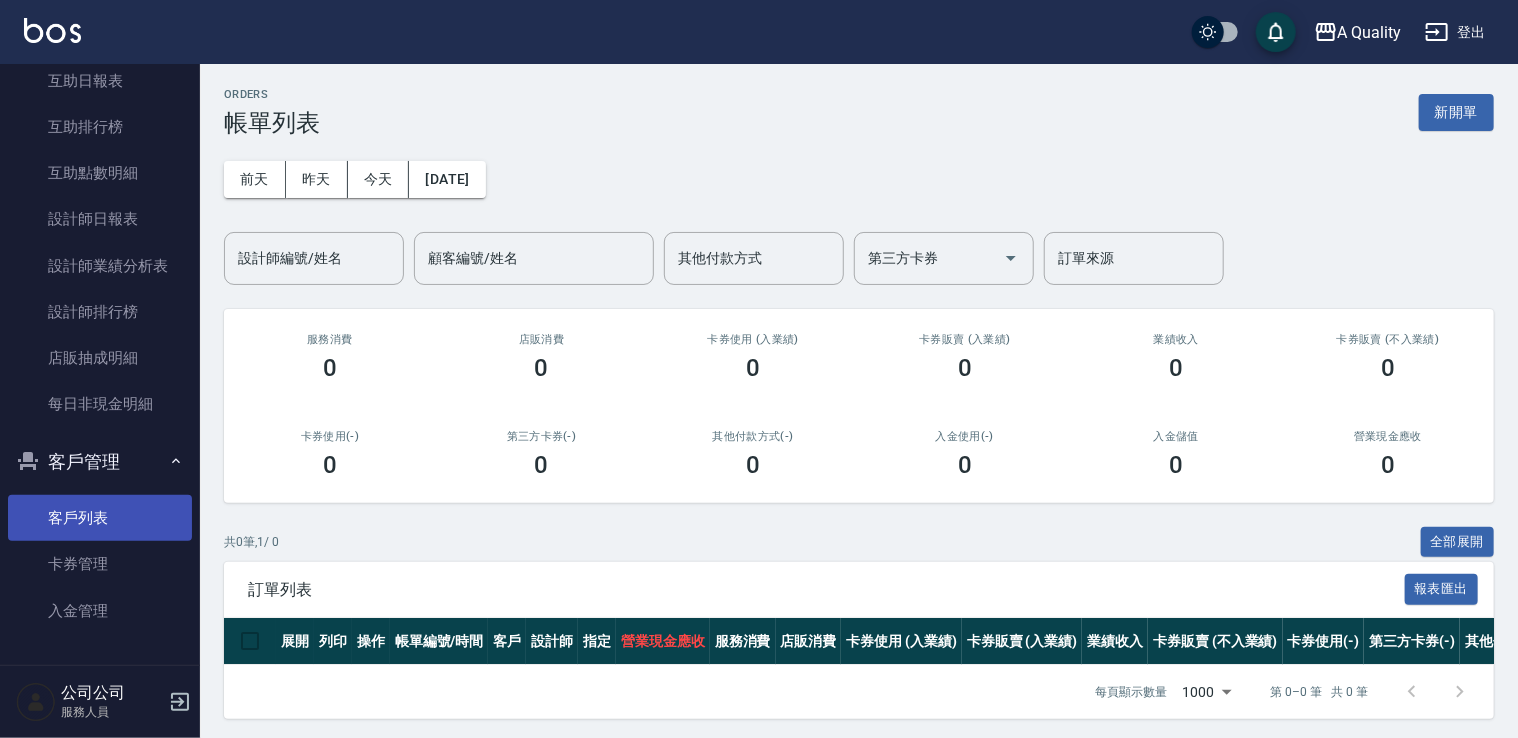 drag, startPoint x: 87, startPoint y: 517, endPoint x: 94, endPoint y: 506, distance: 13.038404 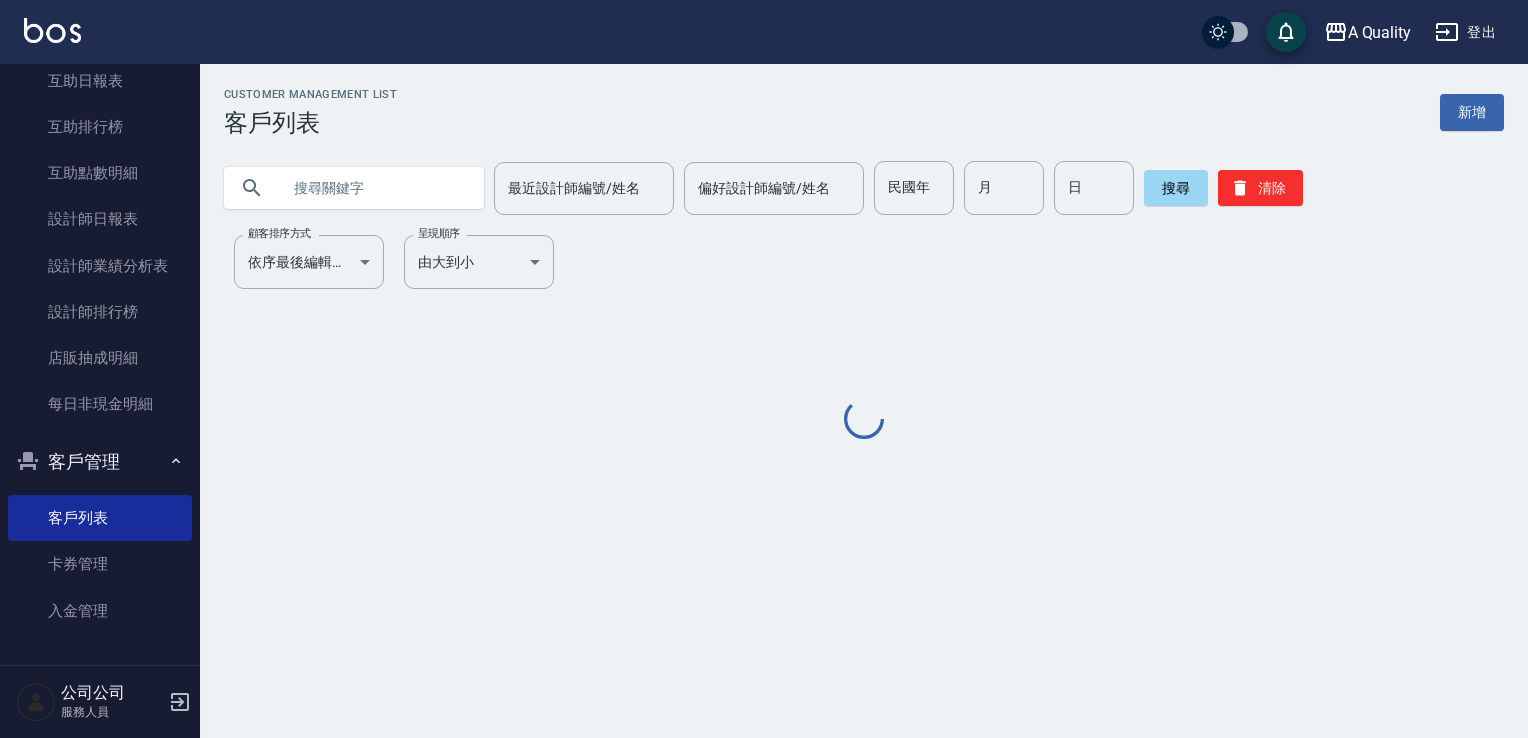 click at bounding box center (374, 188) 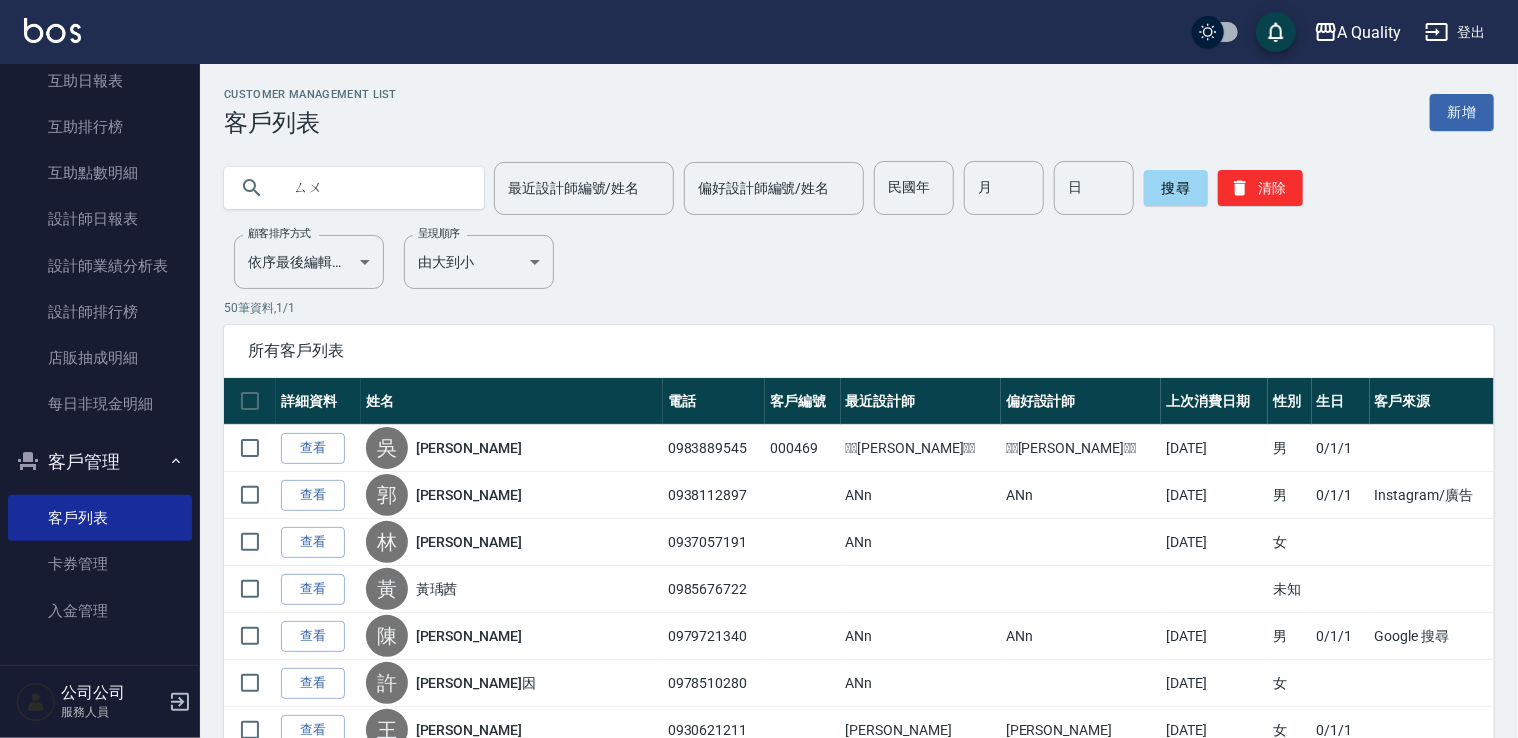 type on "ㄙ" 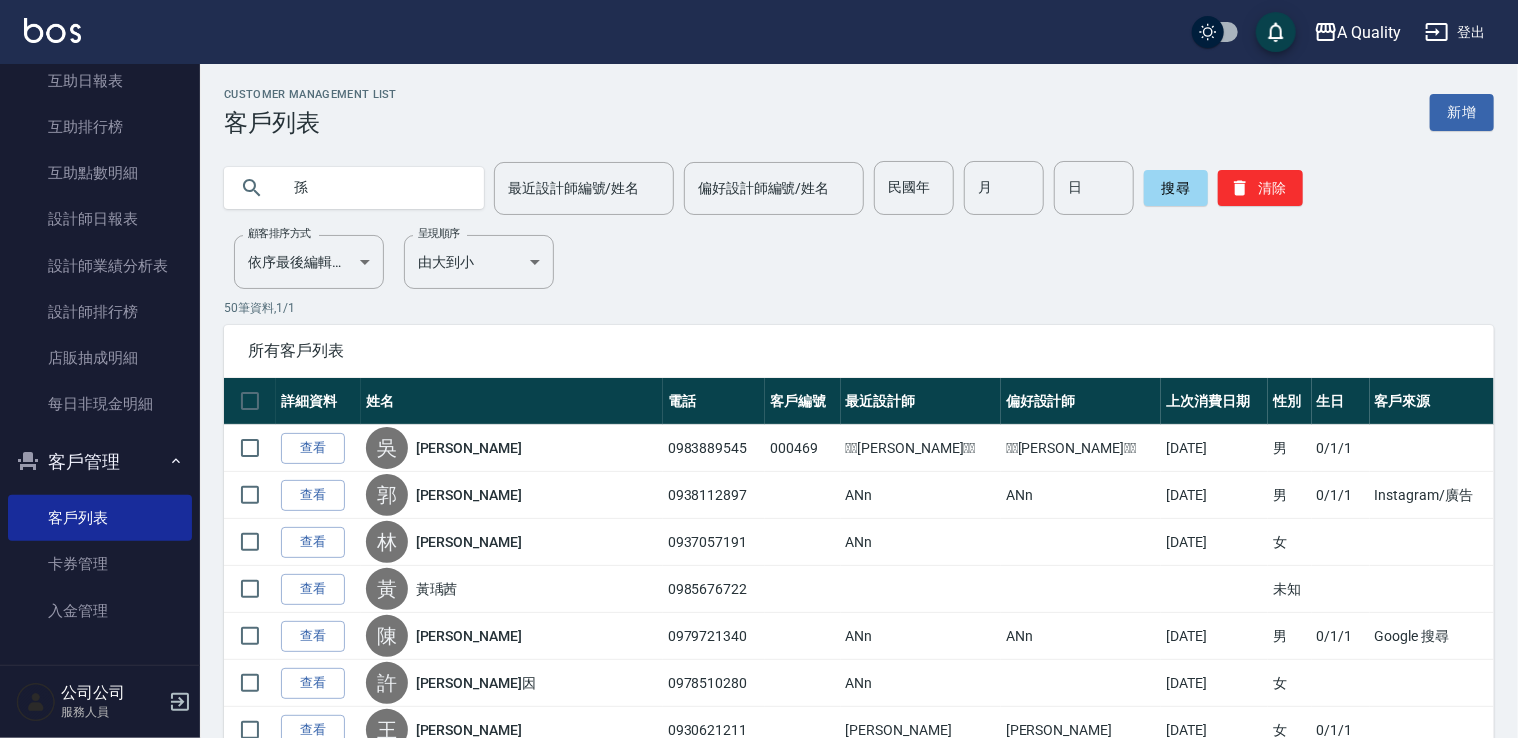 type on "孫" 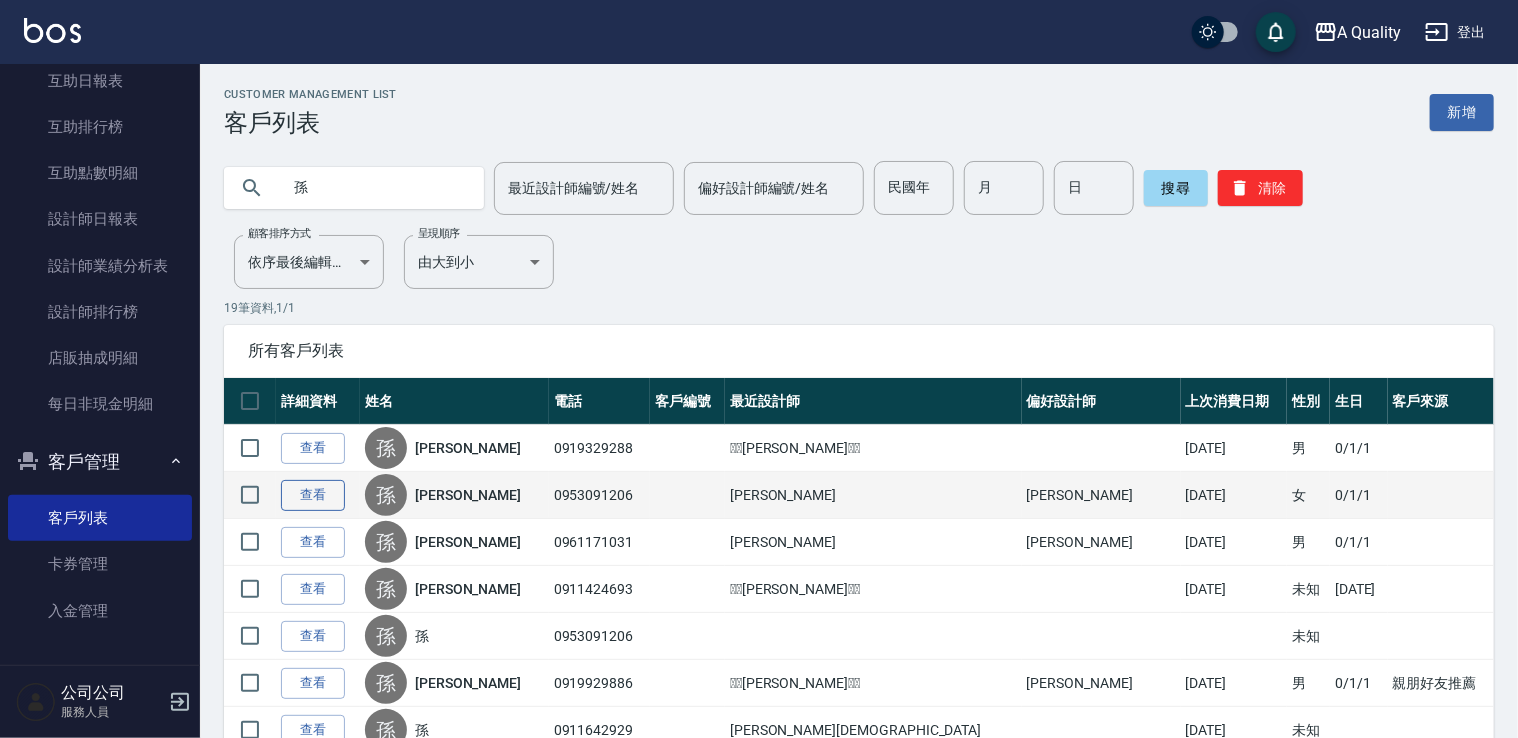 click on "查看" at bounding box center (313, 495) 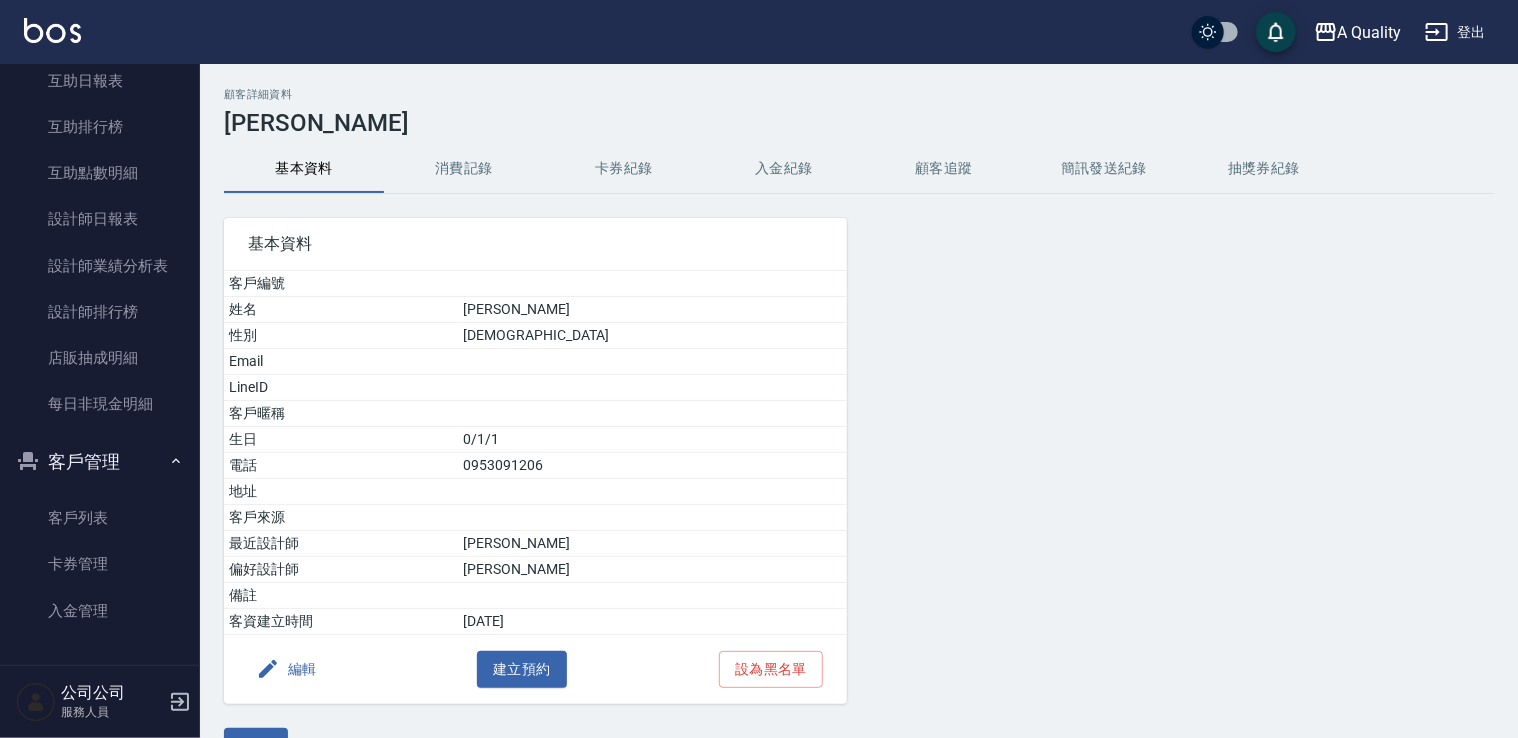 click on "消費記錄" at bounding box center (464, 169) 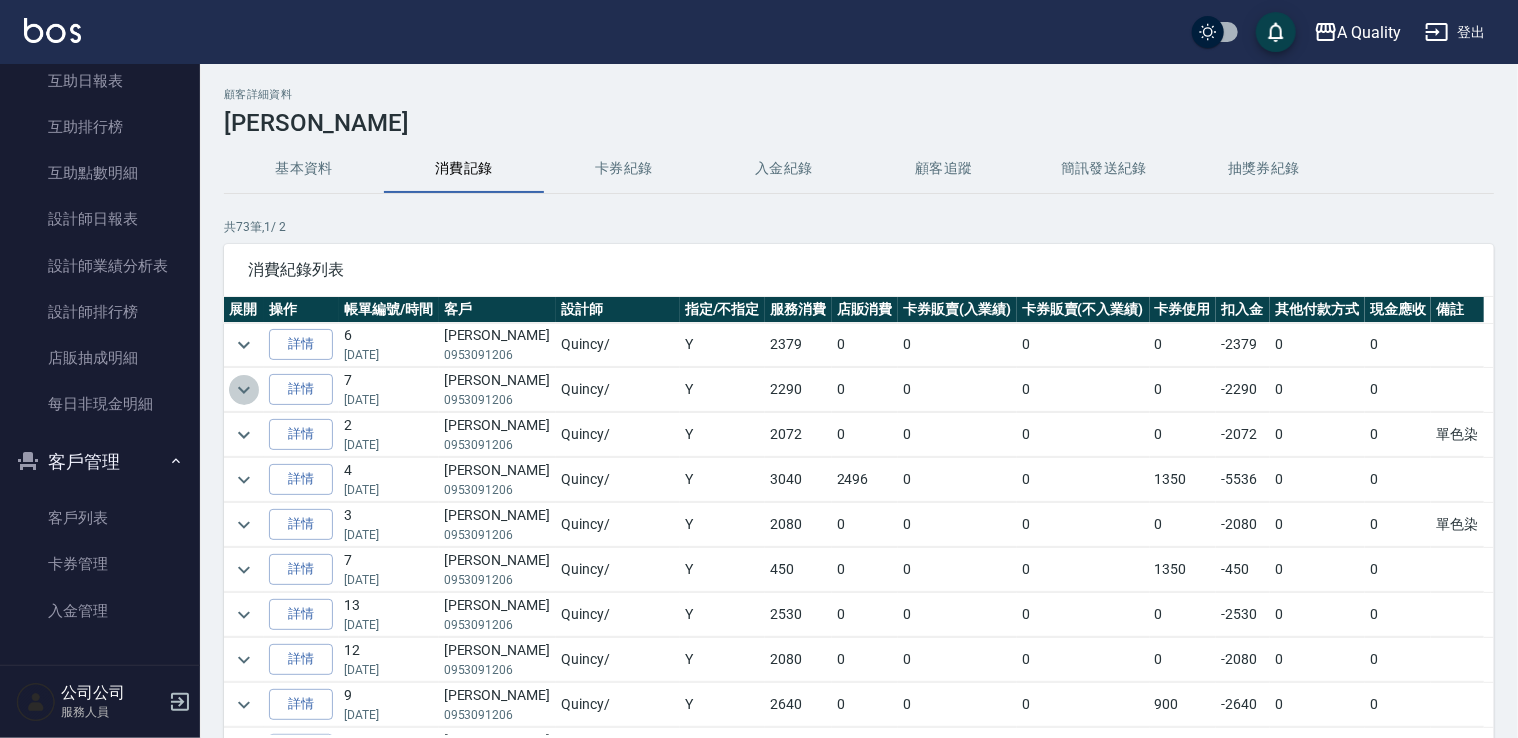 click 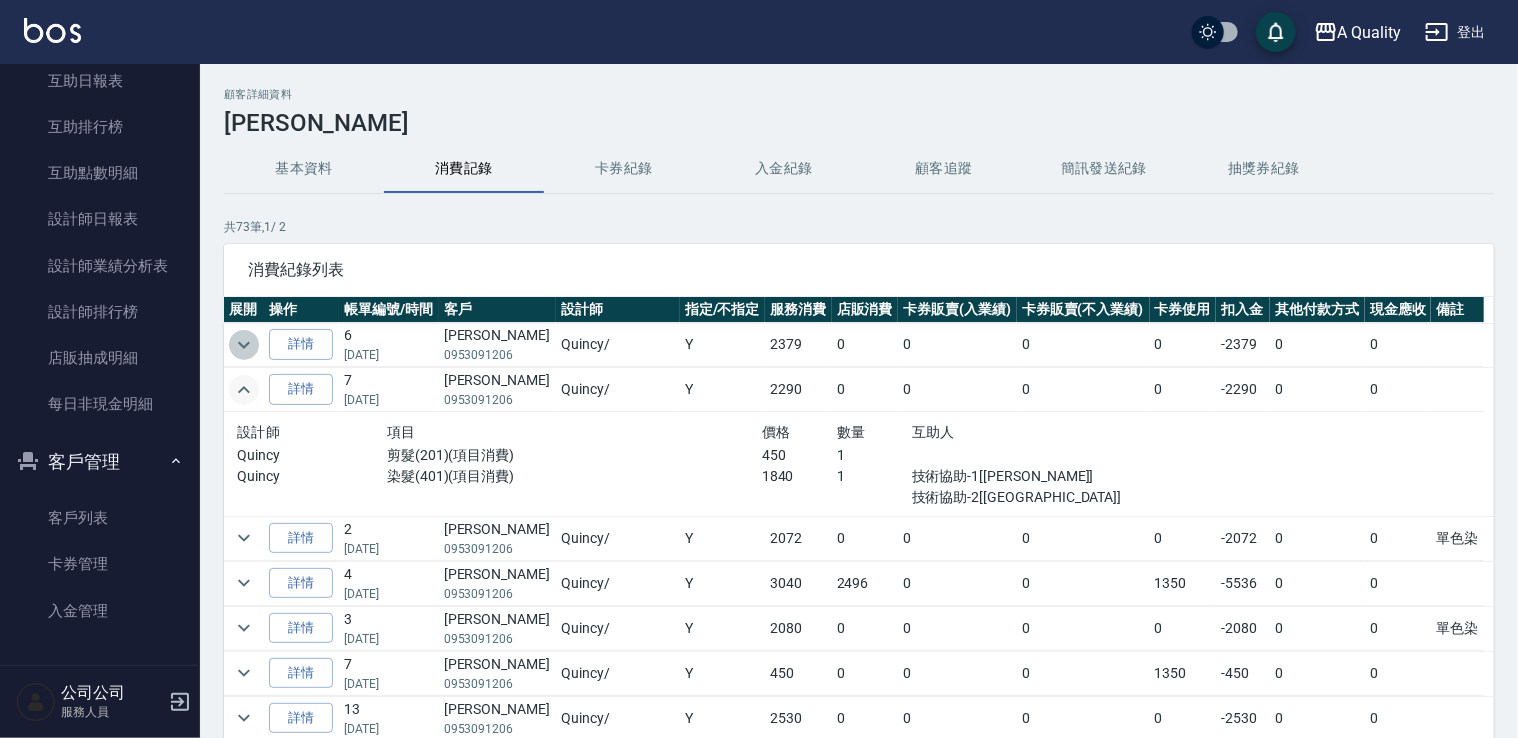 click 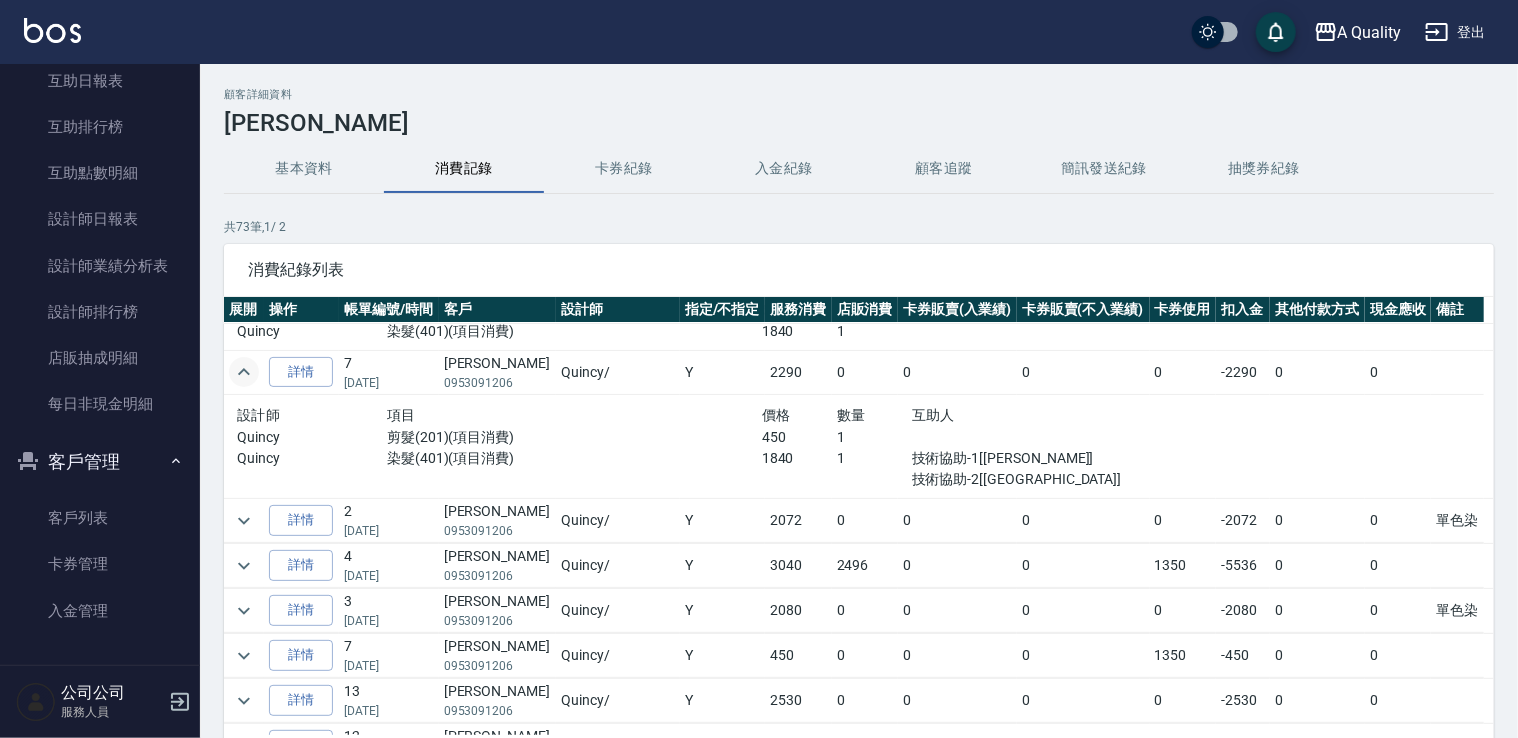 scroll, scrollTop: 0, scrollLeft: 0, axis: both 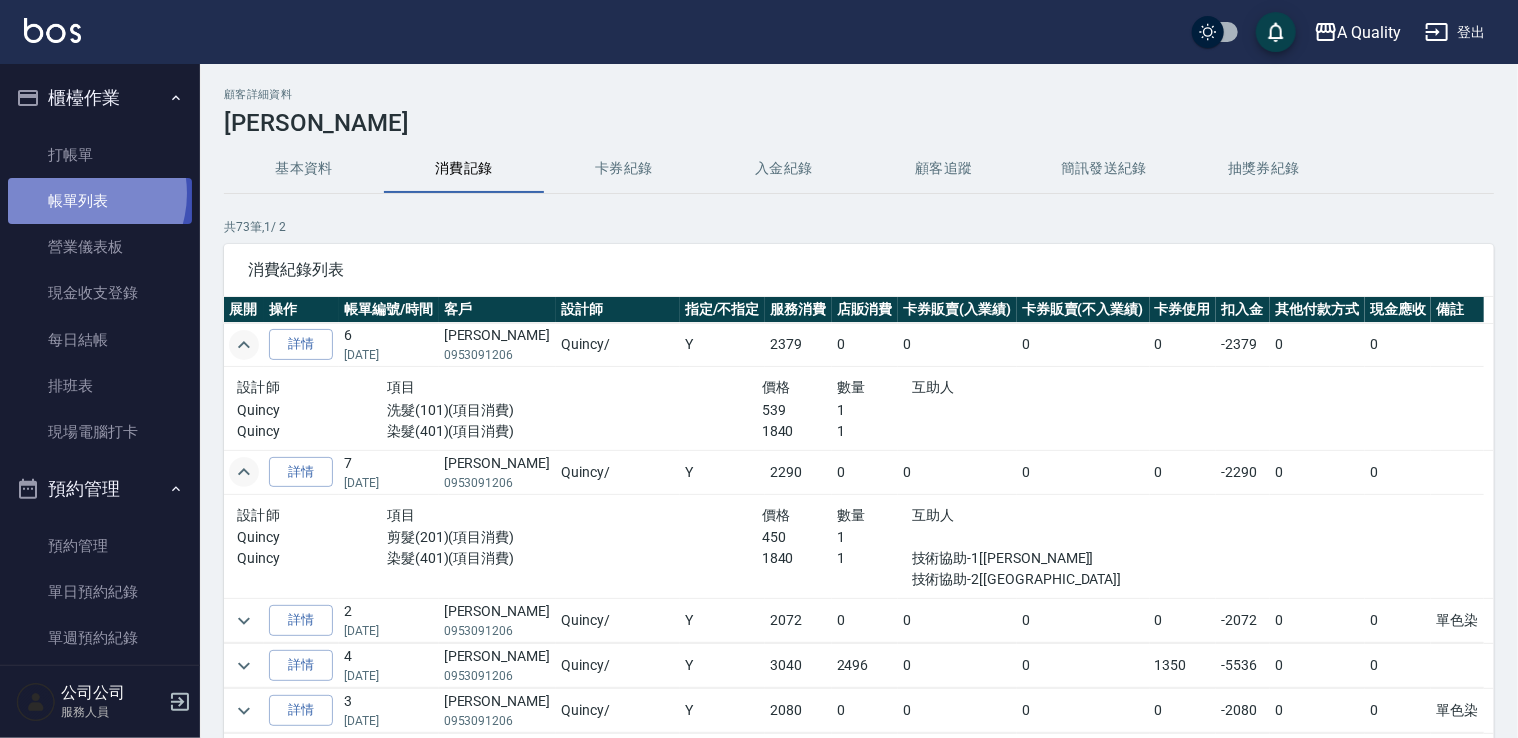 click on "帳單列表" at bounding box center [100, 201] 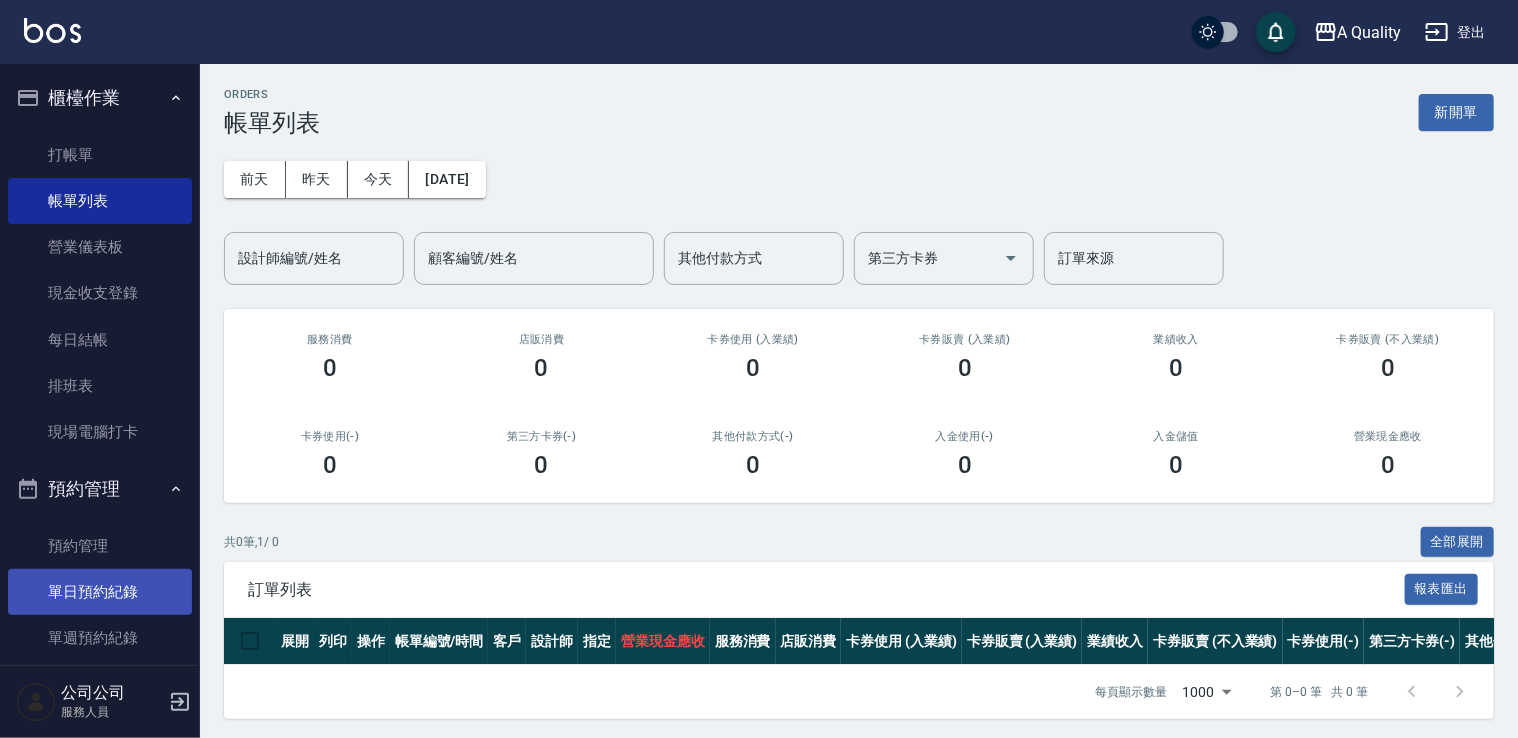 click on "單日預約紀錄" at bounding box center [100, 592] 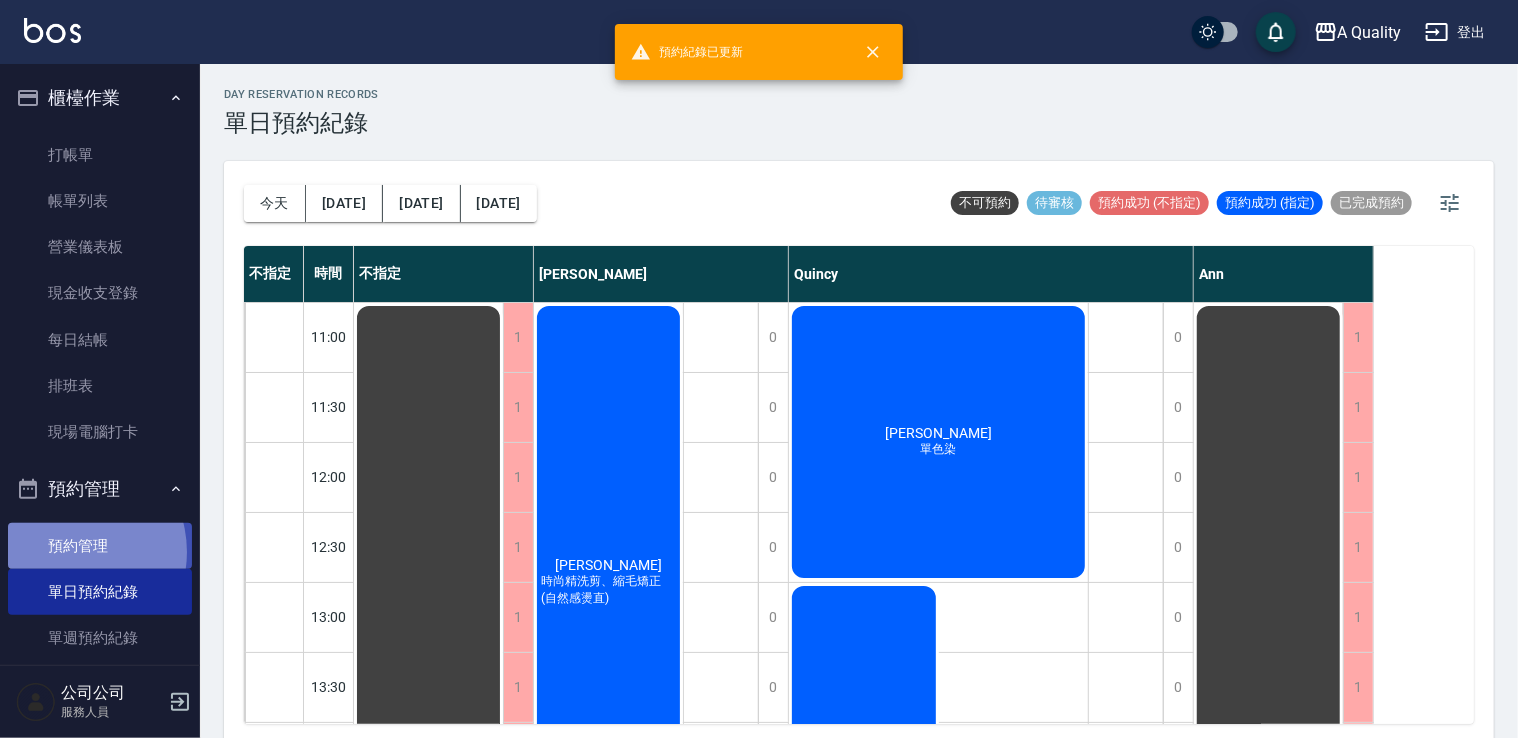 click on "預約管理" at bounding box center [100, 546] 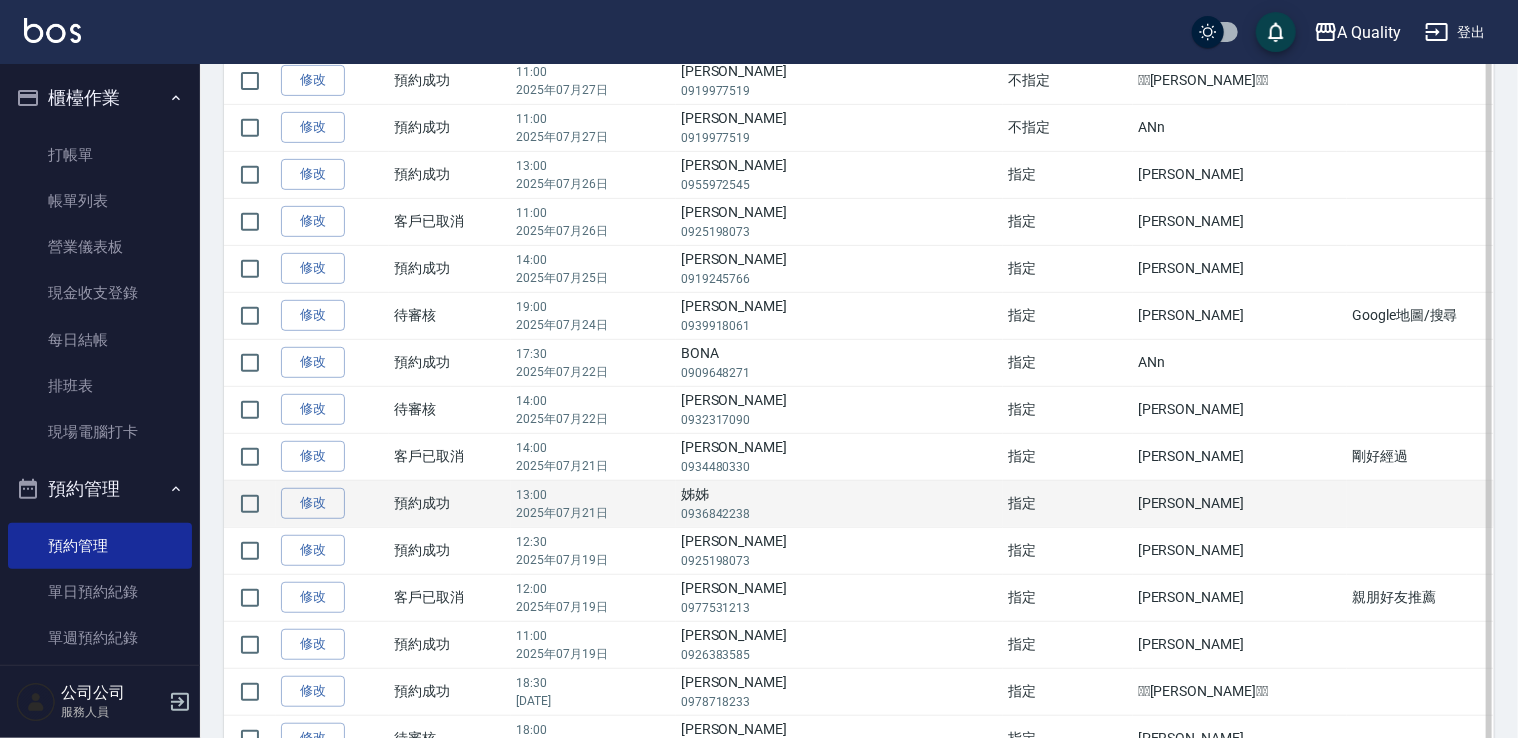 scroll, scrollTop: 400, scrollLeft: 0, axis: vertical 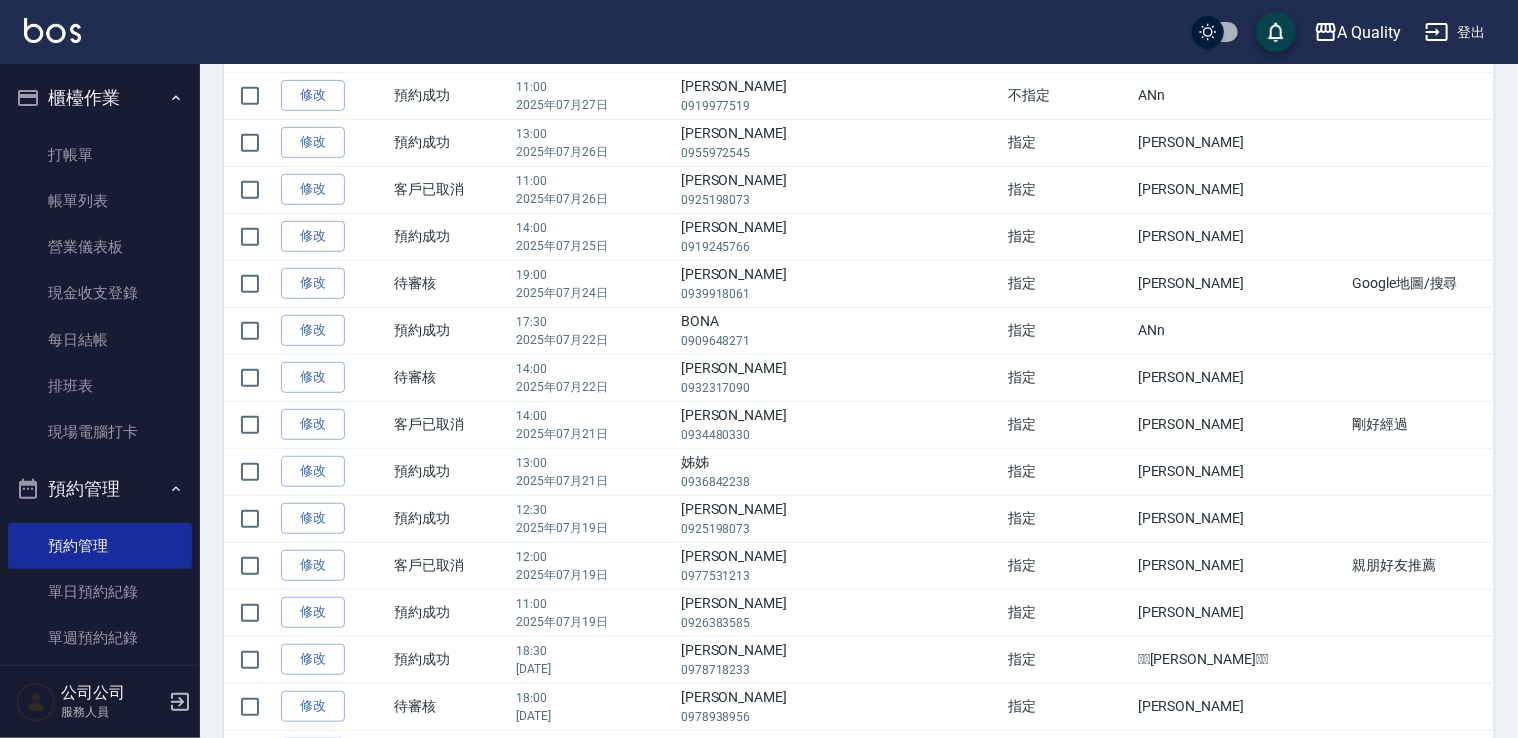 drag, startPoint x: 98, startPoint y: 590, endPoint x: 200, endPoint y: 464, distance: 162.11107 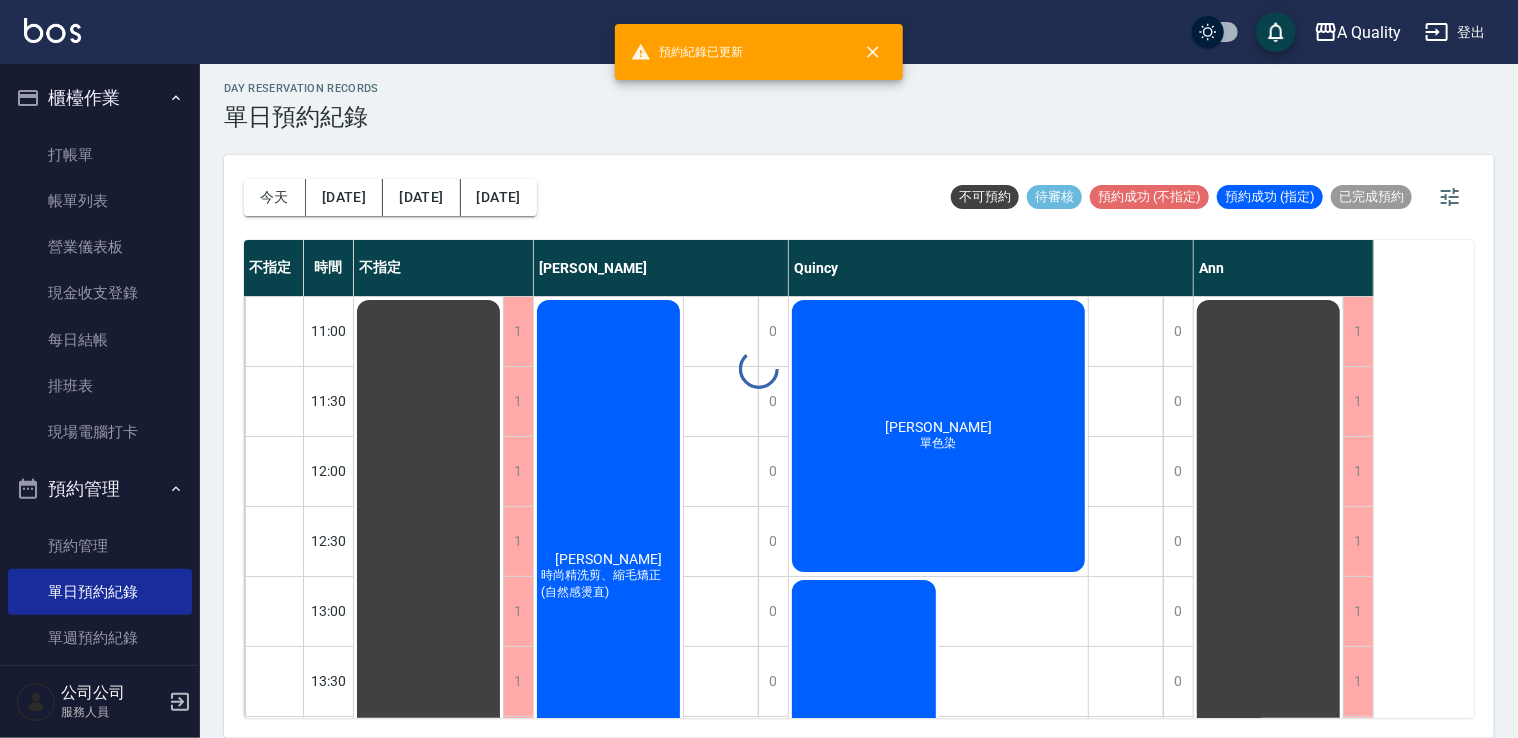 scroll, scrollTop: 0, scrollLeft: 0, axis: both 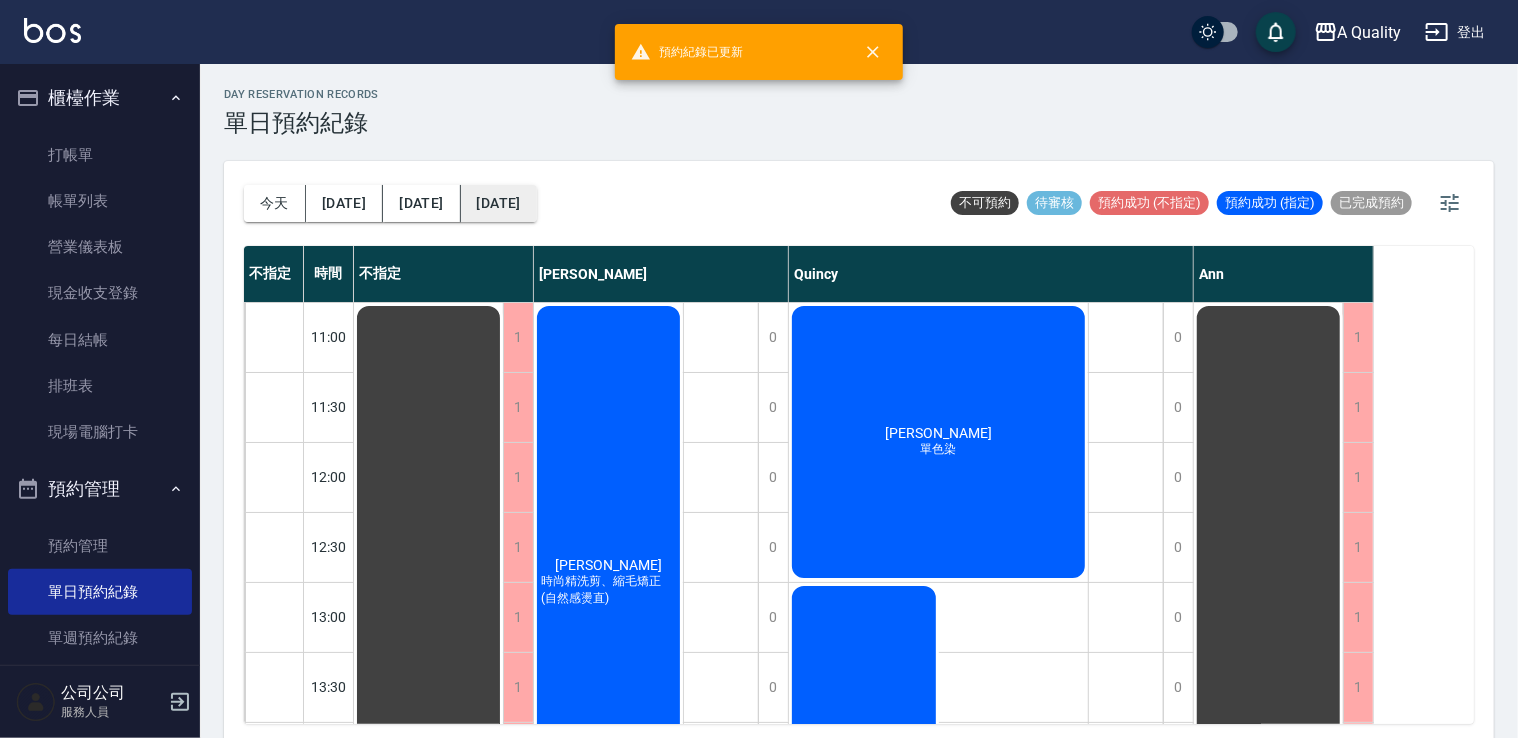 click on "2025/07/10" at bounding box center [499, 203] 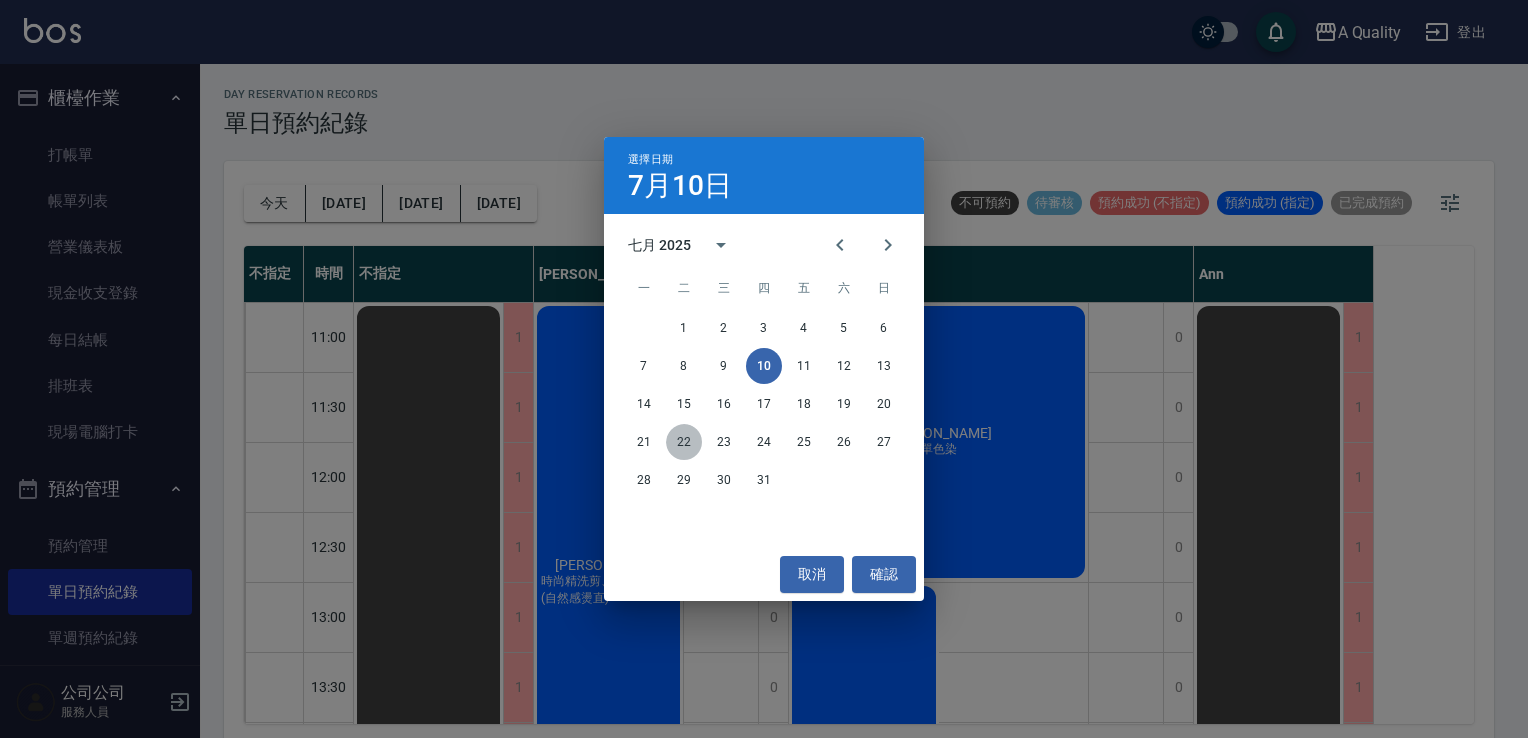 click on "22" at bounding box center [684, 442] 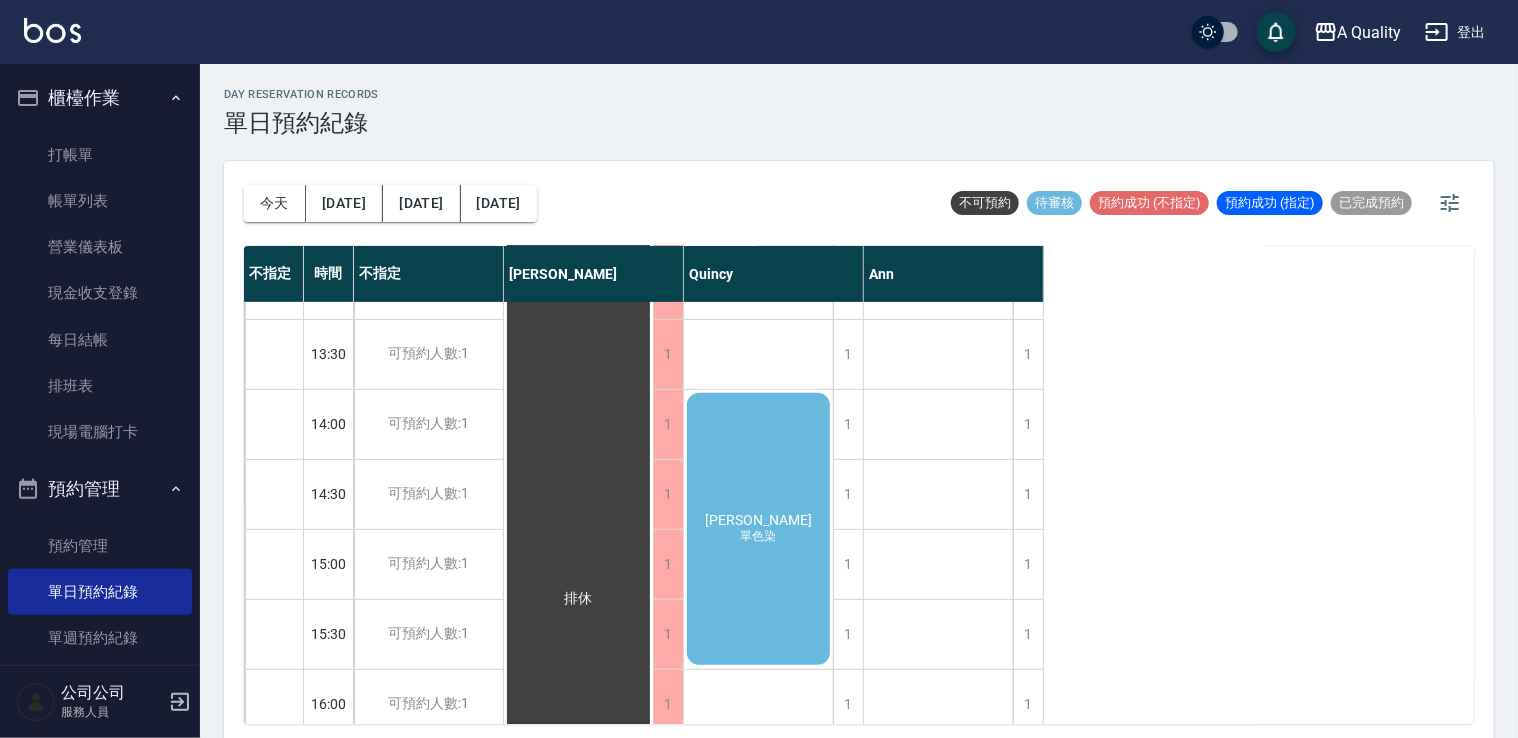 scroll, scrollTop: 300, scrollLeft: 0, axis: vertical 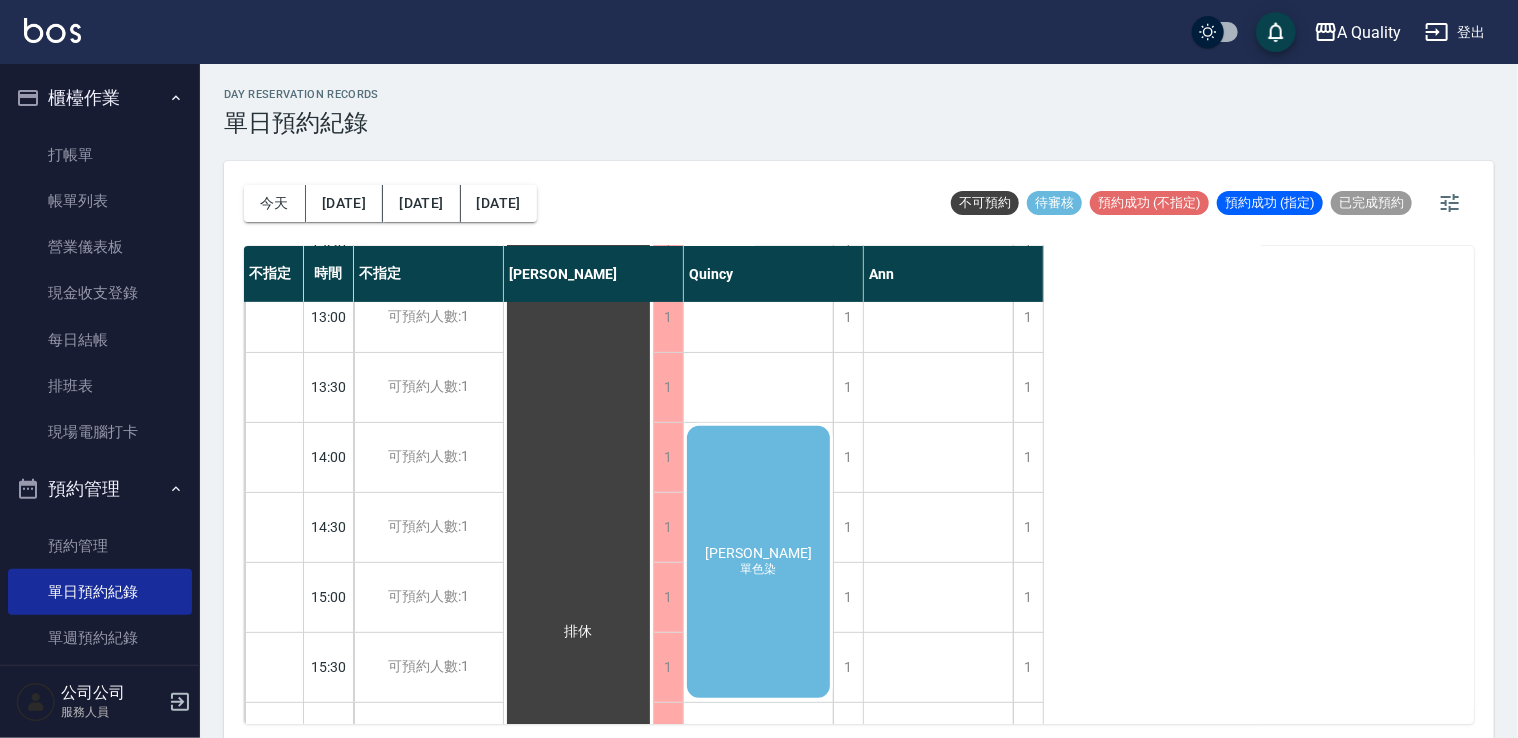 click on "達晉婷 單色染" at bounding box center (578, 632) 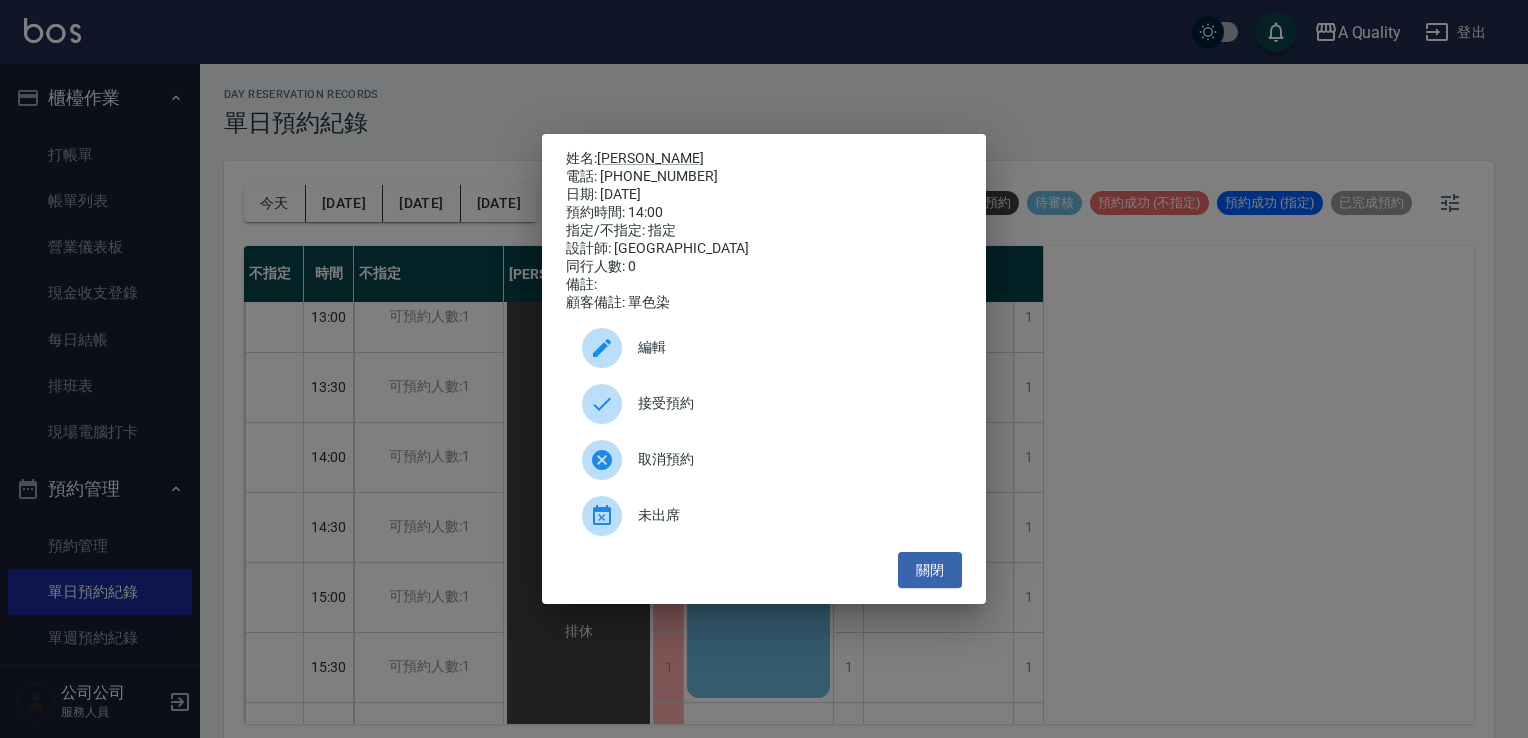 click on "編輯" at bounding box center (792, 347) 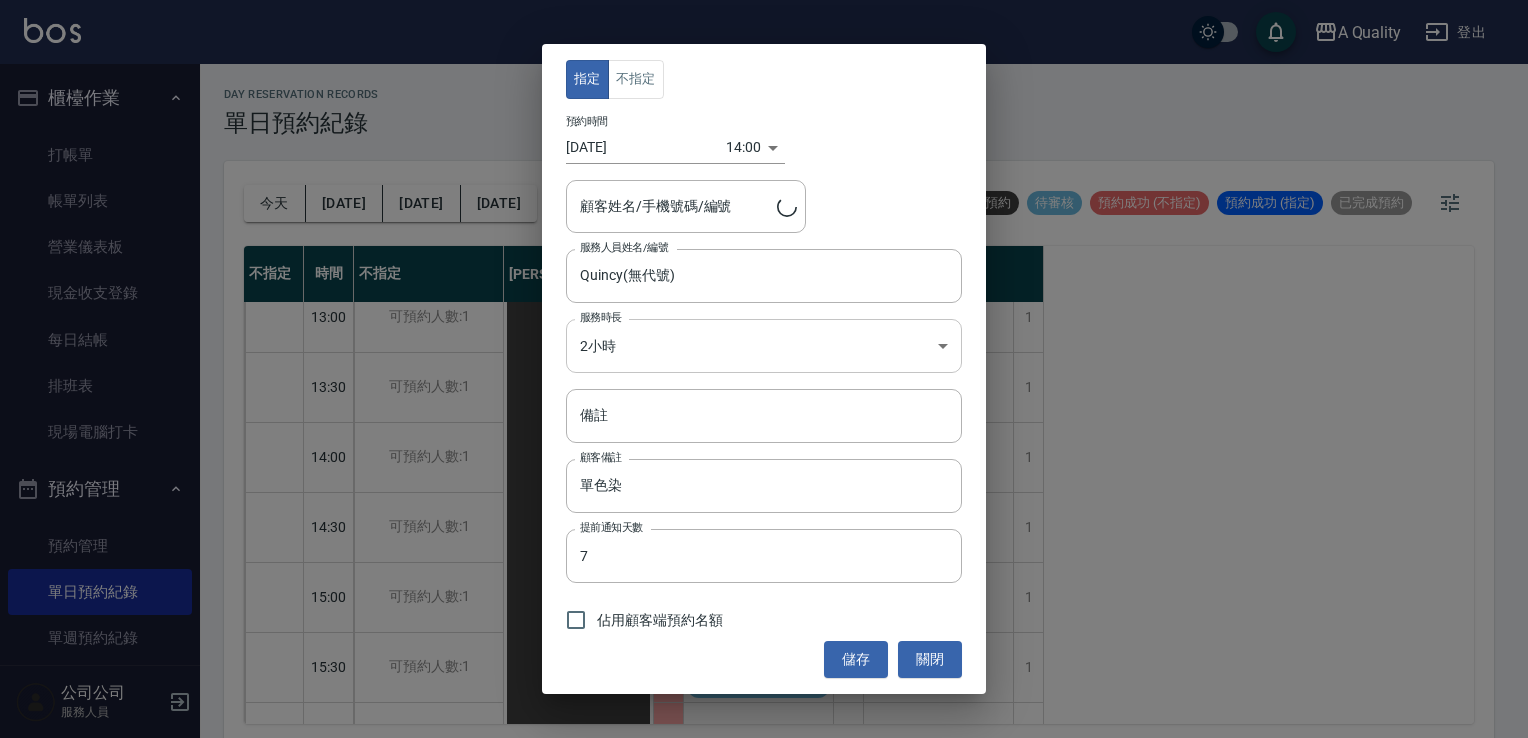 type on "達晉婷/0932317090/" 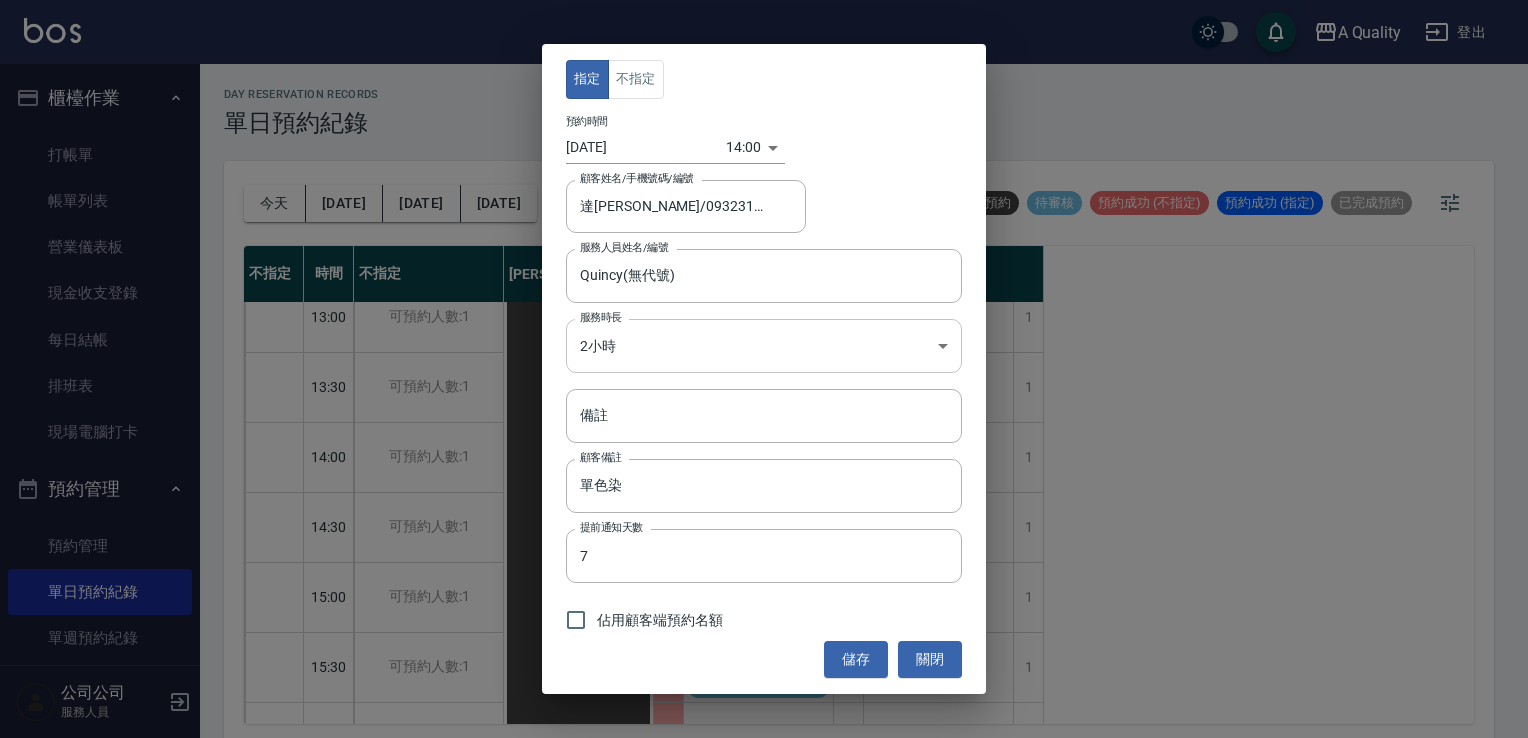 click on "A Quality 登出 櫃檯作業 打帳單 帳單列表 營業儀表板 現金收支登錄 每日結帳 排班表 現場電腦打卡 預約管理 預約管理 單日預約紀錄 單週預約紀錄 報表及分析 報表目錄 店家日報表 互助日報表 互助排行榜 互助點數明細 設計師日報表 設計師業績分析表 設計師排行榜 店販抽成明細 每日非現金明細 客戶管理 客戶列表 卡券管理 入金管理 公司公司 服務人員 day Reservation records 單日預約紀錄 今天 明天 後天 2025/07/22 不可預約 待審核 預約成功 (不指定) 預約成功 (指定) 已完成預約 不指定 時間 不指定 Taylor Quincy Ann 11:00 11:30 12:00 12:30 13:00 13:30 14:00 14:30 15:00 15:30 16:00 16:30 17:00 17:30 18:00 18:30 19:00 19:30 可預約人數:1 可預約人數:1 可預約人數:1 可預約人數:1 可預約人數:1 可預約人數:1 可預約人數:1 可預約人數:1 可預約人數:1 可預約人數:1 可預約人數:1 可預約人數:1 可預約人數:1 1 1" at bounding box center (764, 372) 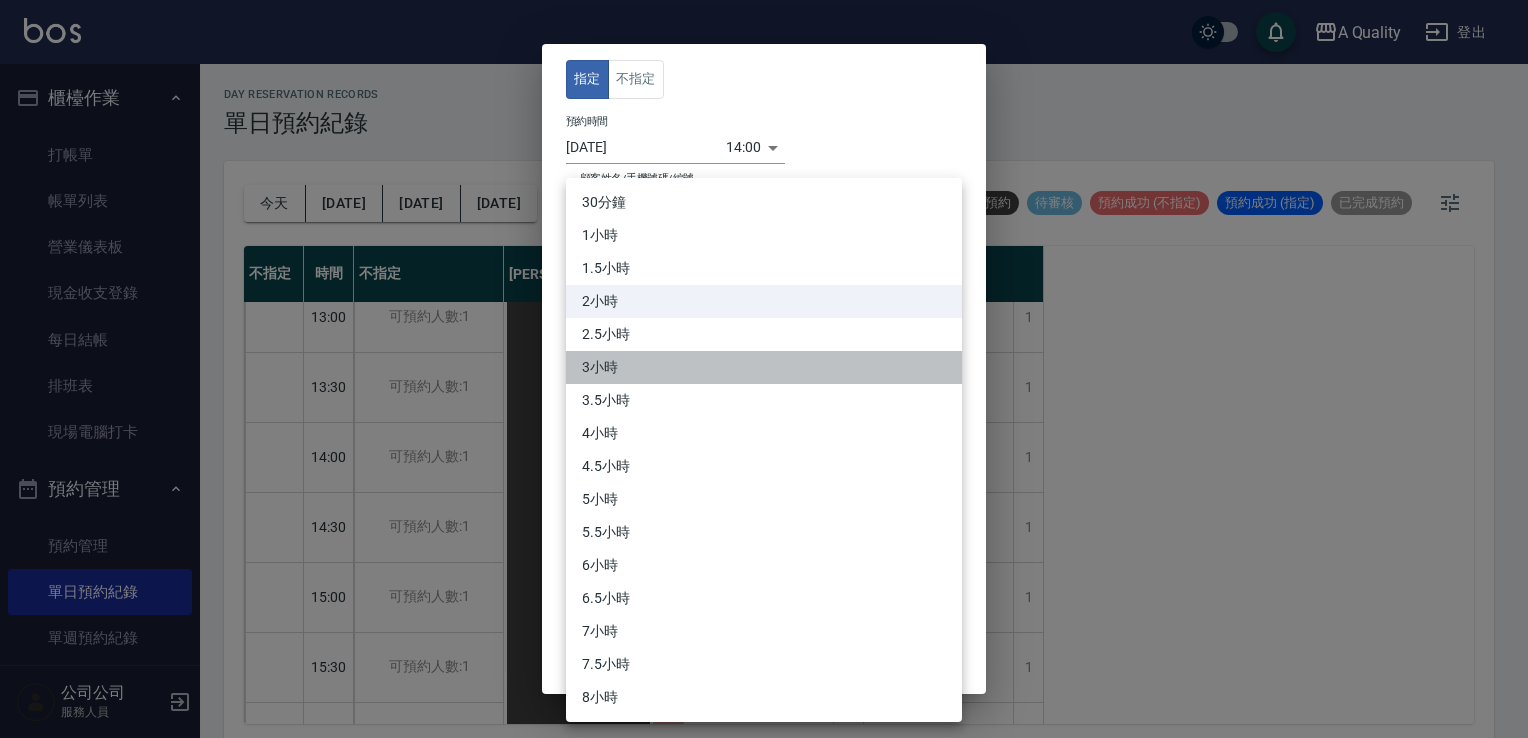 click on "3小時" at bounding box center (764, 367) 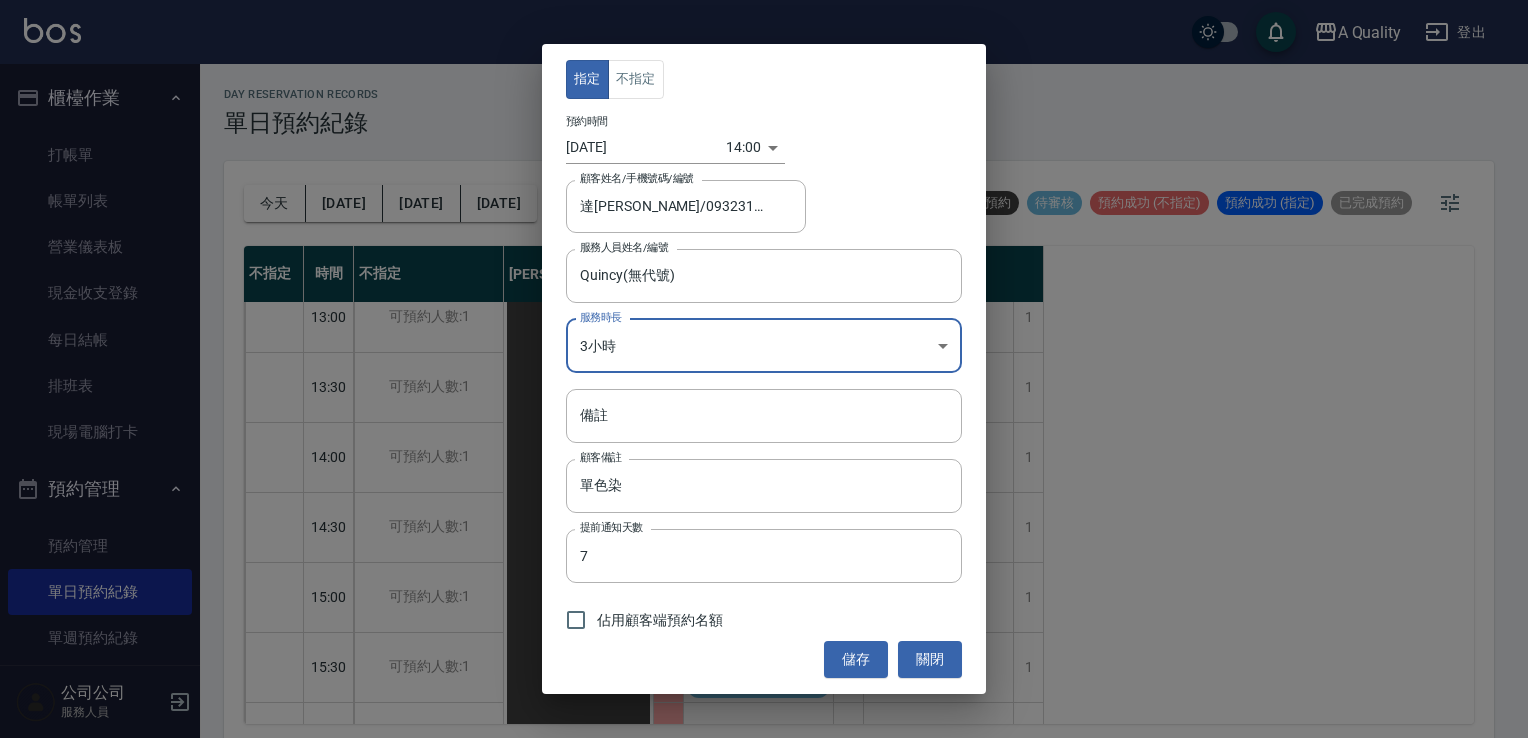 drag, startPoint x: 578, startPoint y: 624, endPoint x: 599, endPoint y: 592, distance: 38.27532 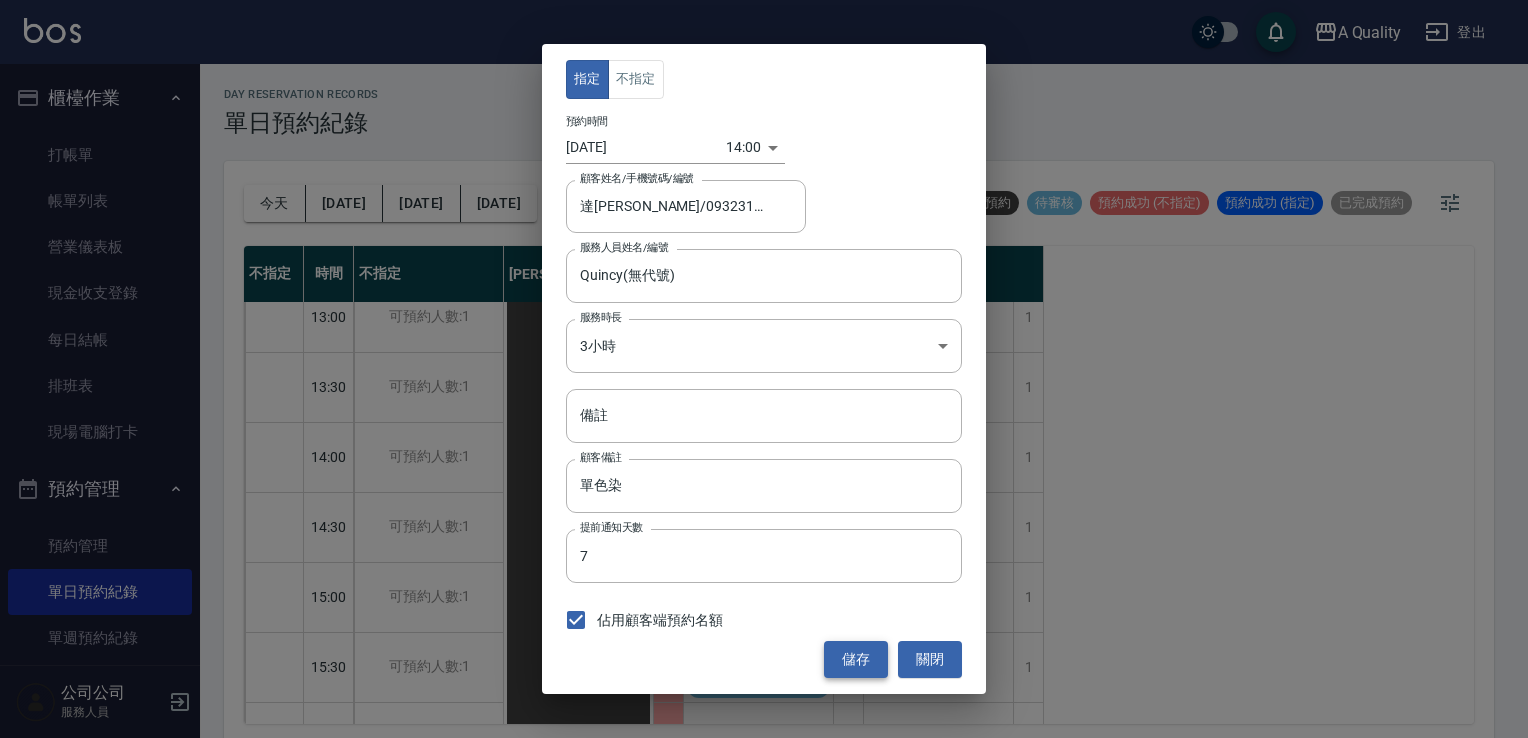 drag, startPoint x: 856, startPoint y: 662, endPoint x: 829, endPoint y: 652, distance: 28.79236 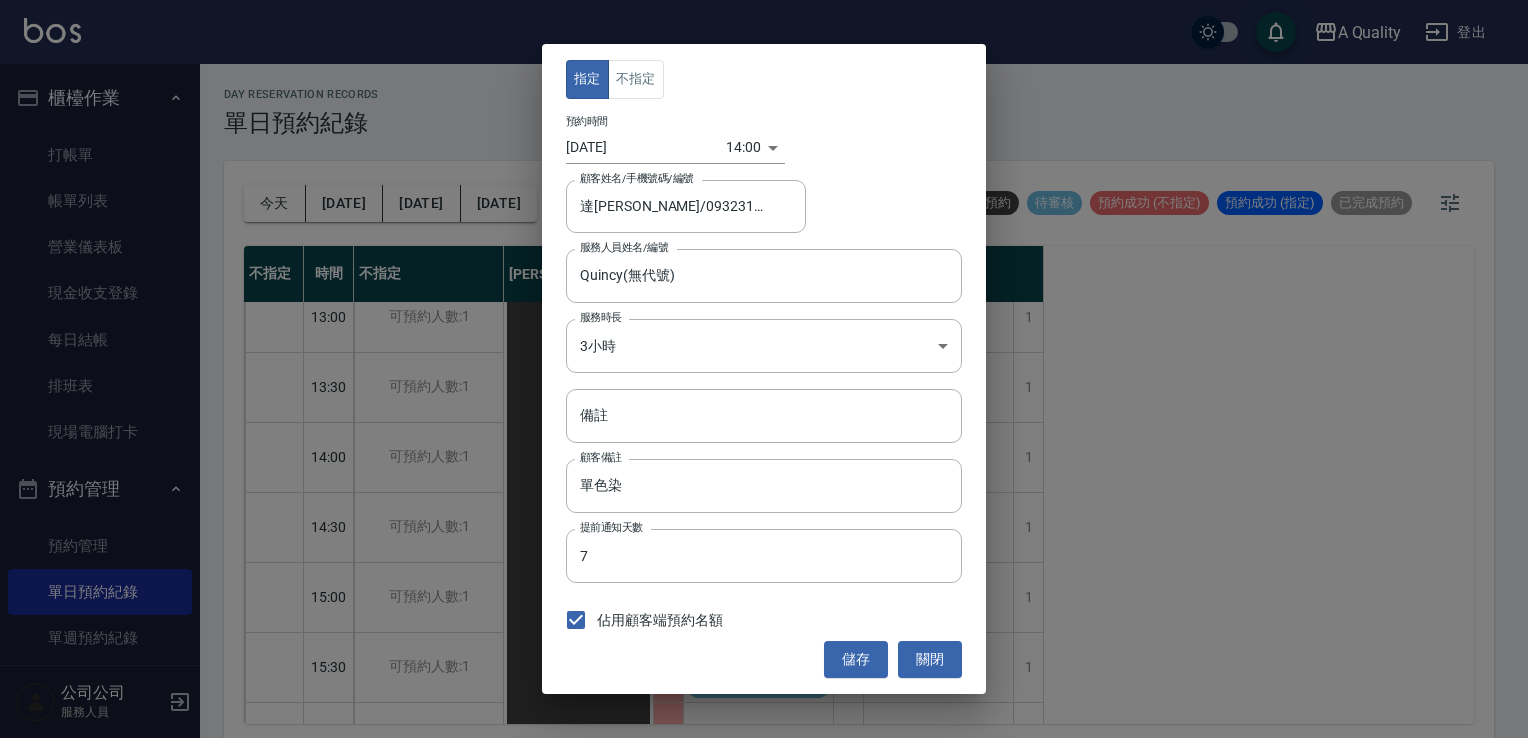 click on "儲存" at bounding box center (856, 659) 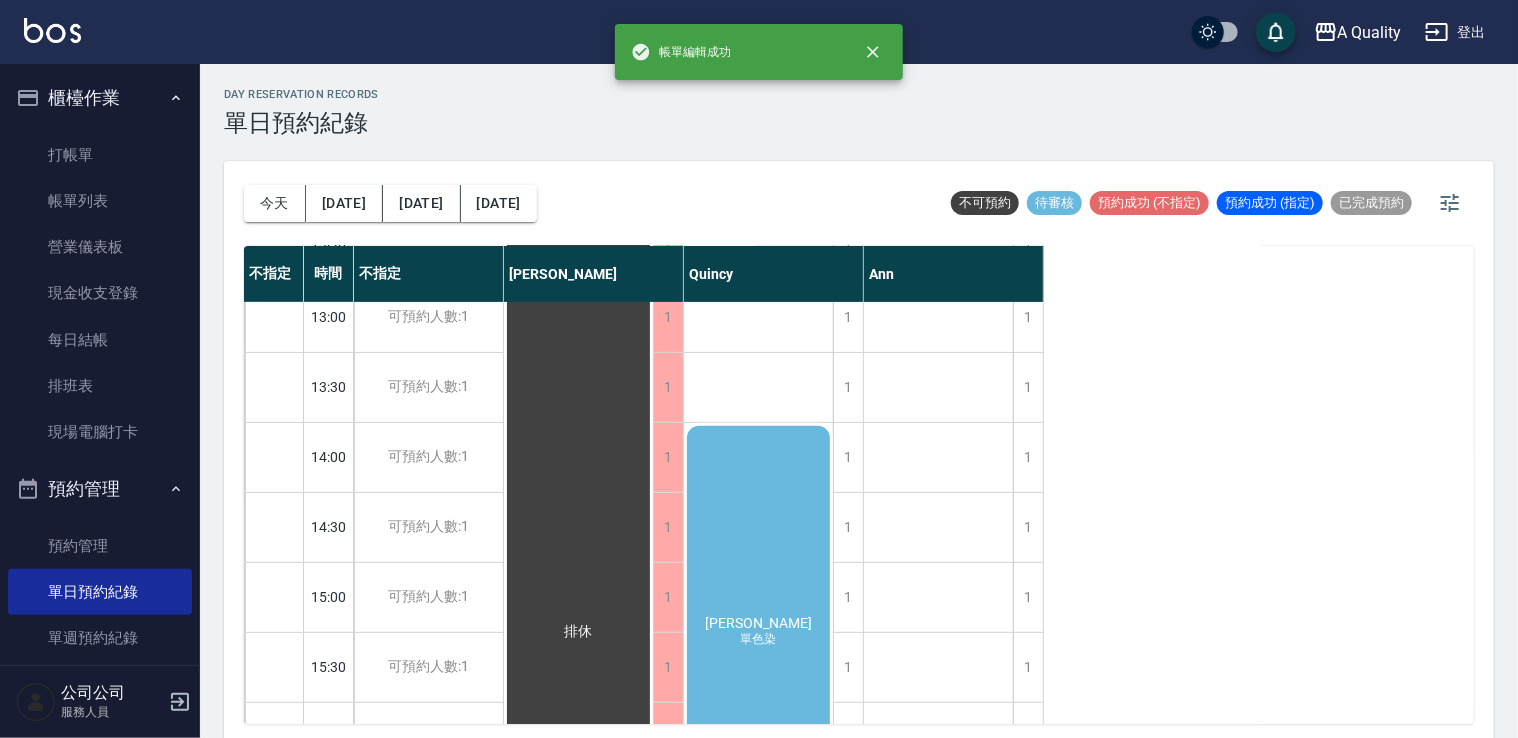 click on "達晉婷 單色染" at bounding box center (578, 632) 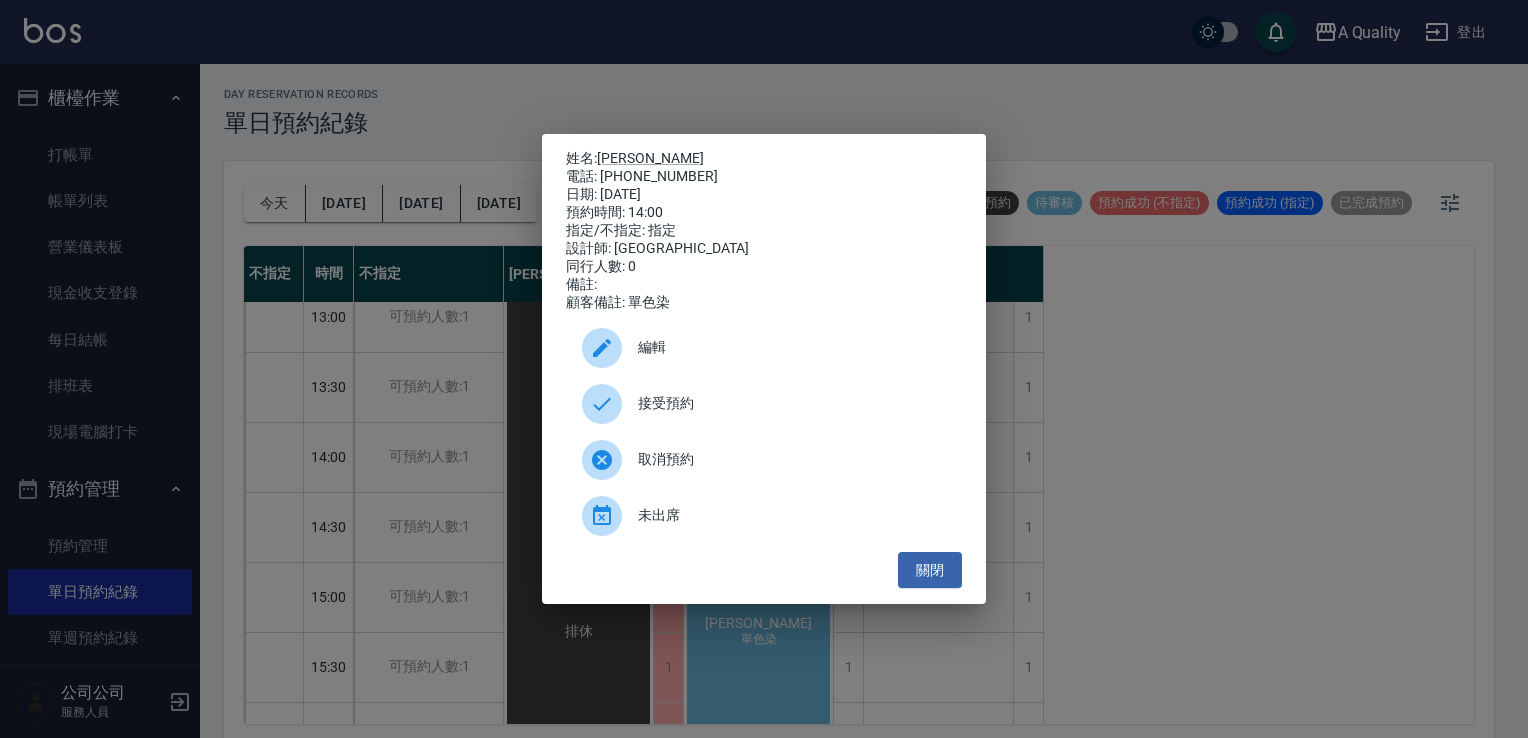 click on "接受預約" at bounding box center [792, 403] 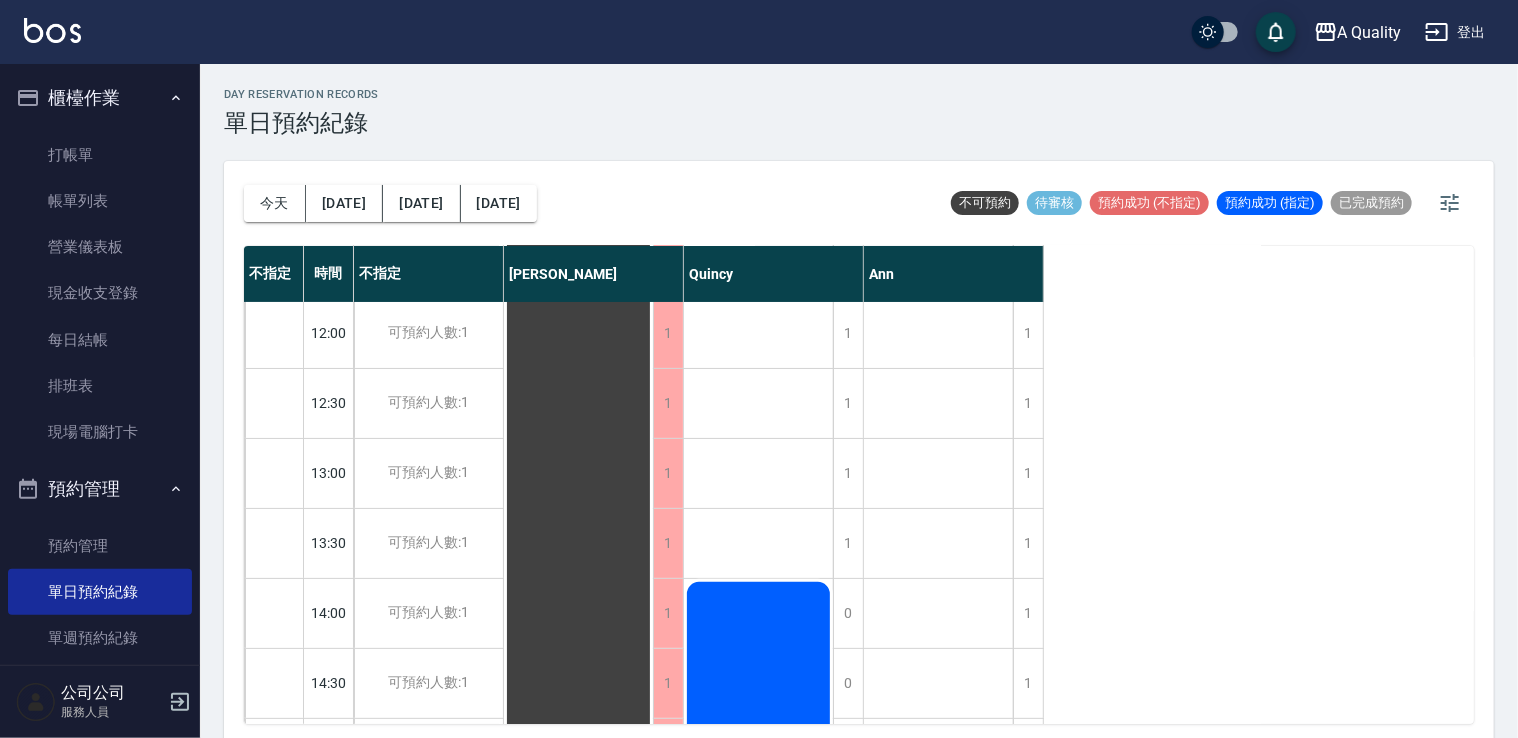 scroll, scrollTop: 200, scrollLeft: 0, axis: vertical 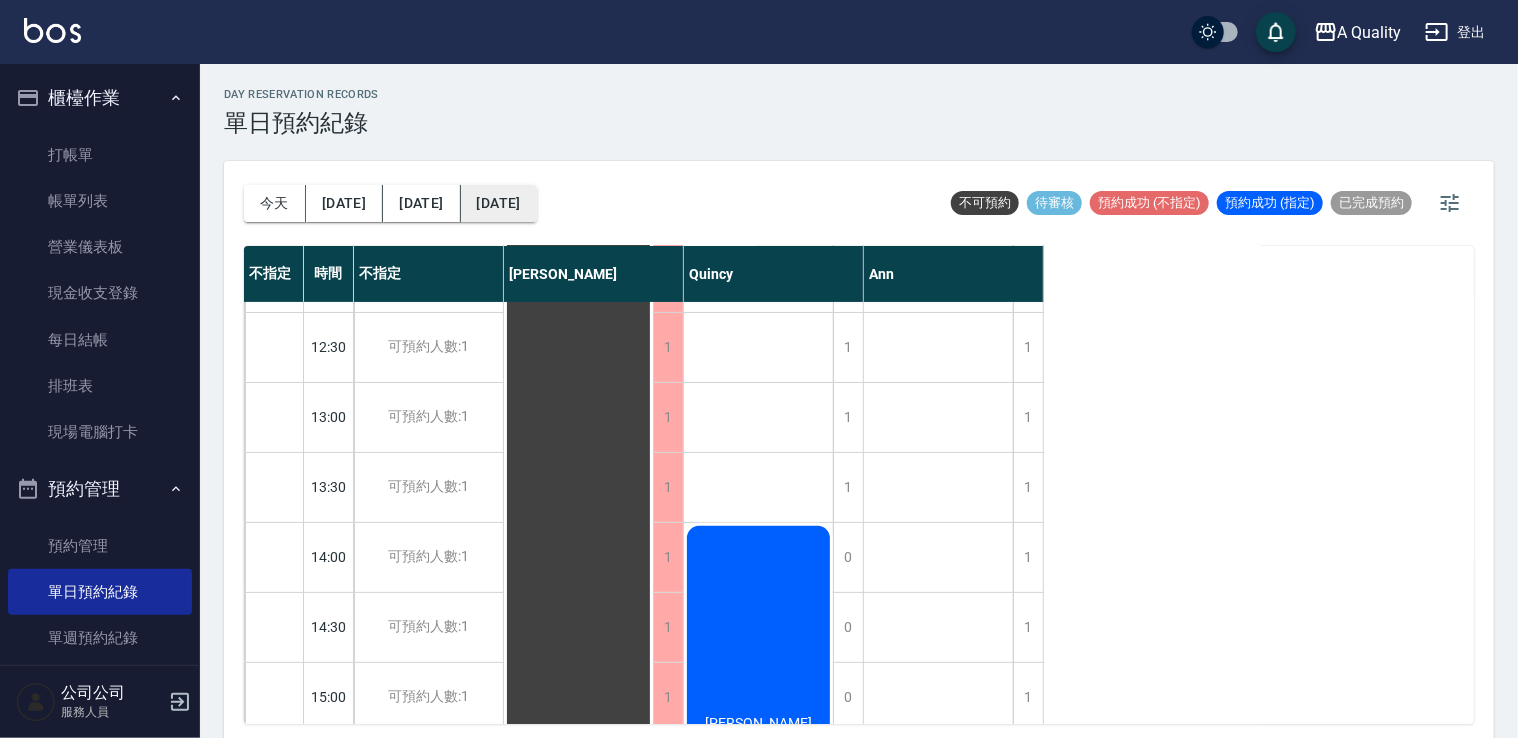 click on "2025/07/22" at bounding box center [499, 203] 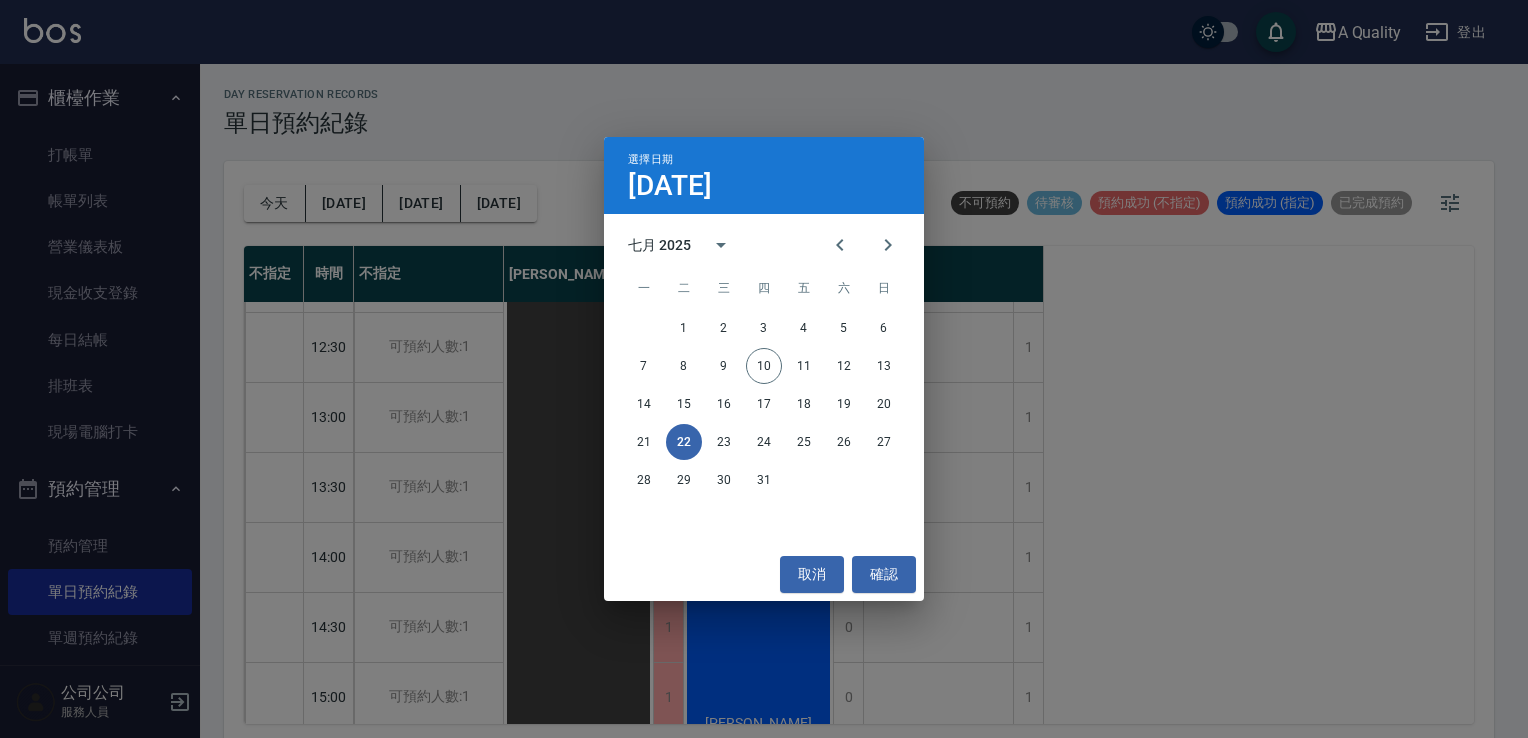 click on "選擇日期 7月22日 七月 2025 一 二 三 四 五 六 日 1 2 3 4 5 6 7 8 9 10 11 12 13 14 15 16 17 18 19 20 21 22 23 24 25 26 27 28 29 30 31 取消 確認" at bounding box center (764, 369) 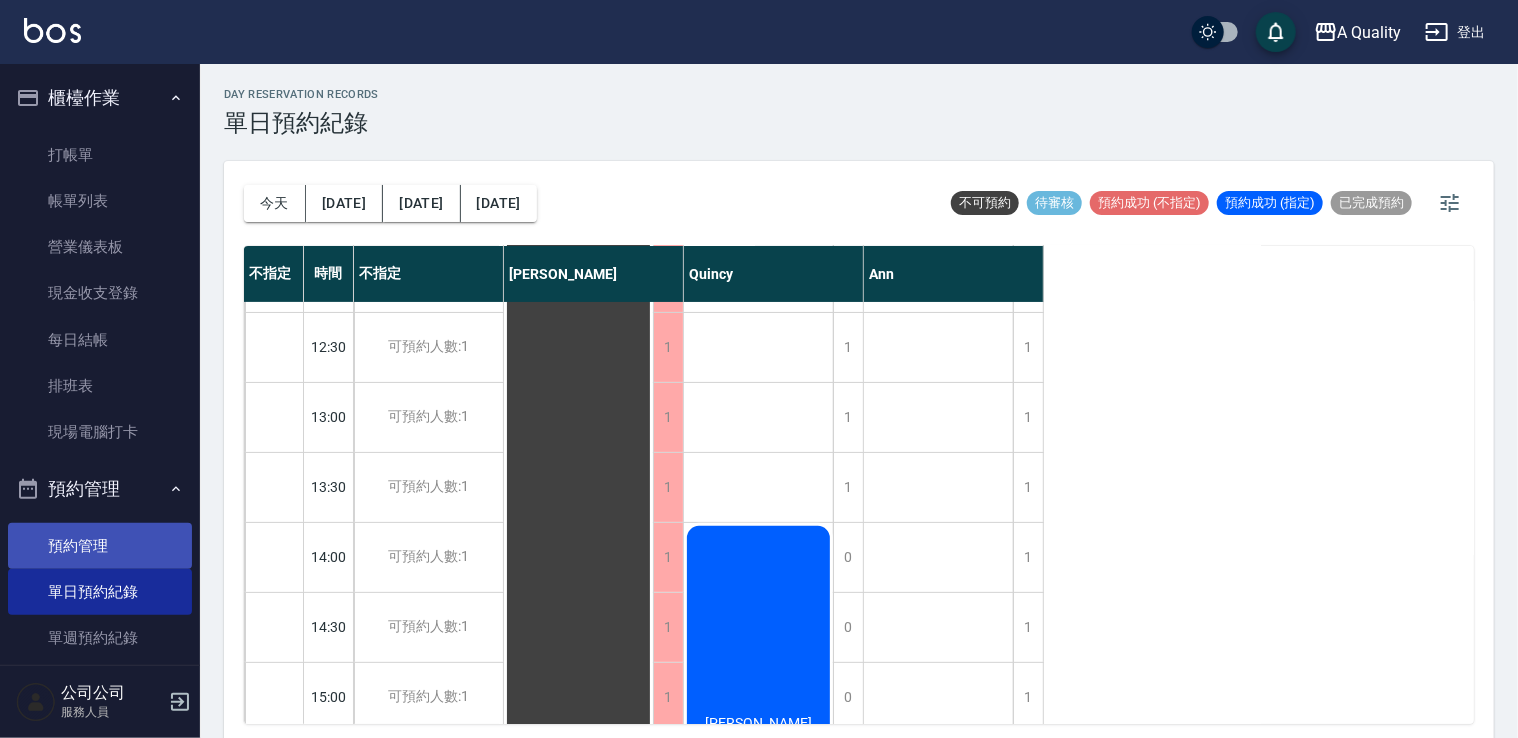 drag, startPoint x: 80, startPoint y: 548, endPoint x: 224, endPoint y: 492, distance: 154.50566 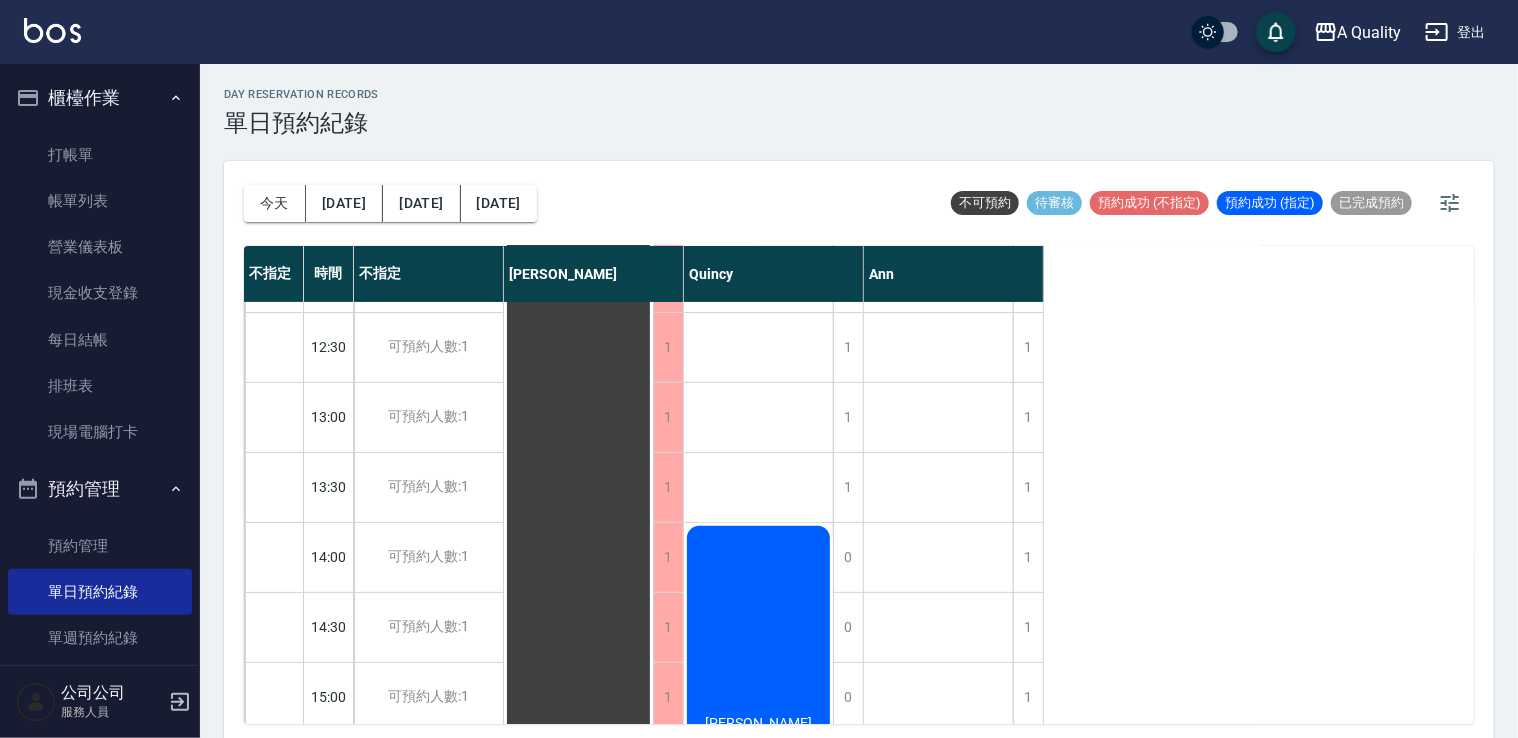 click on "預約管理" at bounding box center [100, 546] 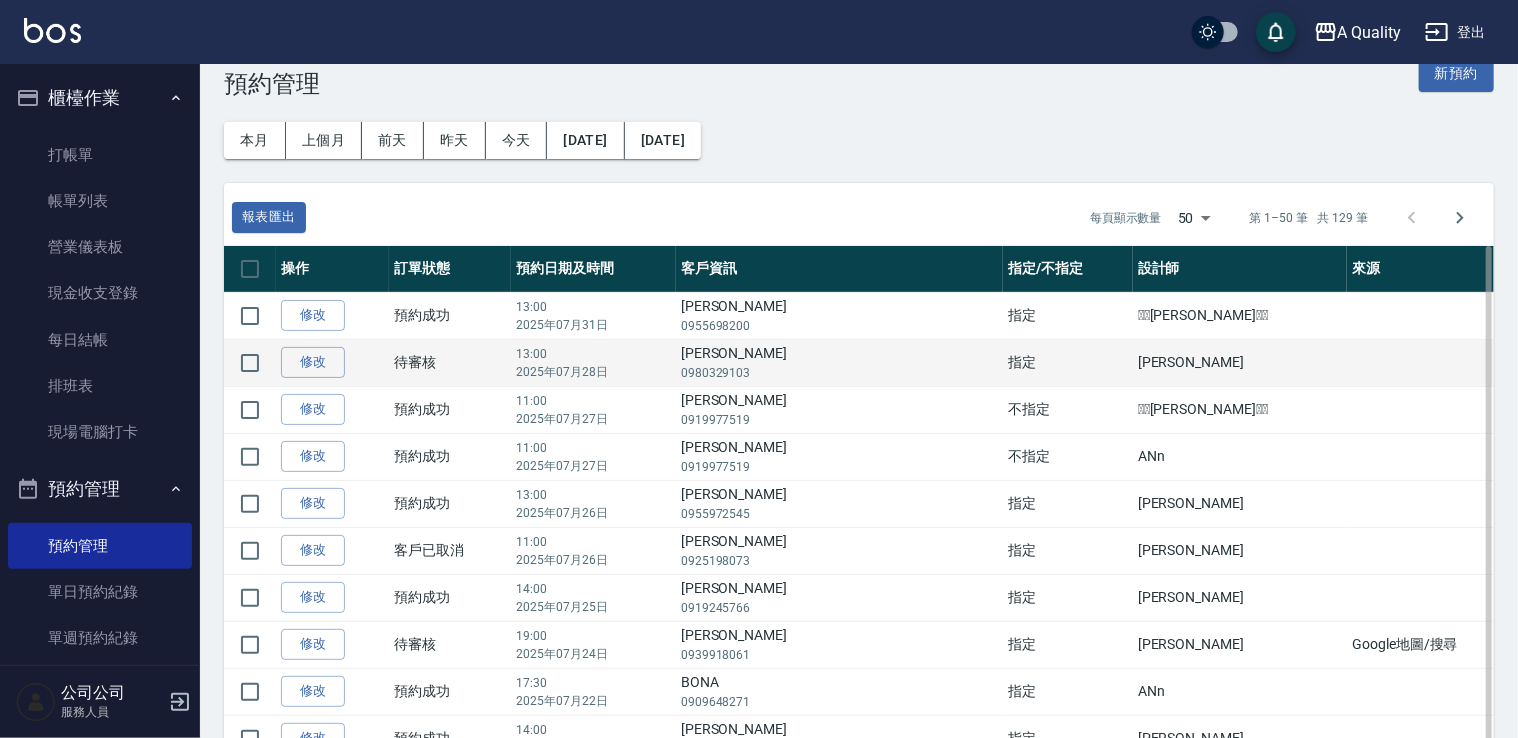 scroll, scrollTop: 300, scrollLeft: 0, axis: vertical 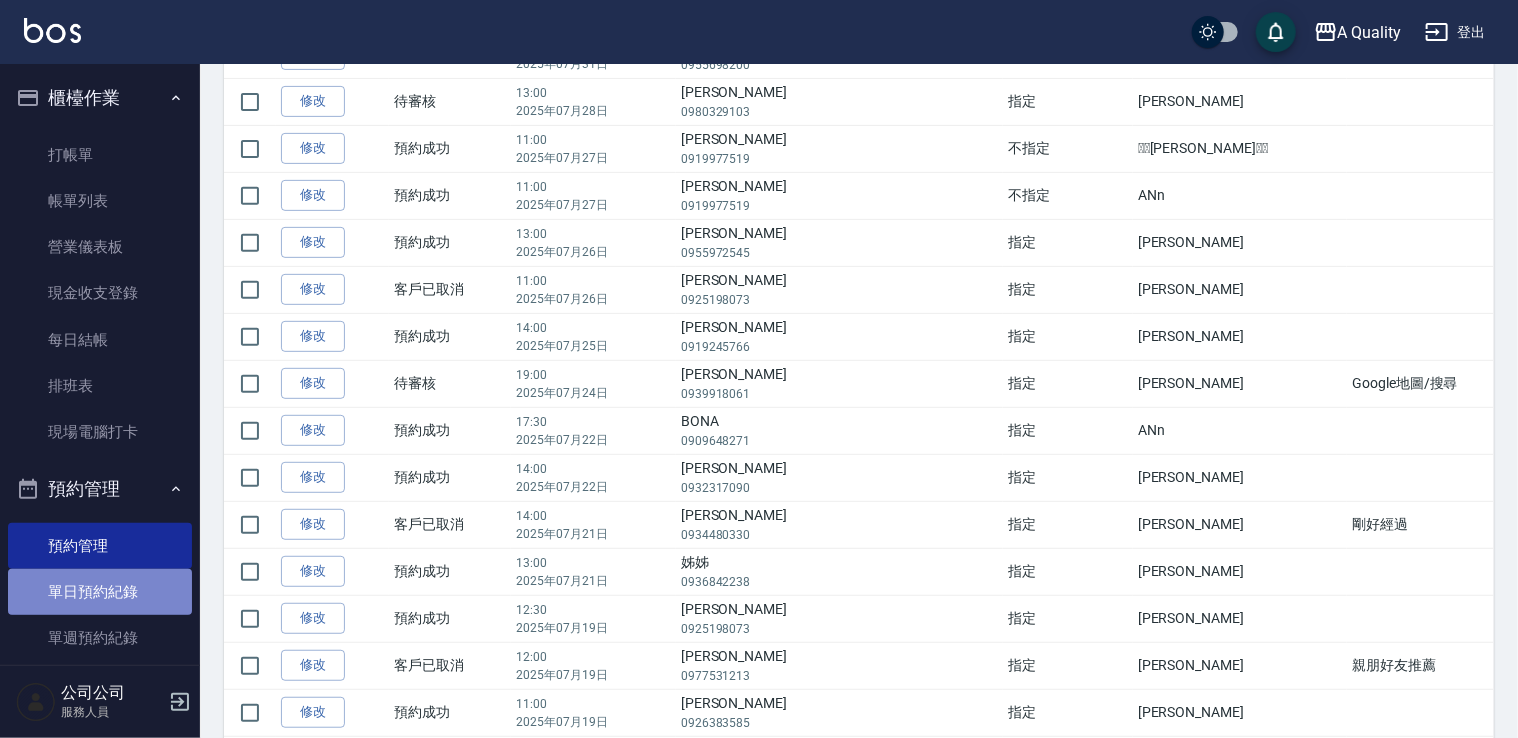 click on "單日預約紀錄" at bounding box center (100, 592) 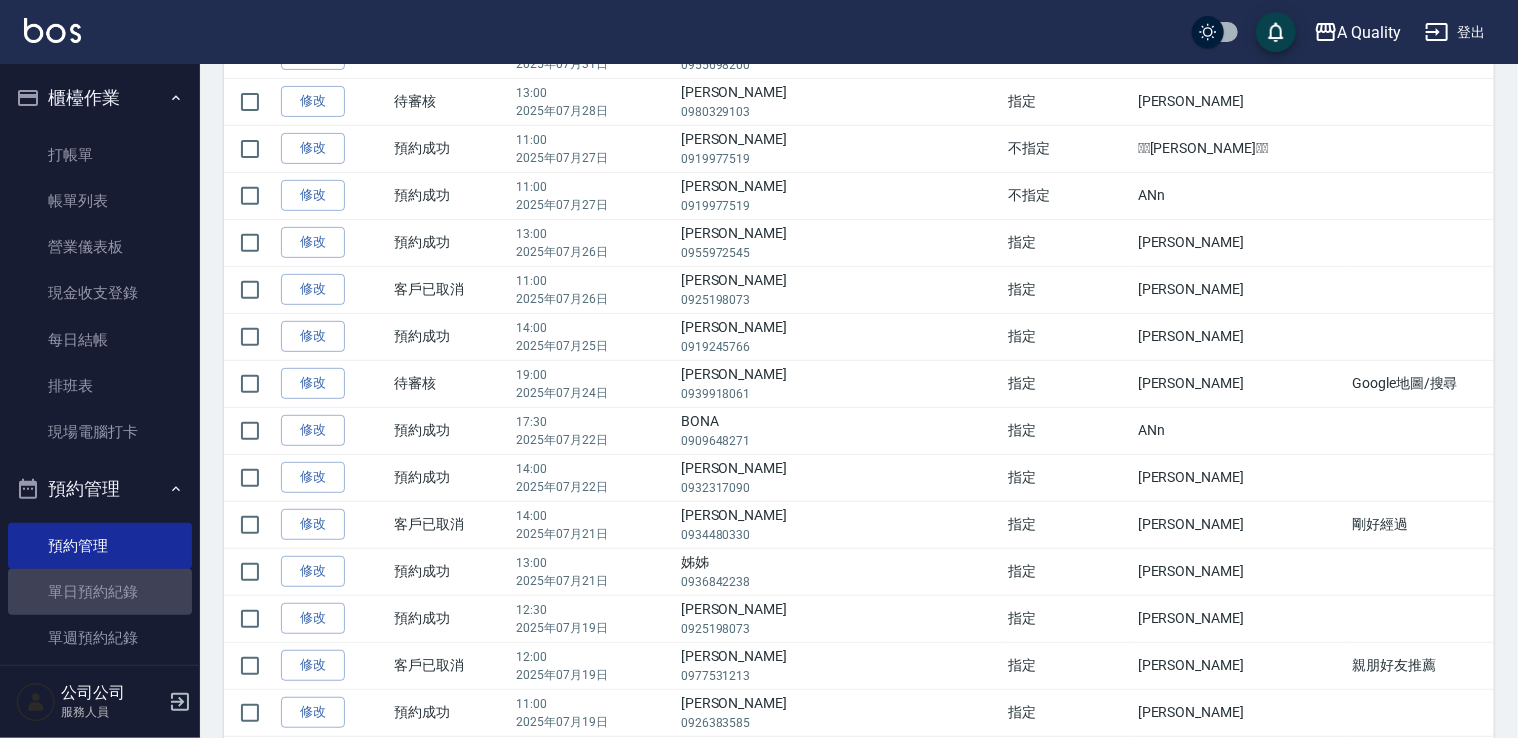 scroll, scrollTop: 0, scrollLeft: 0, axis: both 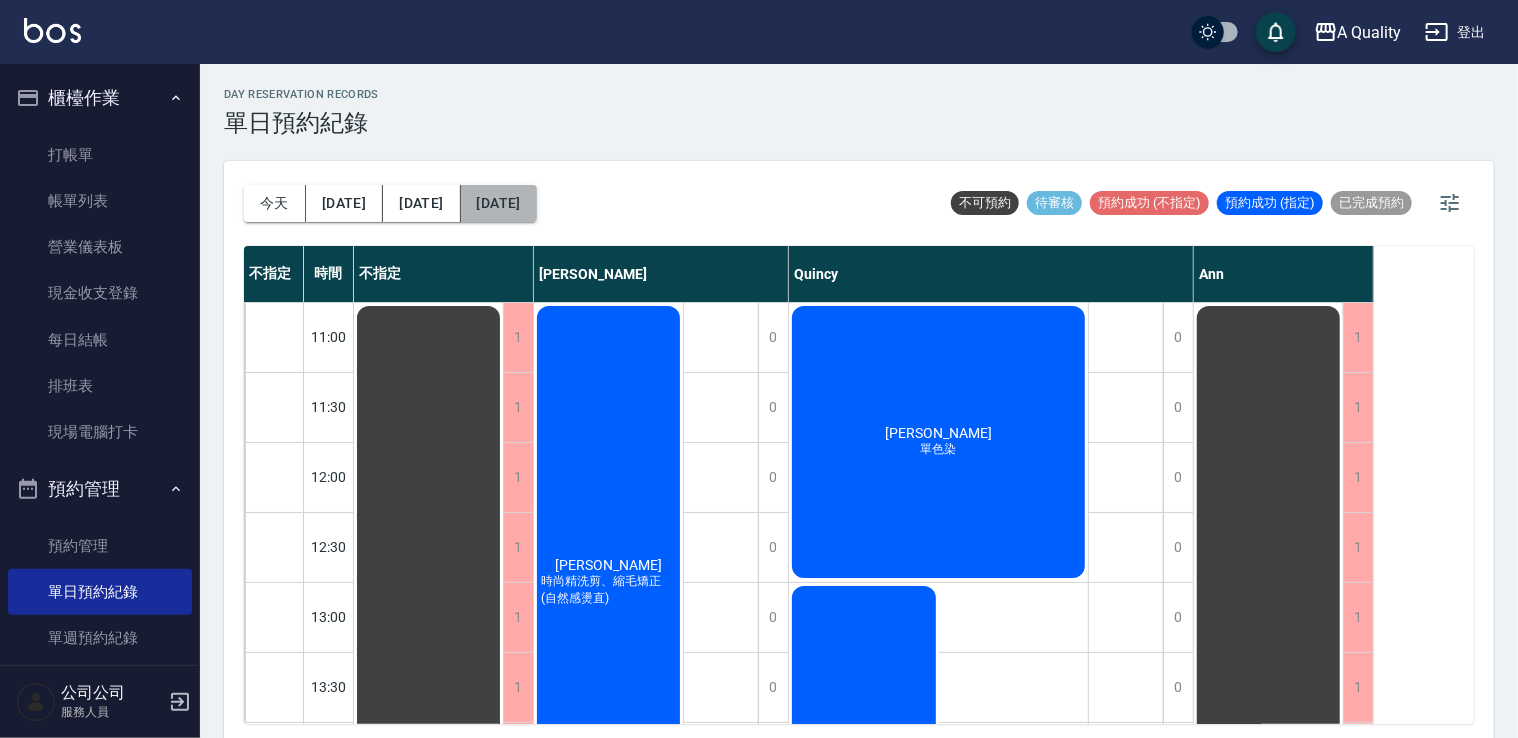 click on "2025/07/10" at bounding box center (499, 203) 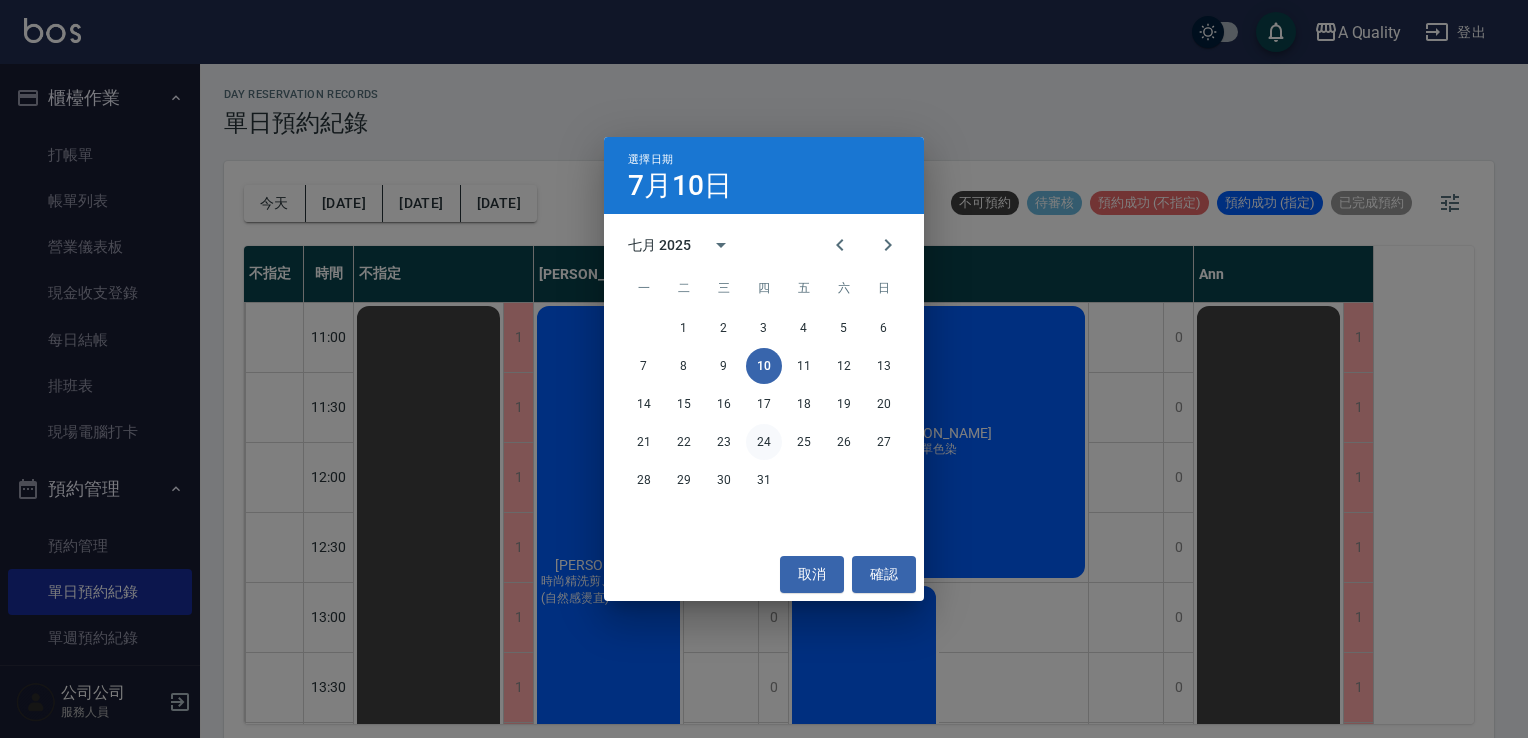 click on "24" at bounding box center (764, 442) 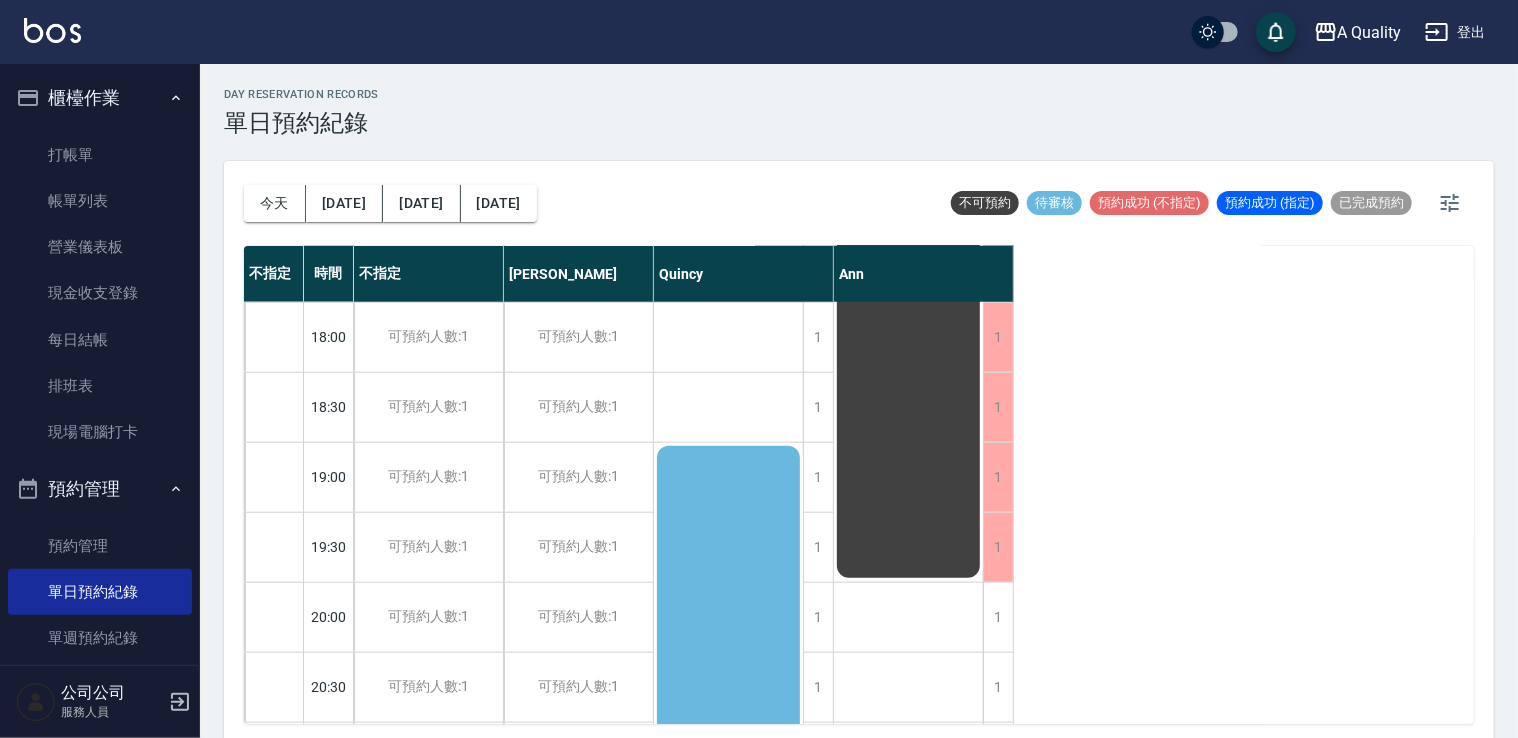 scroll, scrollTop: 1100, scrollLeft: 0, axis: vertical 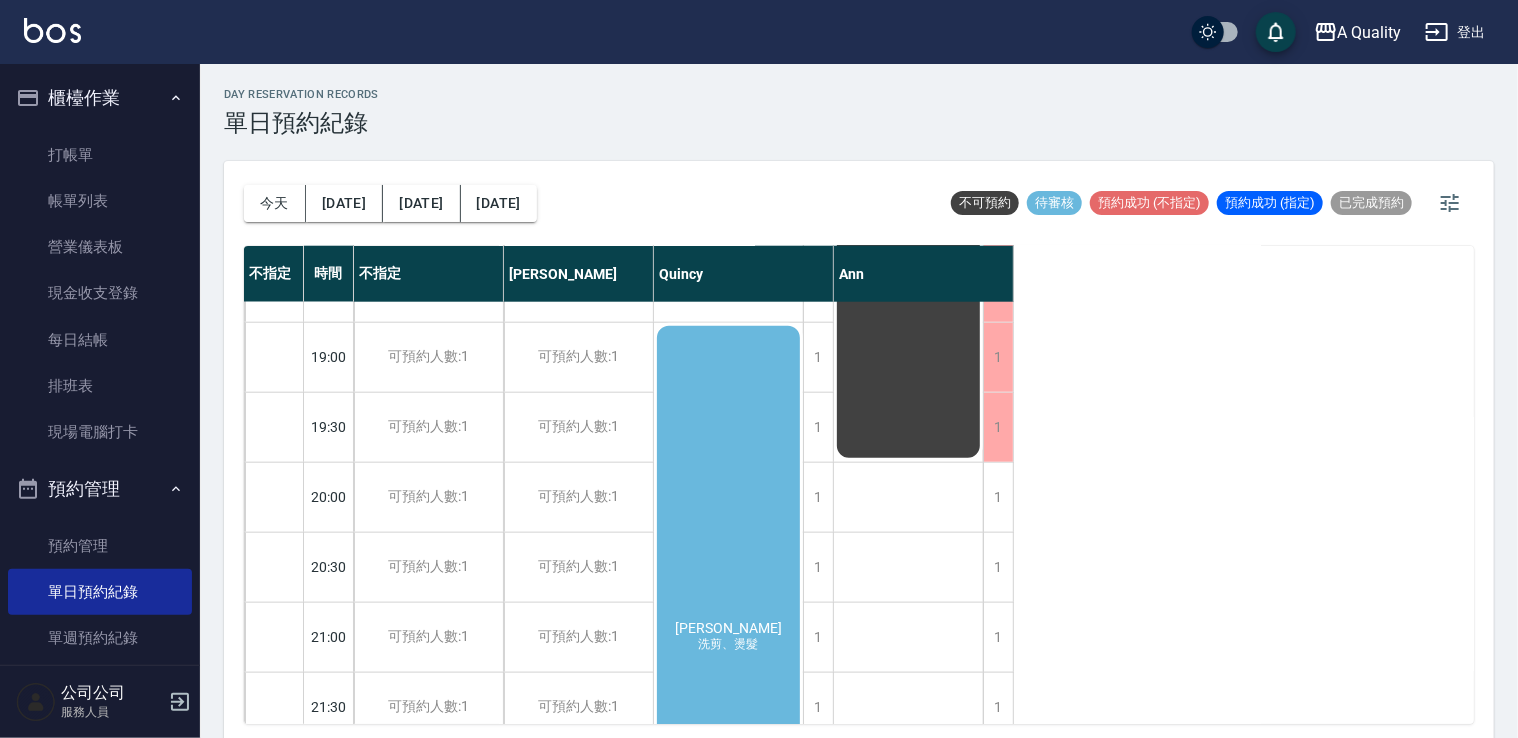 click on "曾妍心 洗剪、燙髮" at bounding box center (728, 637) 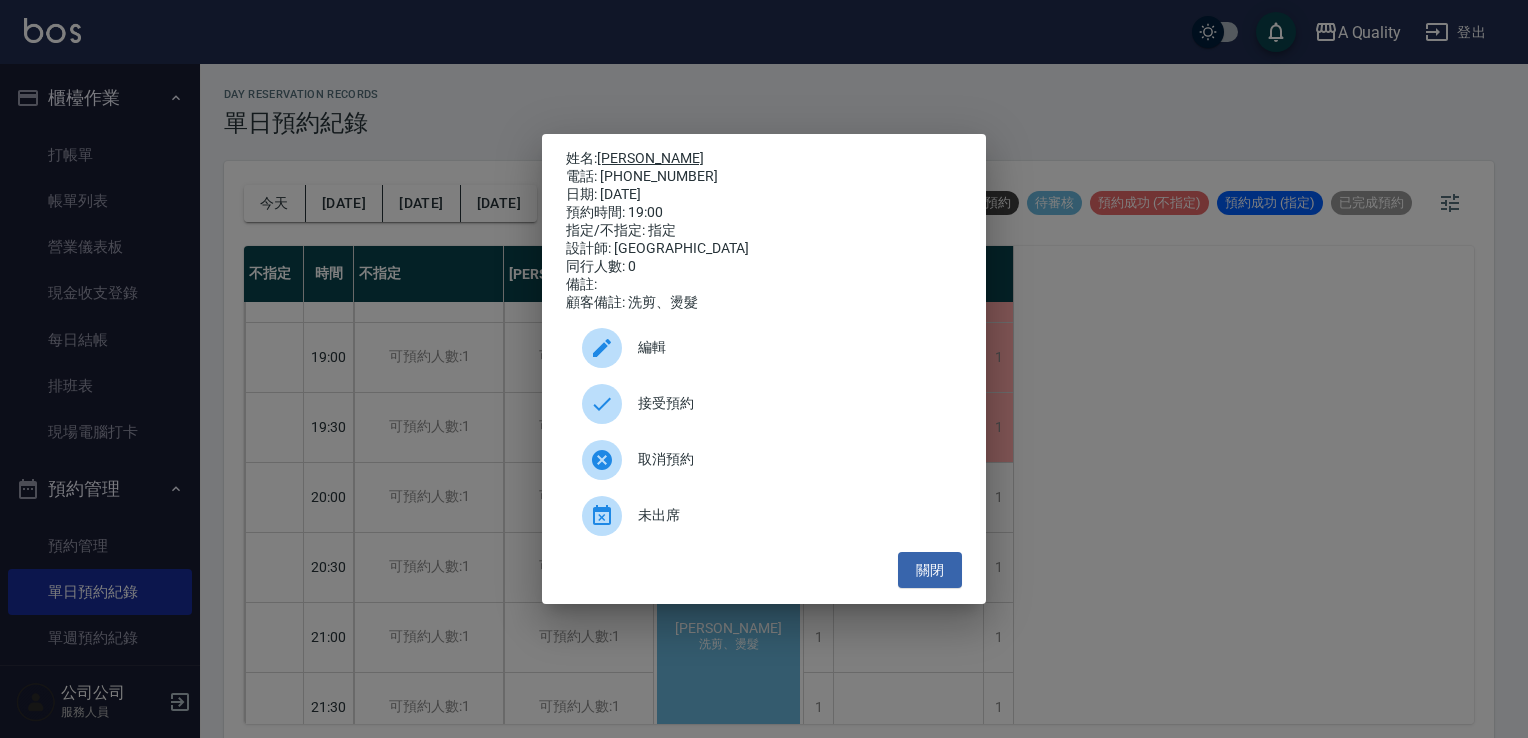 click on "曾妍心" at bounding box center [650, 158] 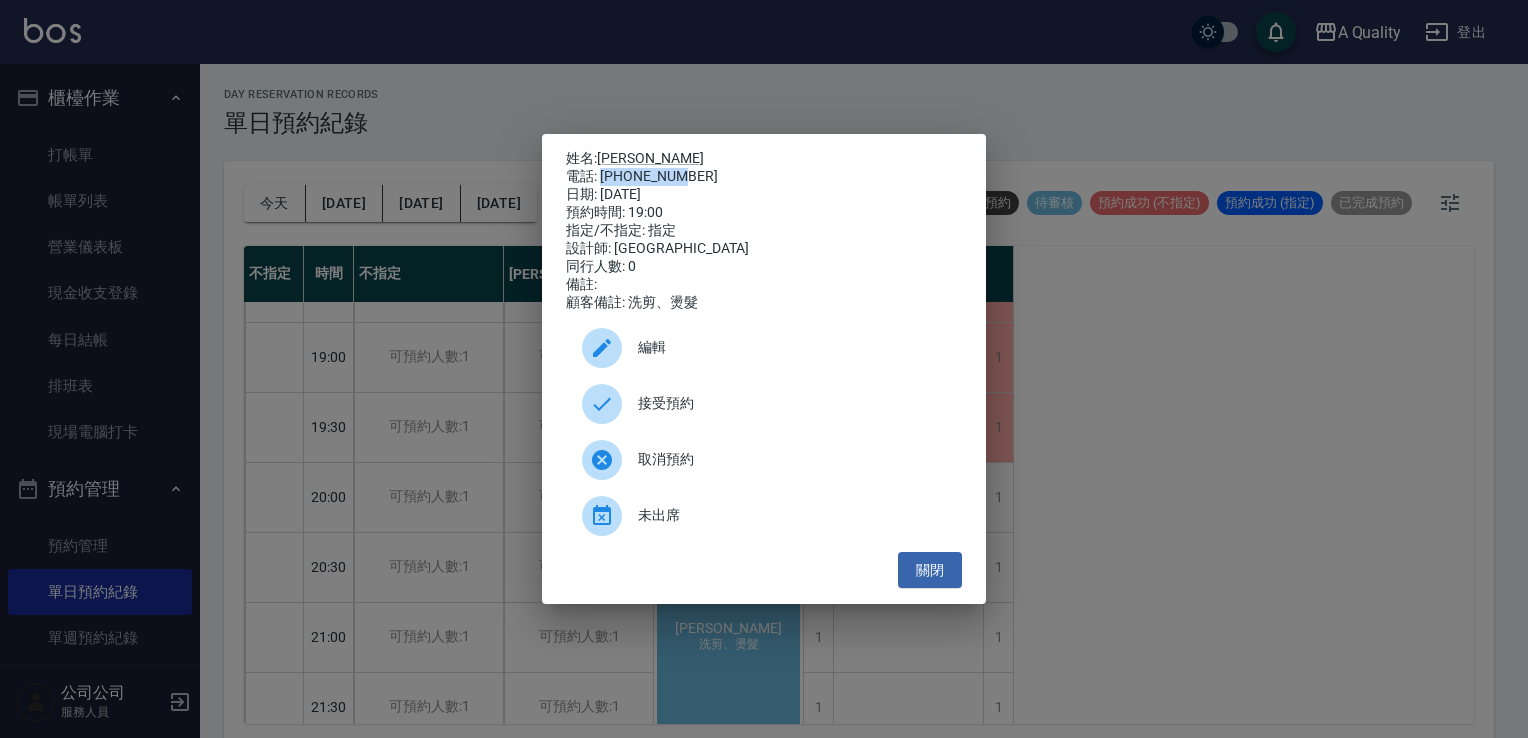 drag, startPoint x: 604, startPoint y: 173, endPoint x: 679, endPoint y: 174, distance: 75.00667 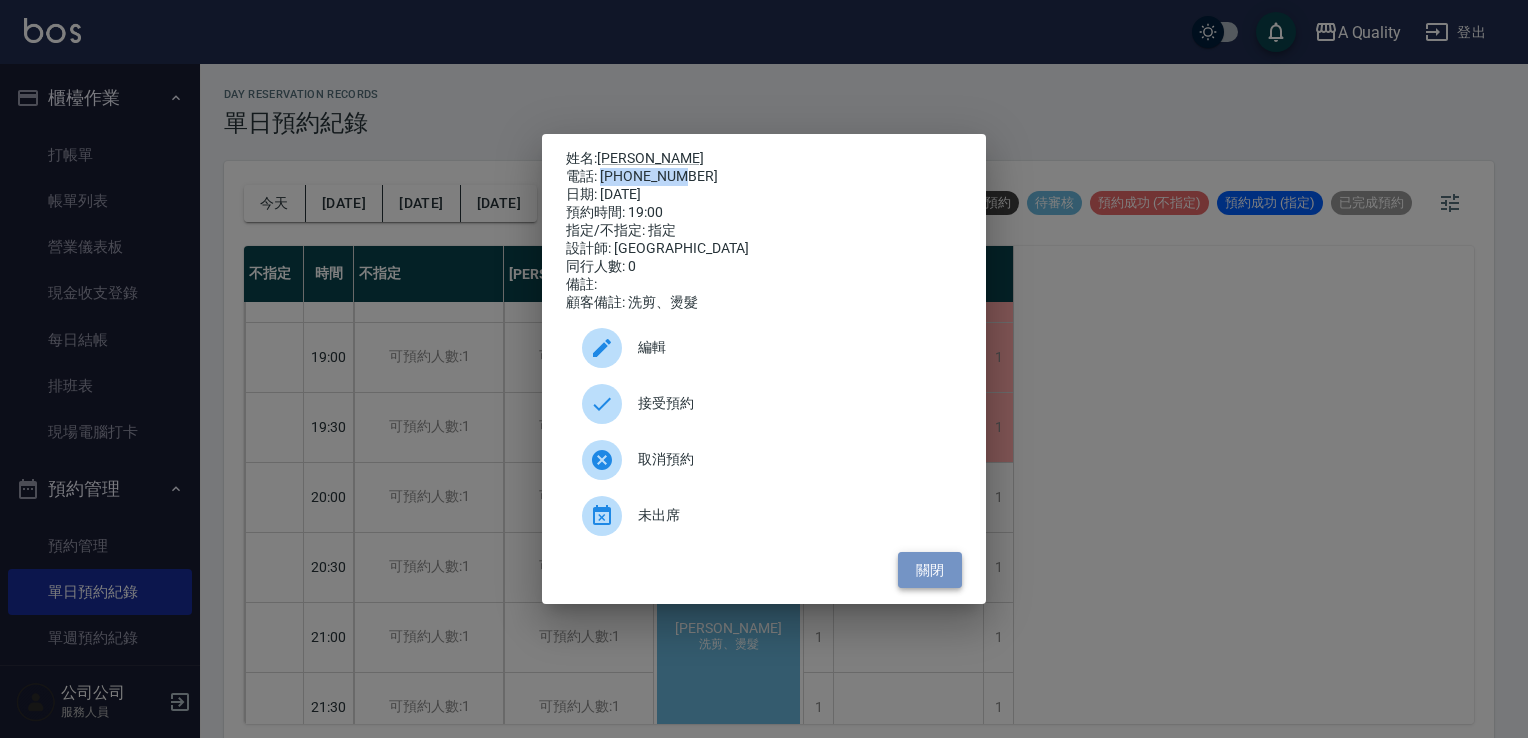 click on "關閉" at bounding box center (930, 570) 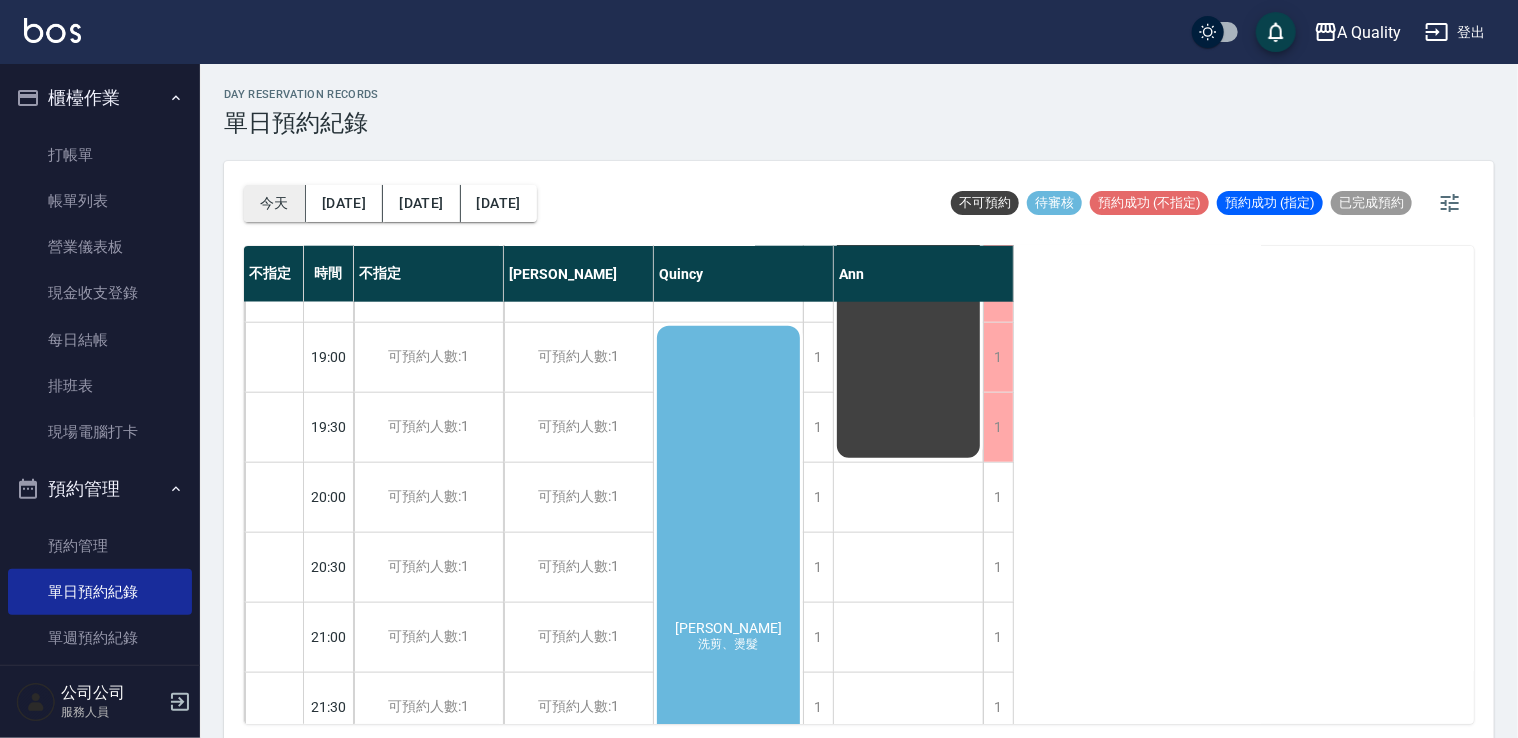 click on "今天" at bounding box center (275, 203) 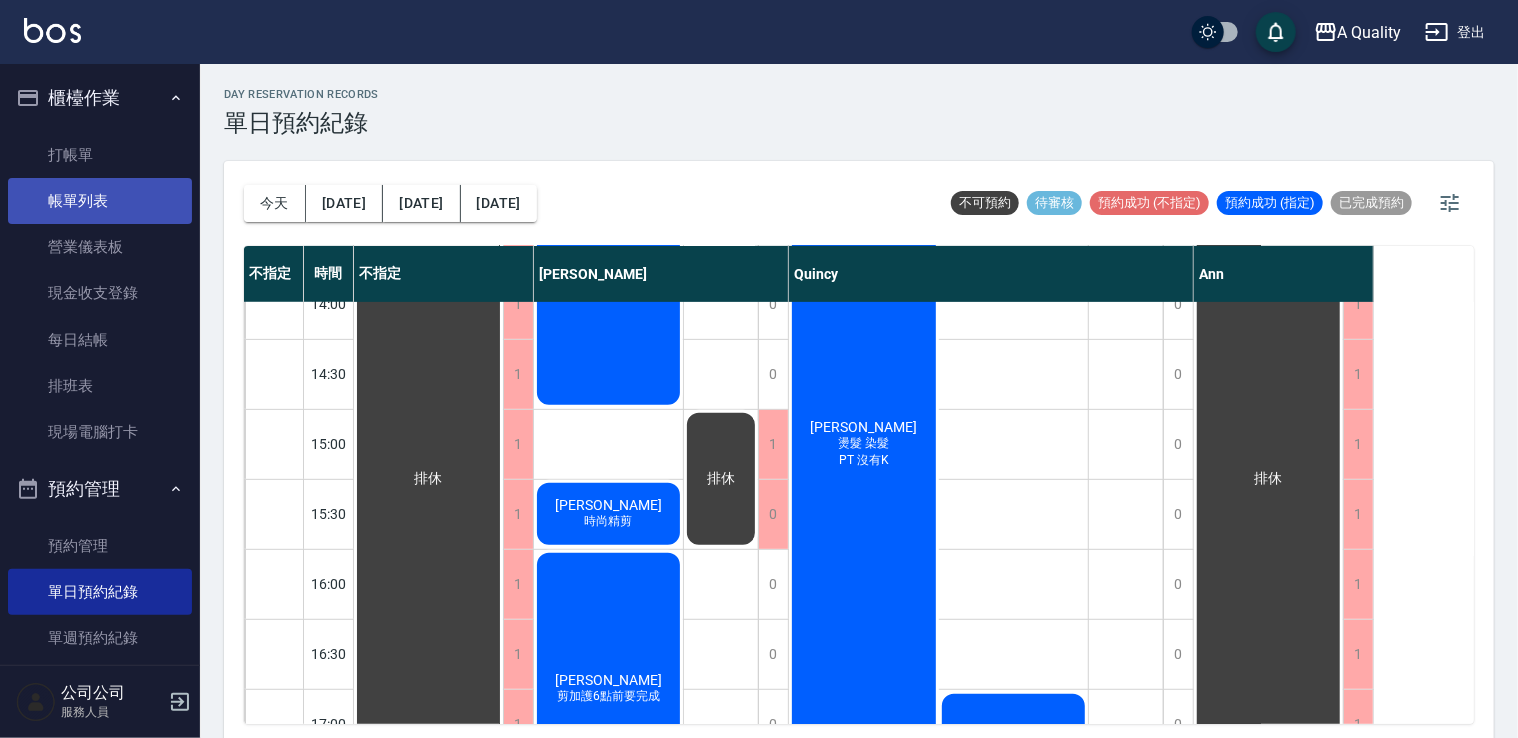 scroll, scrollTop: 0, scrollLeft: 0, axis: both 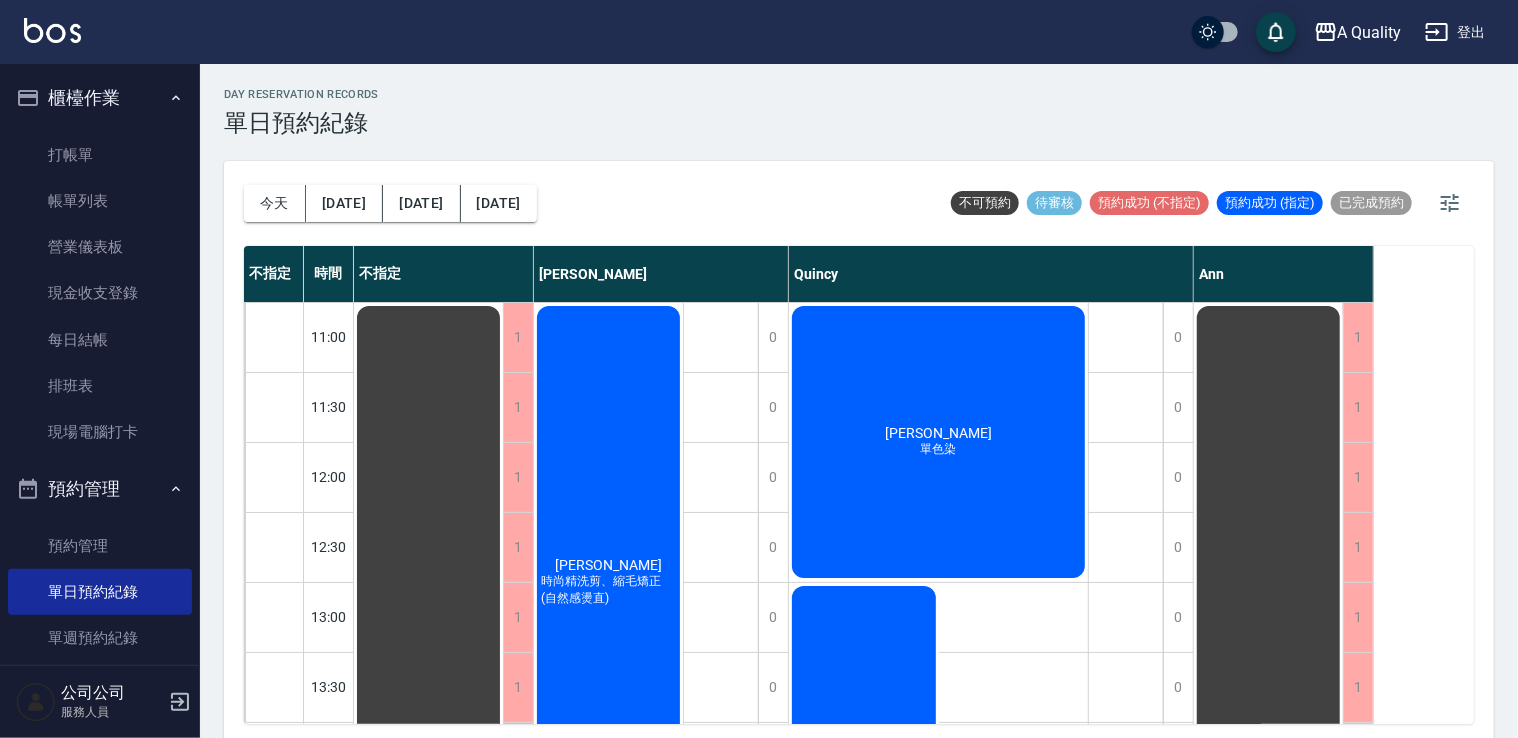 click on "劉詠秋 單色染" at bounding box center [428, 932] 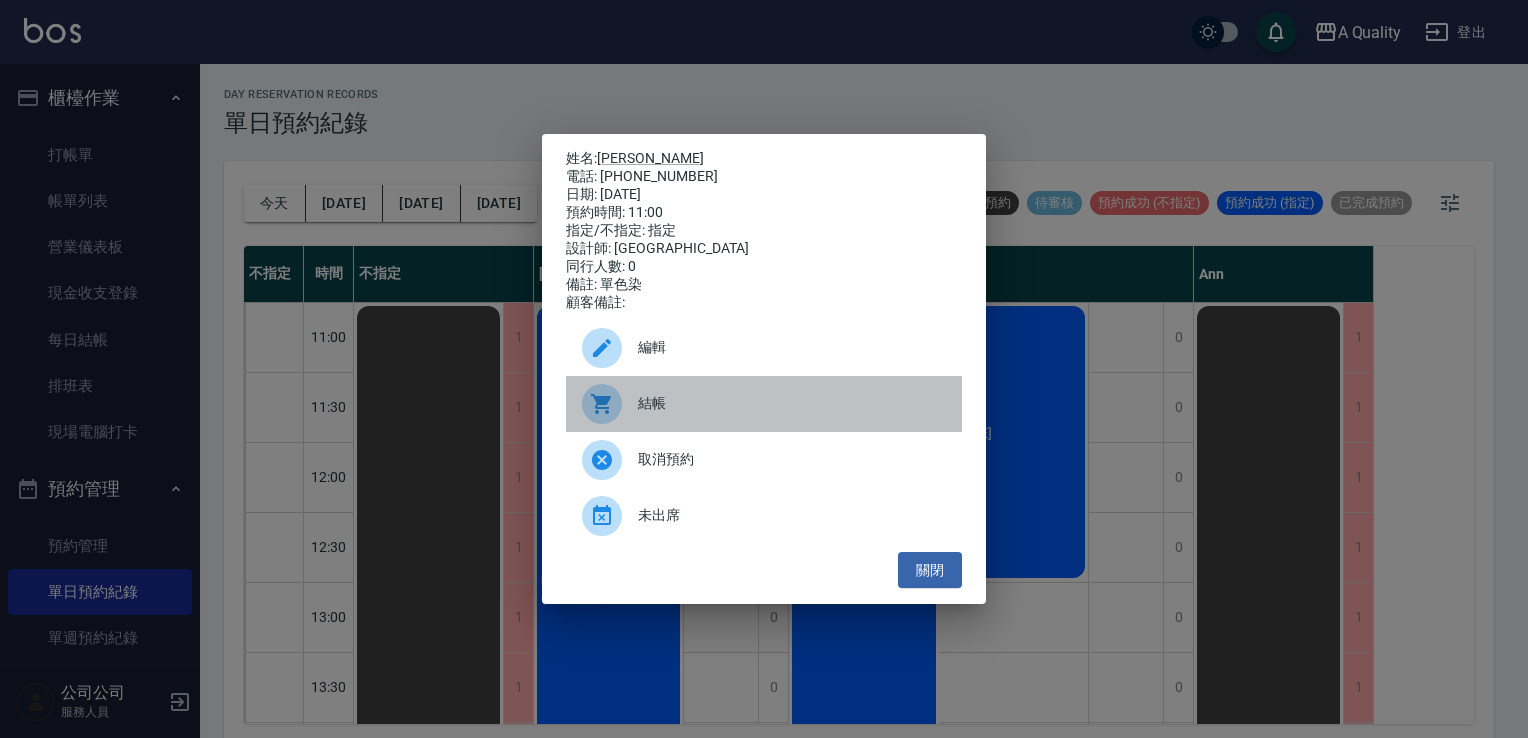 click on "結帳" at bounding box center (792, 403) 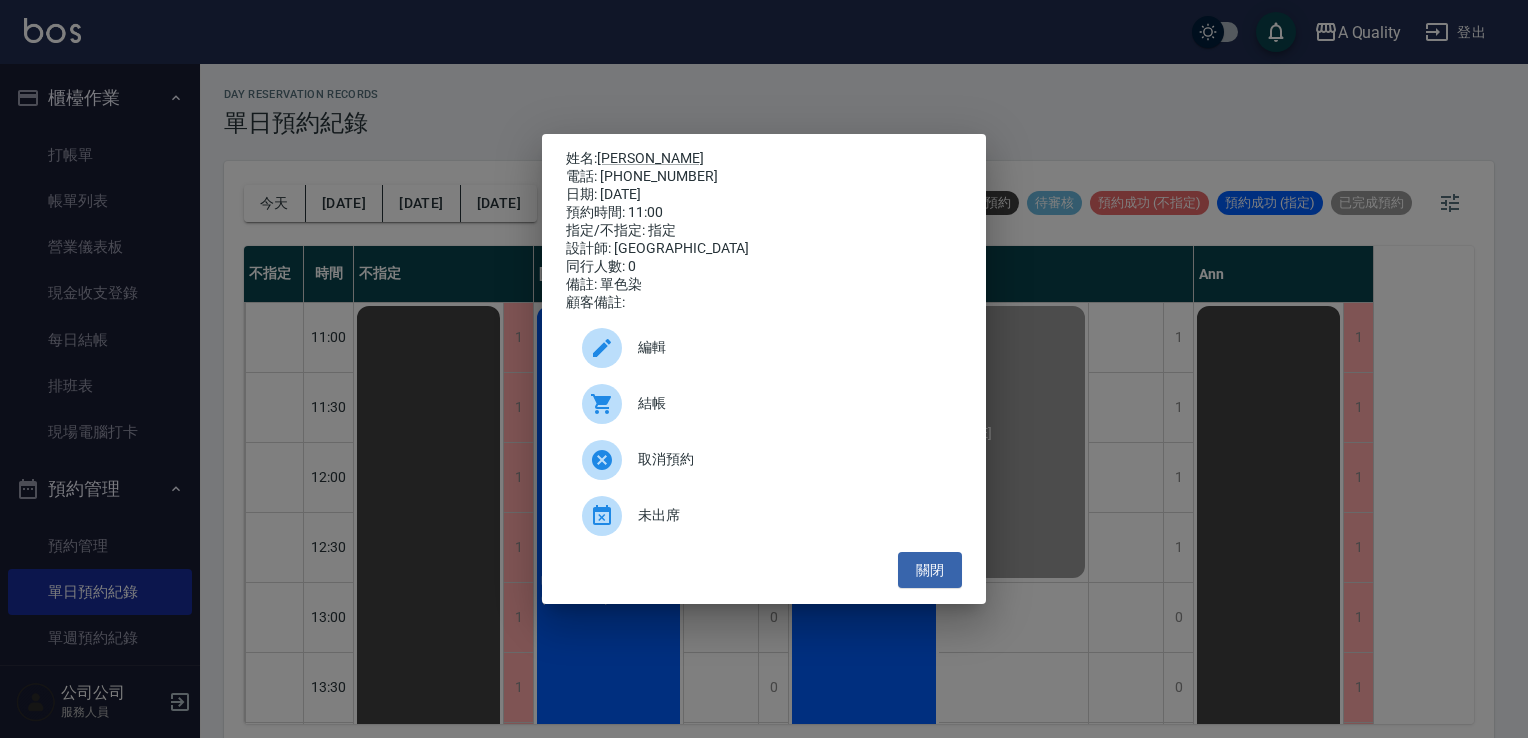 click on "編輯 結帳 取消預約 未出席" at bounding box center [764, 432] 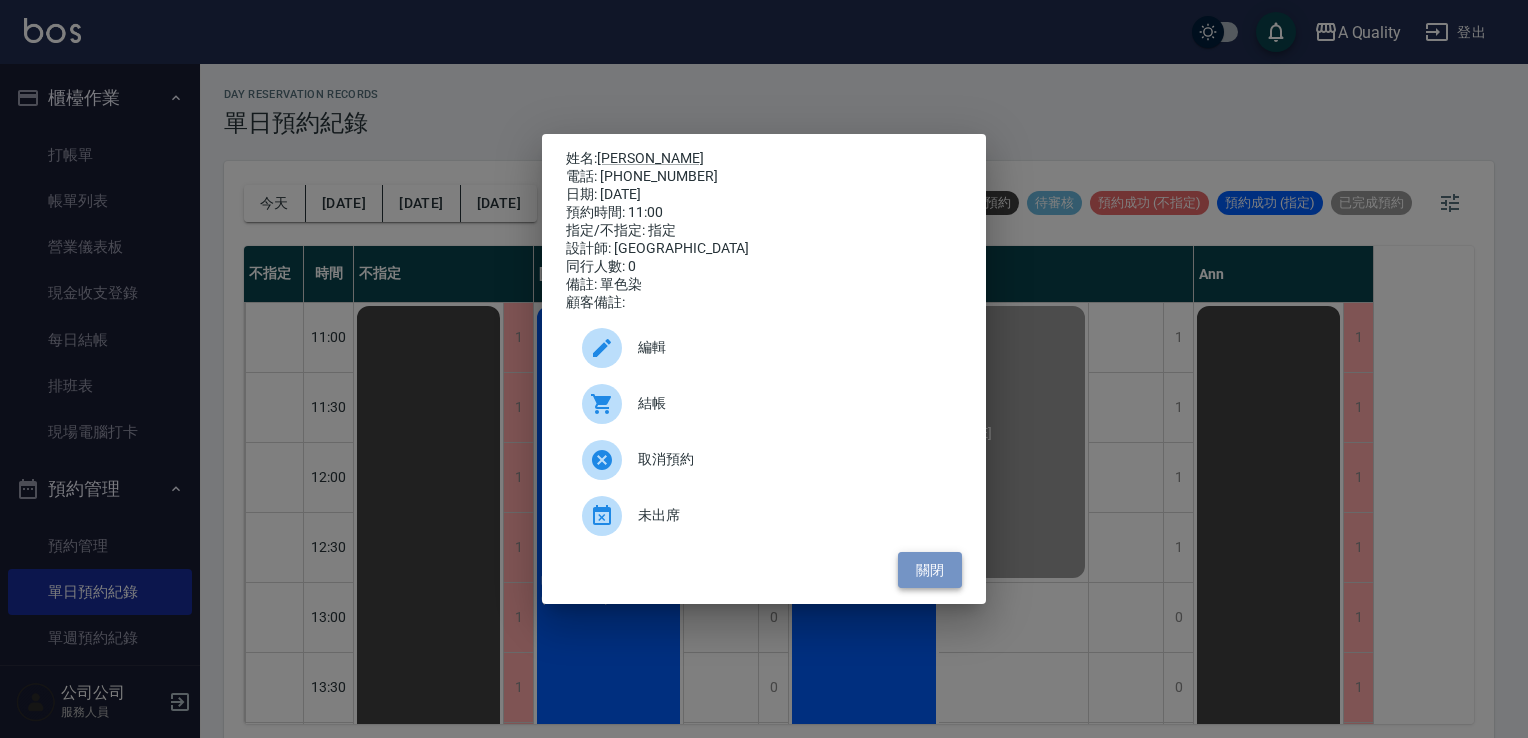 click on "關閉" at bounding box center [930, 570] 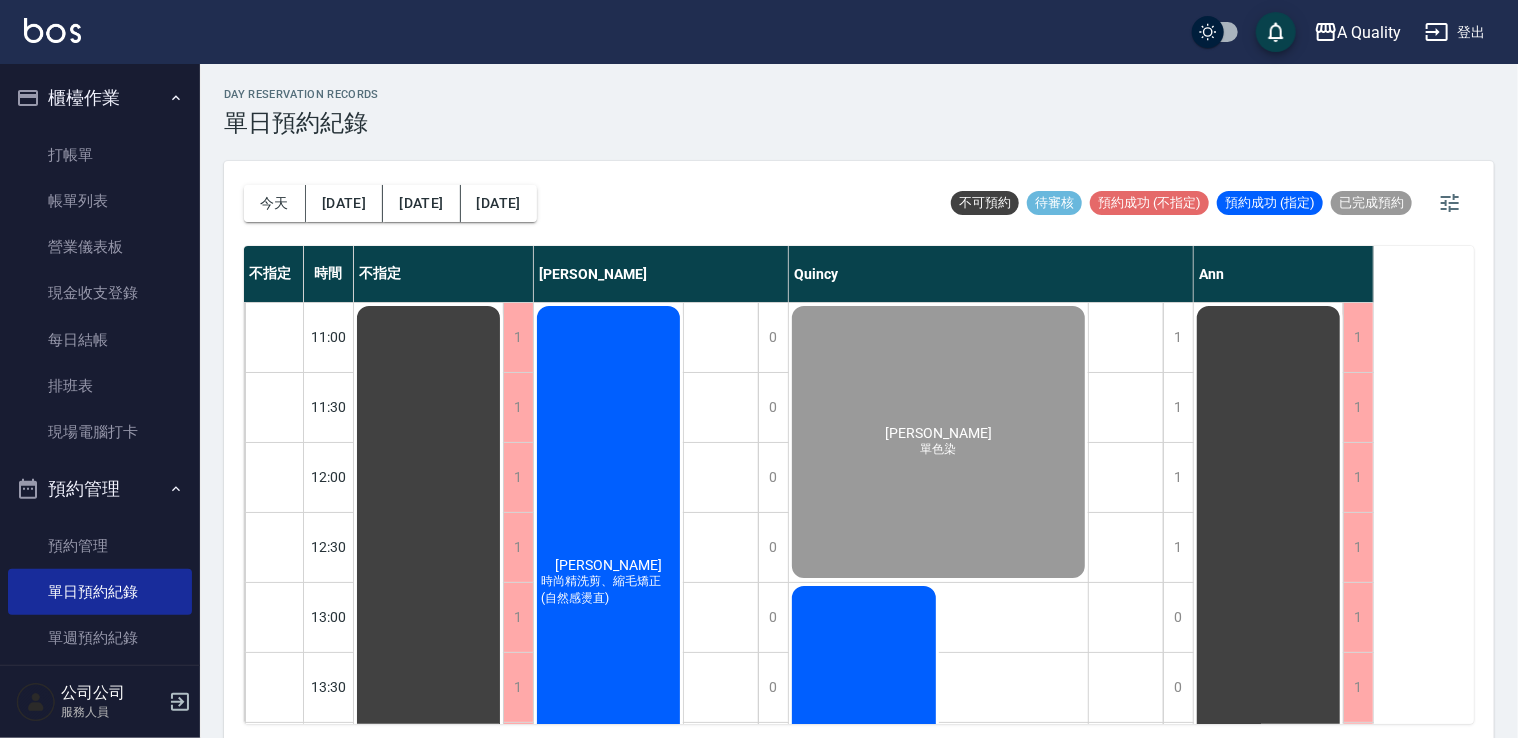 click on "明天" at bounding box center (344, 203) 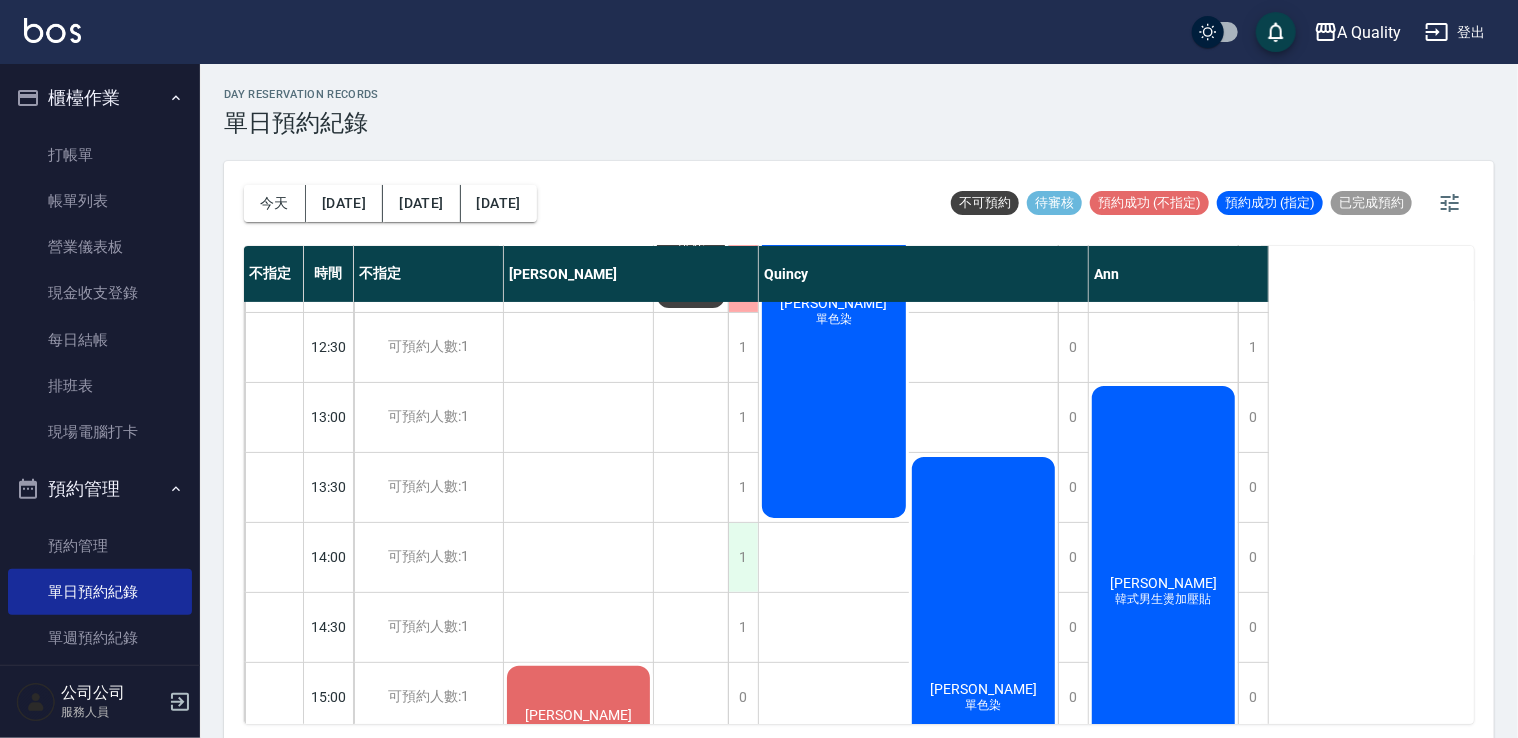 scroll, scrollTop: 400, scrollLeft: 0, axis: vertical 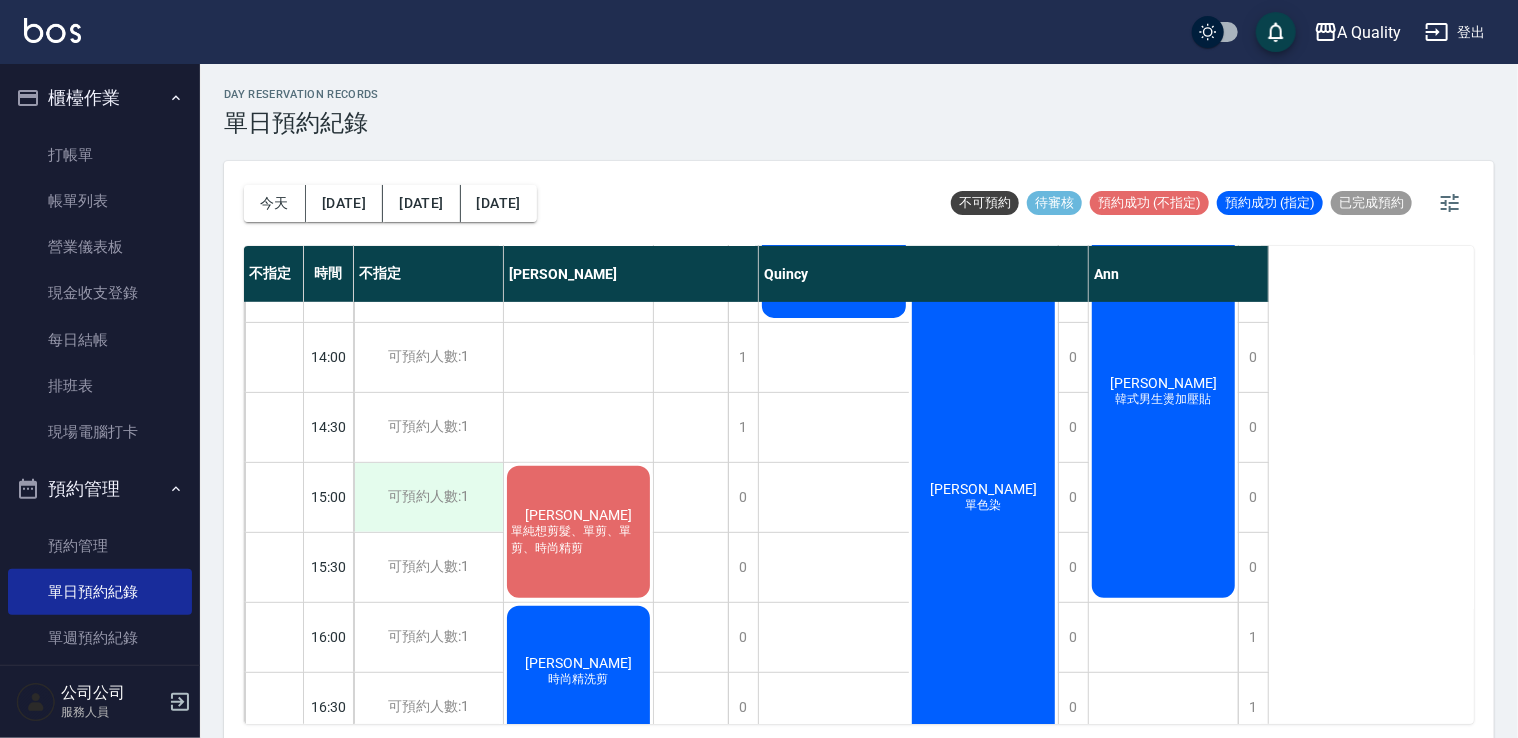 click on "可預約人數:1" at bounding box center [428, 497] 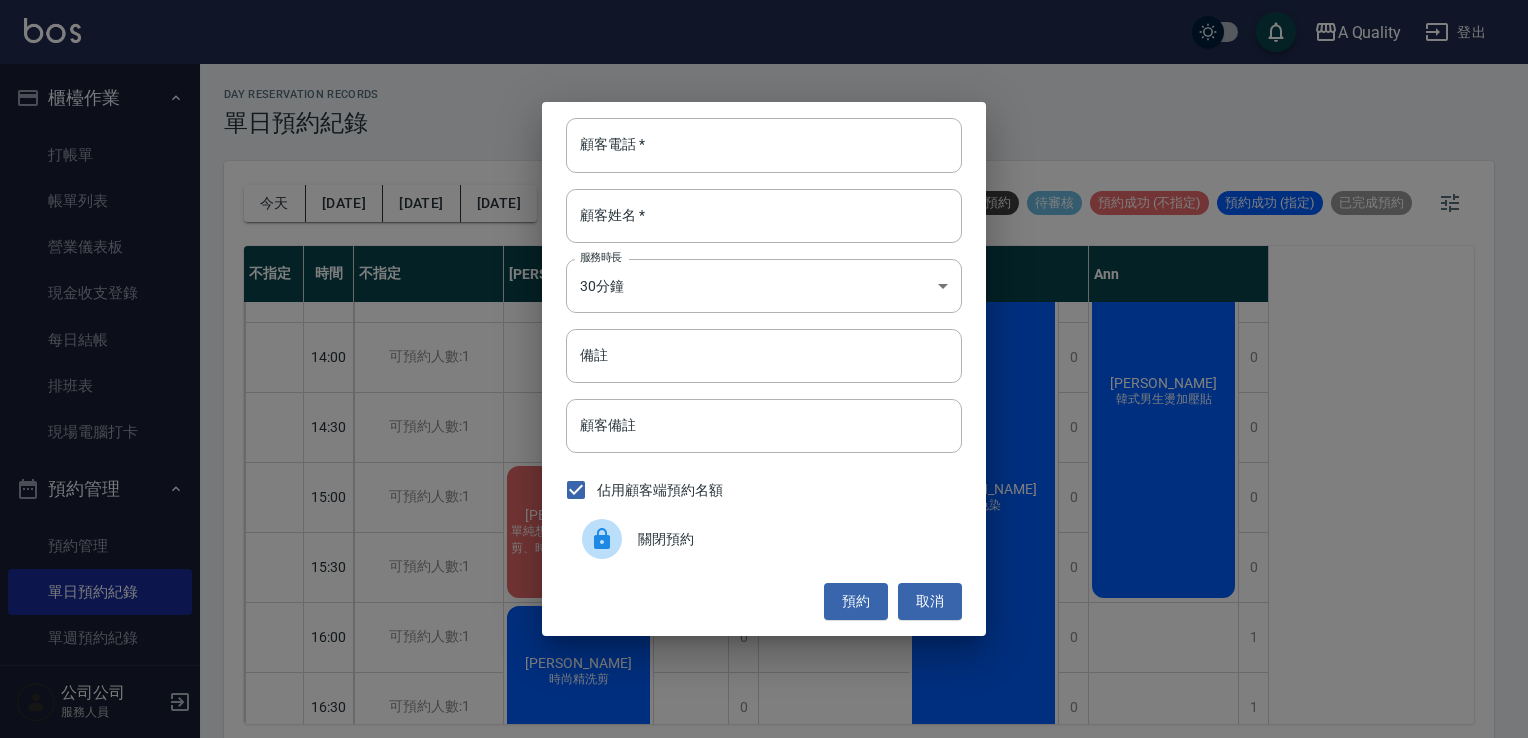drag, startPoint x: 600, startPoint y: 551, endPoint x: 542, endPoint y: 558, distance: 58.420887 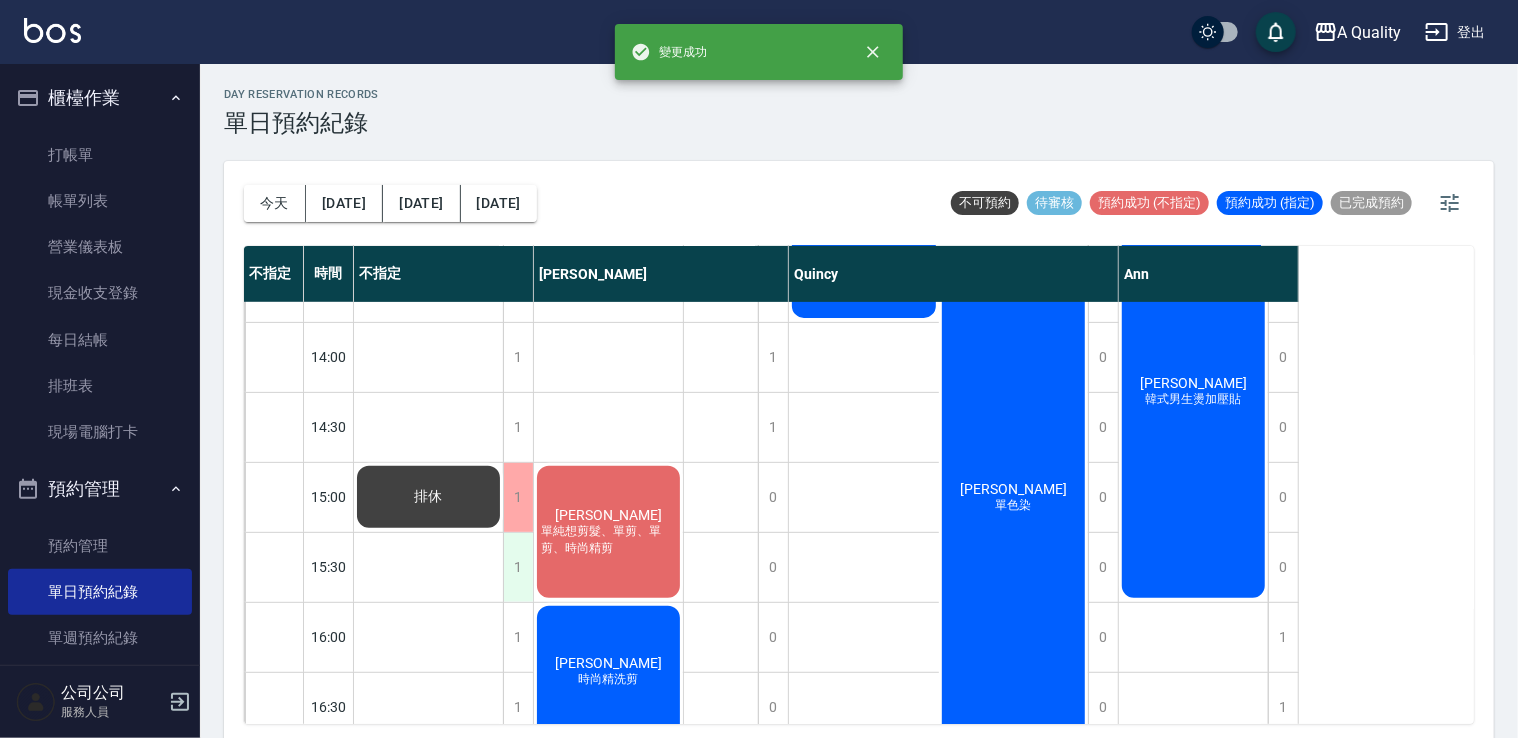 drag, startPoint x: 494, startPoint y: 561, endPoint x: 512, endPoint y: 562, distance: 18.027756 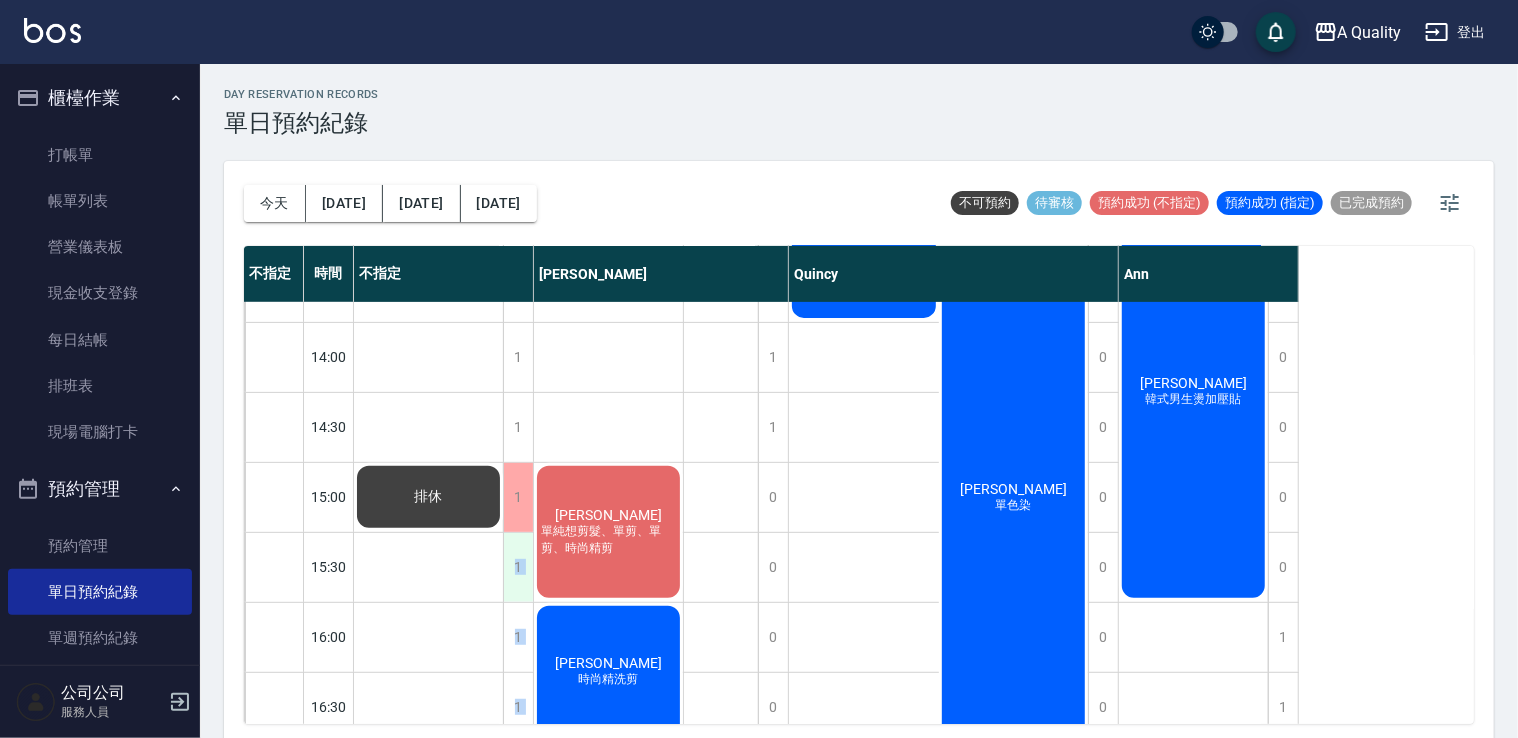 click on "1" at bounding box center (518, 567) 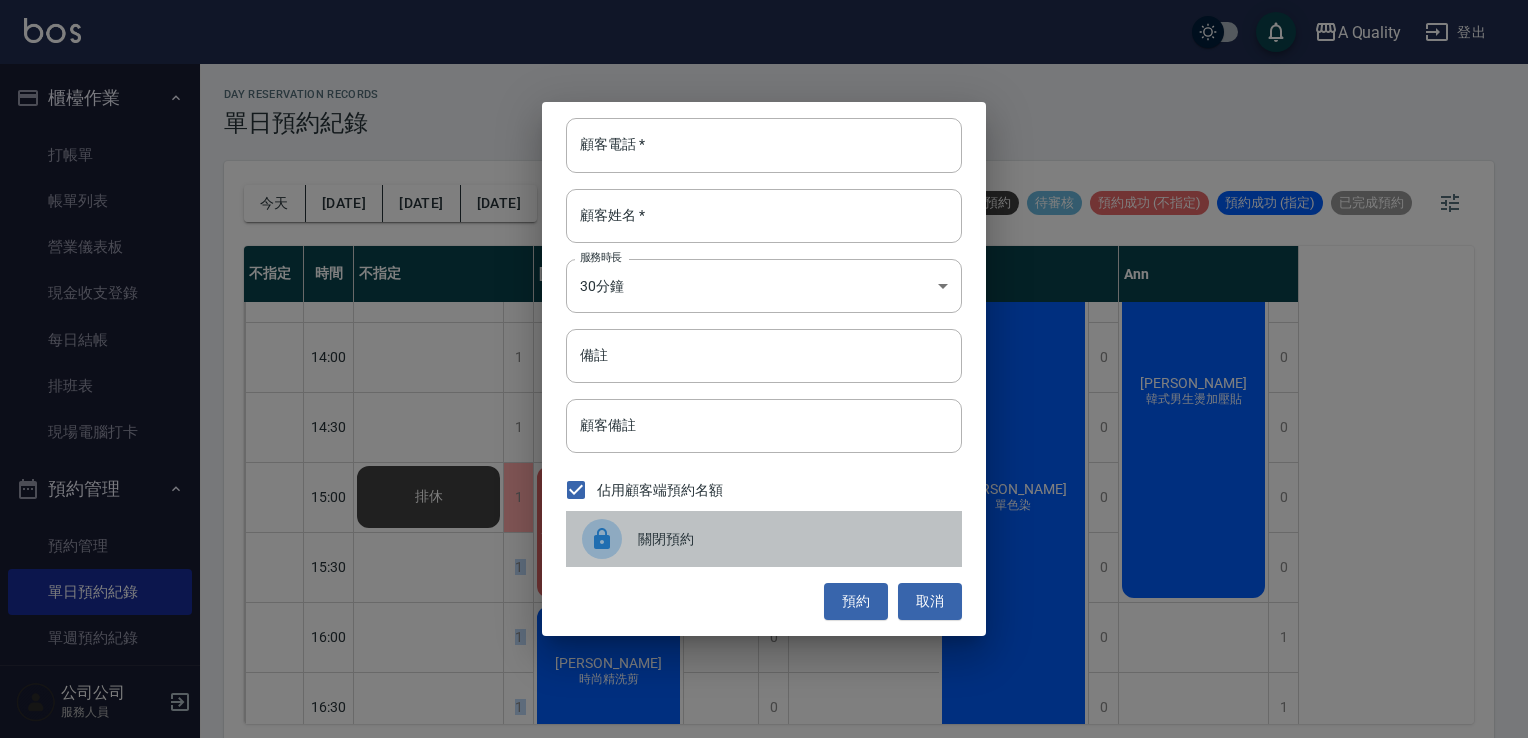 click at bounding box center (610, 539) 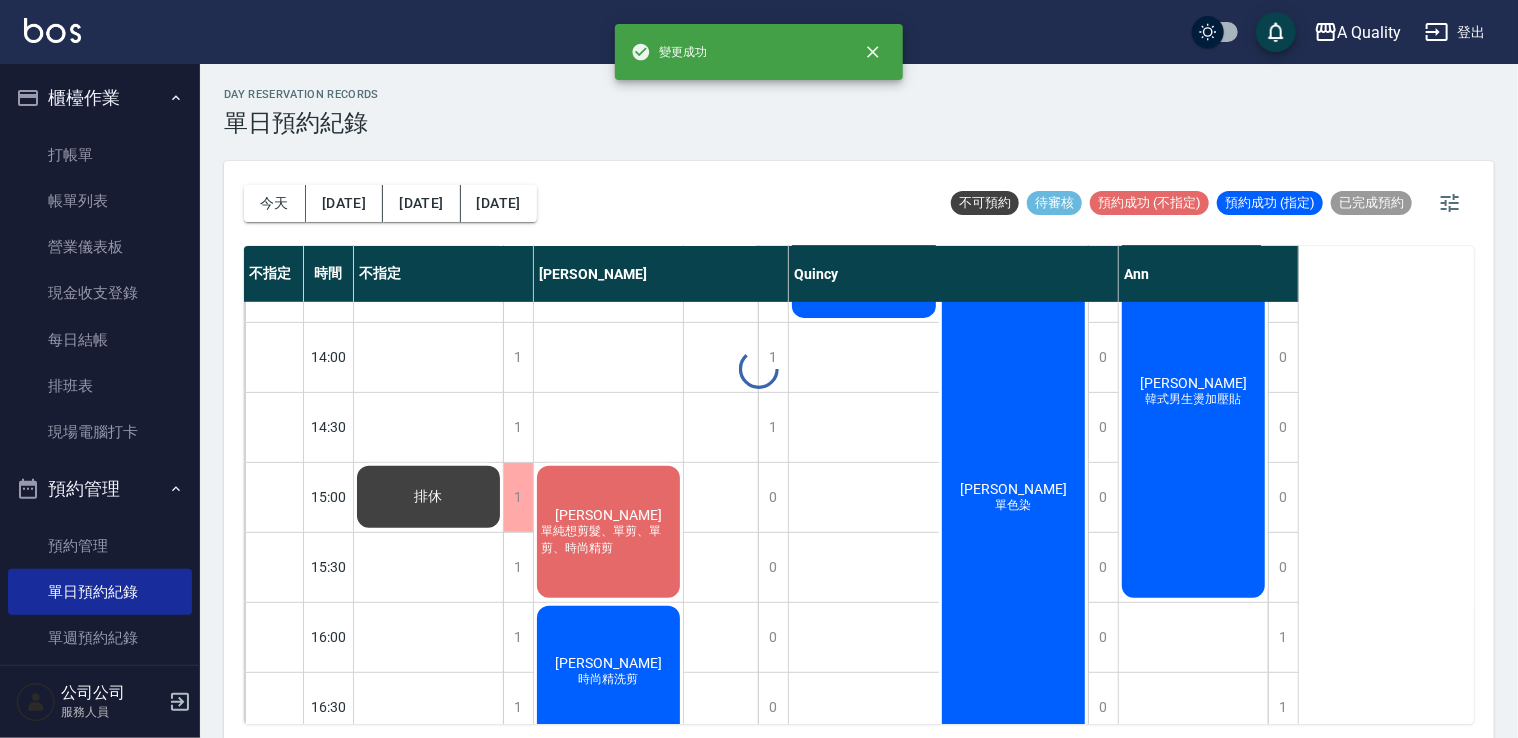 click at bounding box center [759, 369] 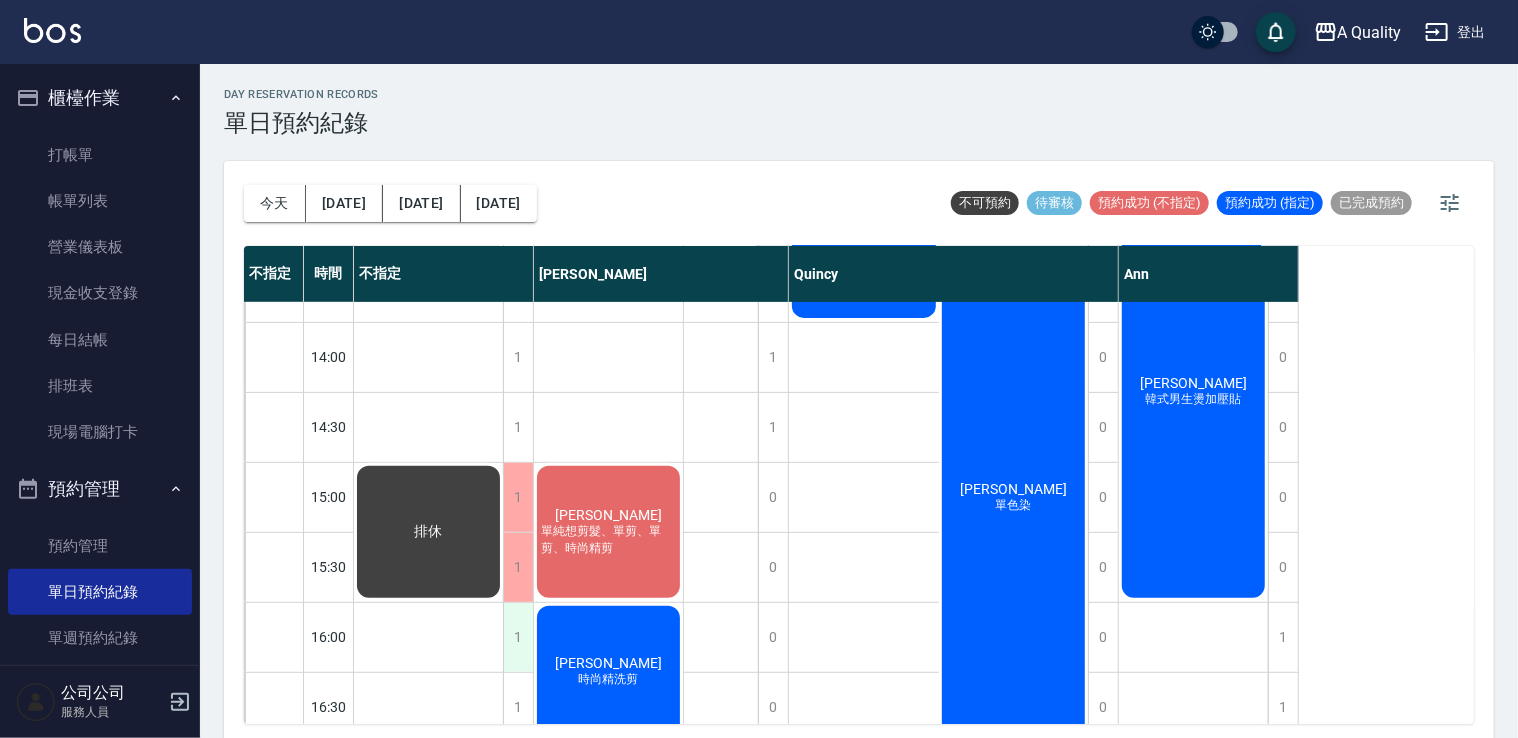 click on "1" at bounding box center (518, 637) 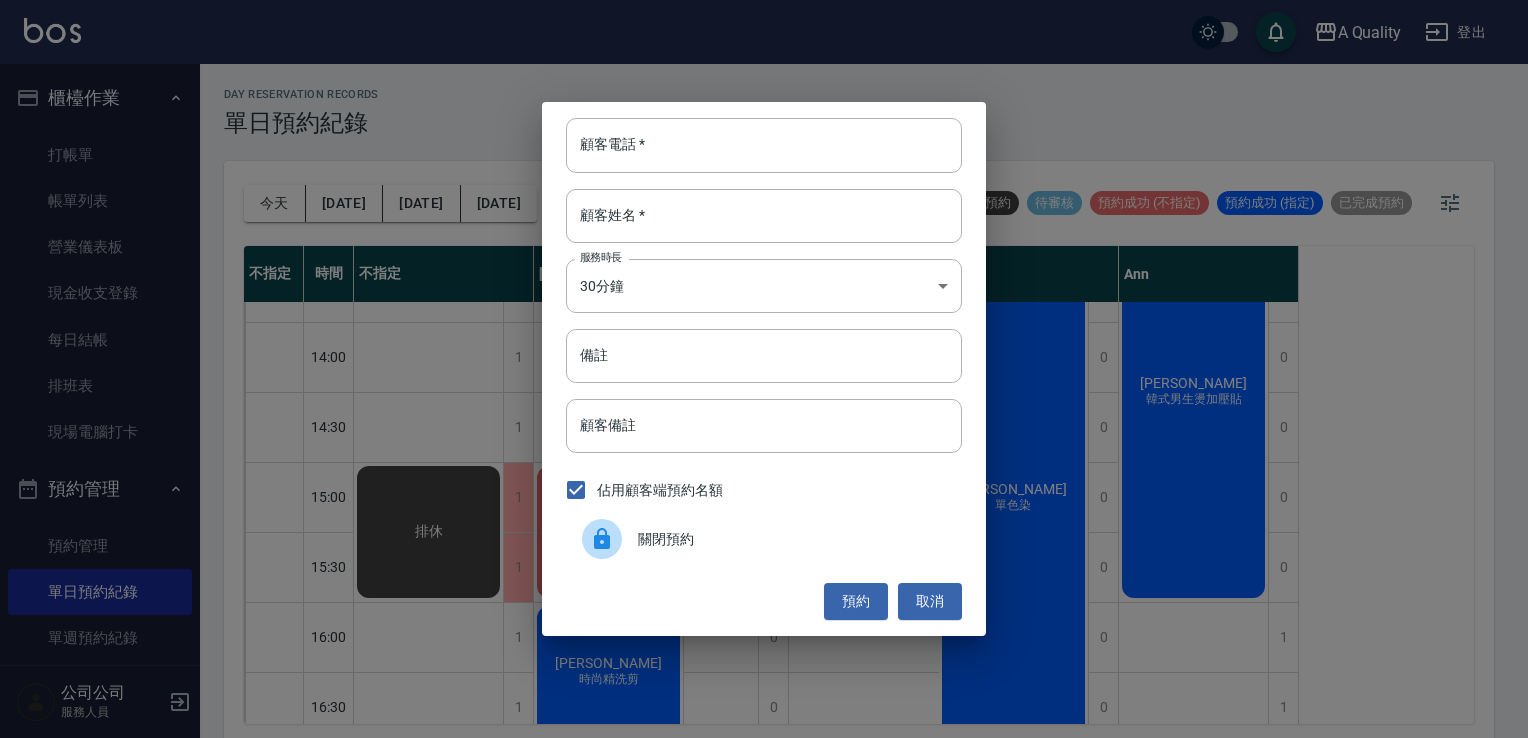 click 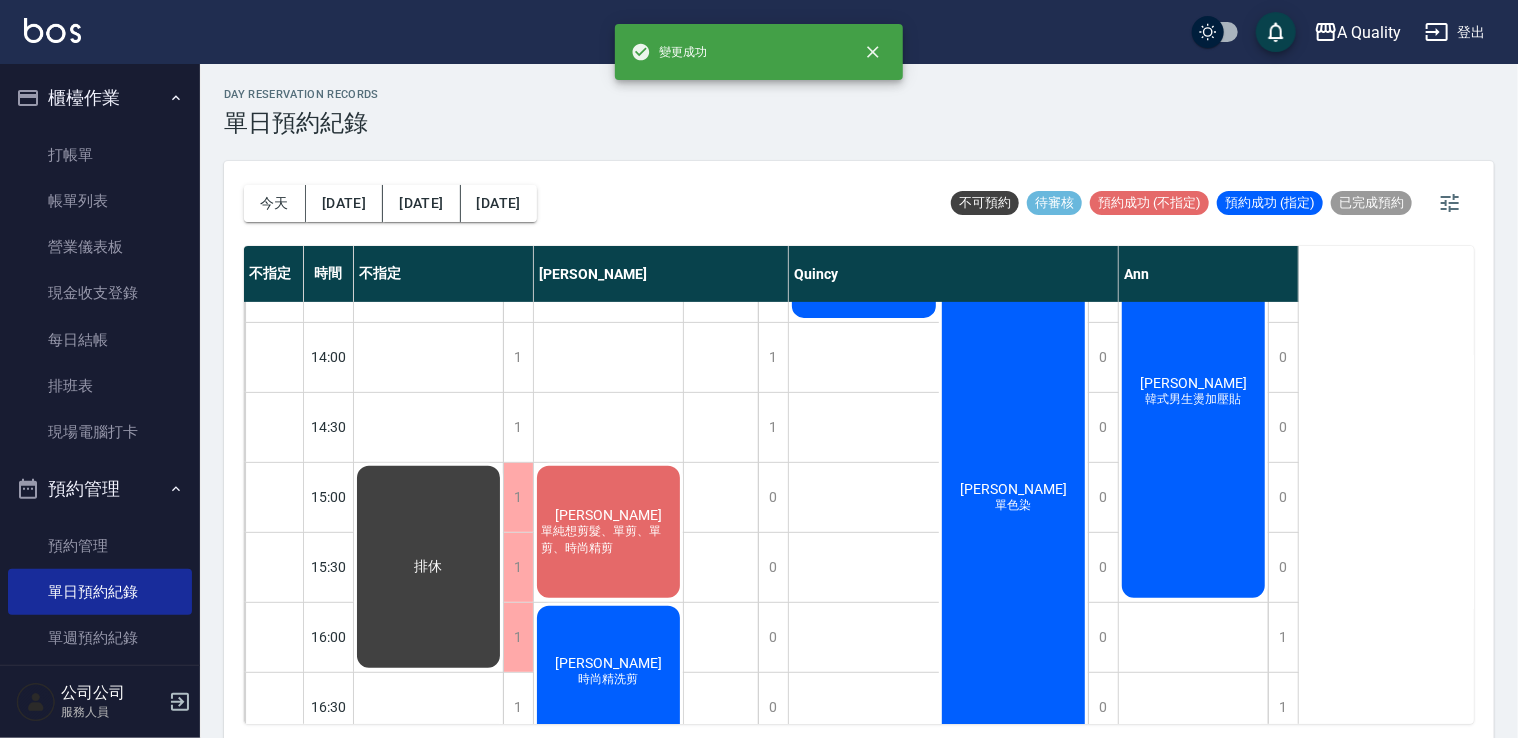scroll, scrollTop: 500, scrollLeft: 0, axis: vertical 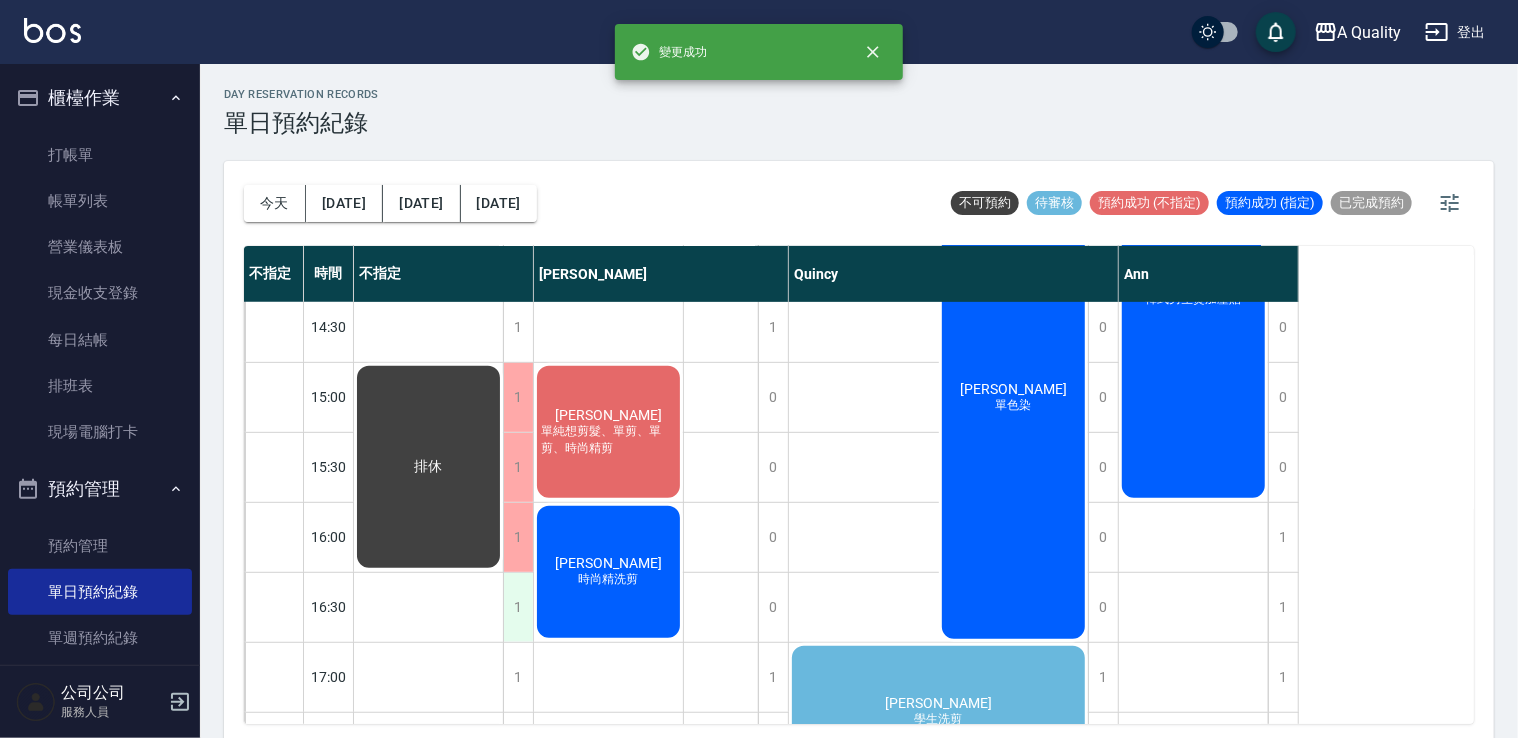 click on "1" at bounding box center (518, 607) 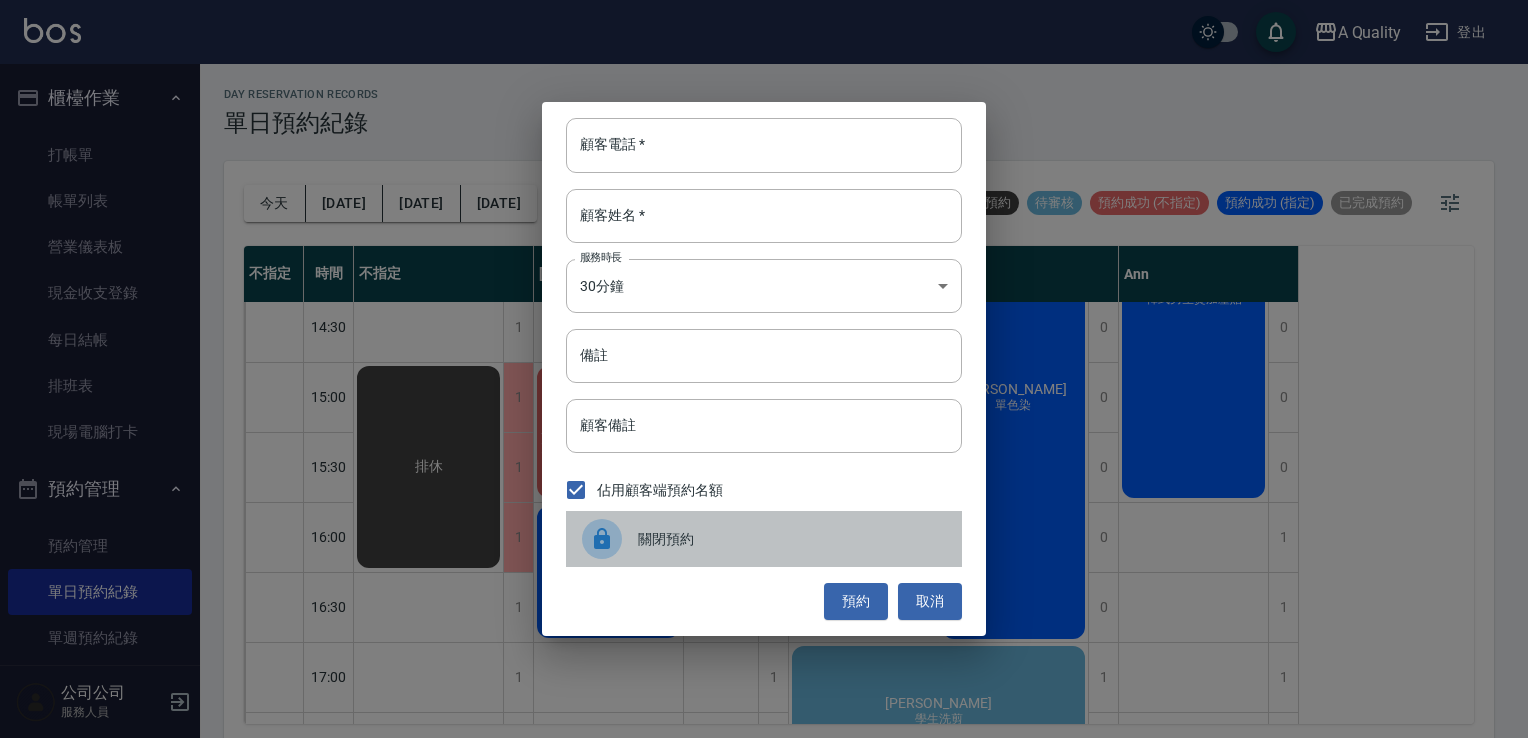 click at bounding box center [602, 539] 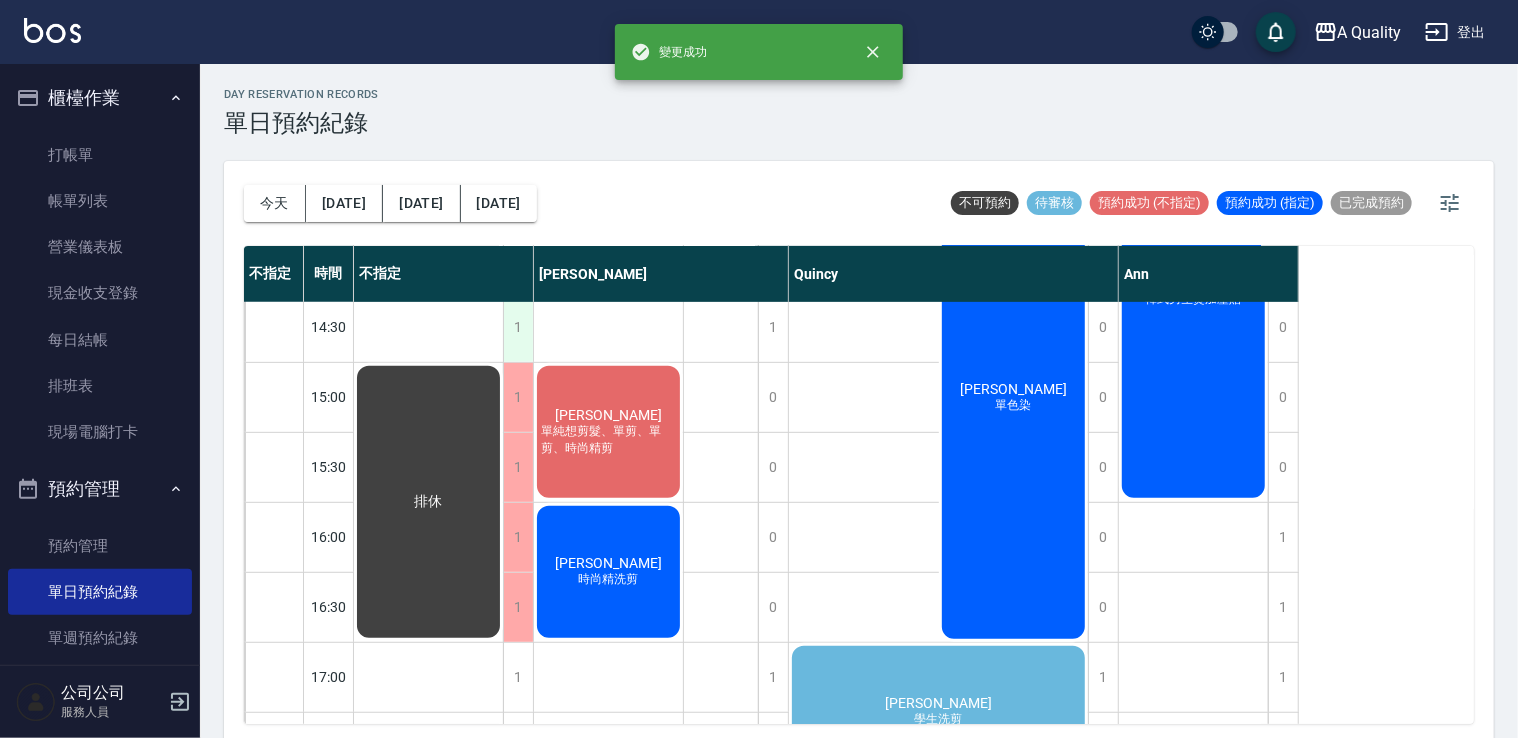 click on "1" at bounding box center (518, 327) 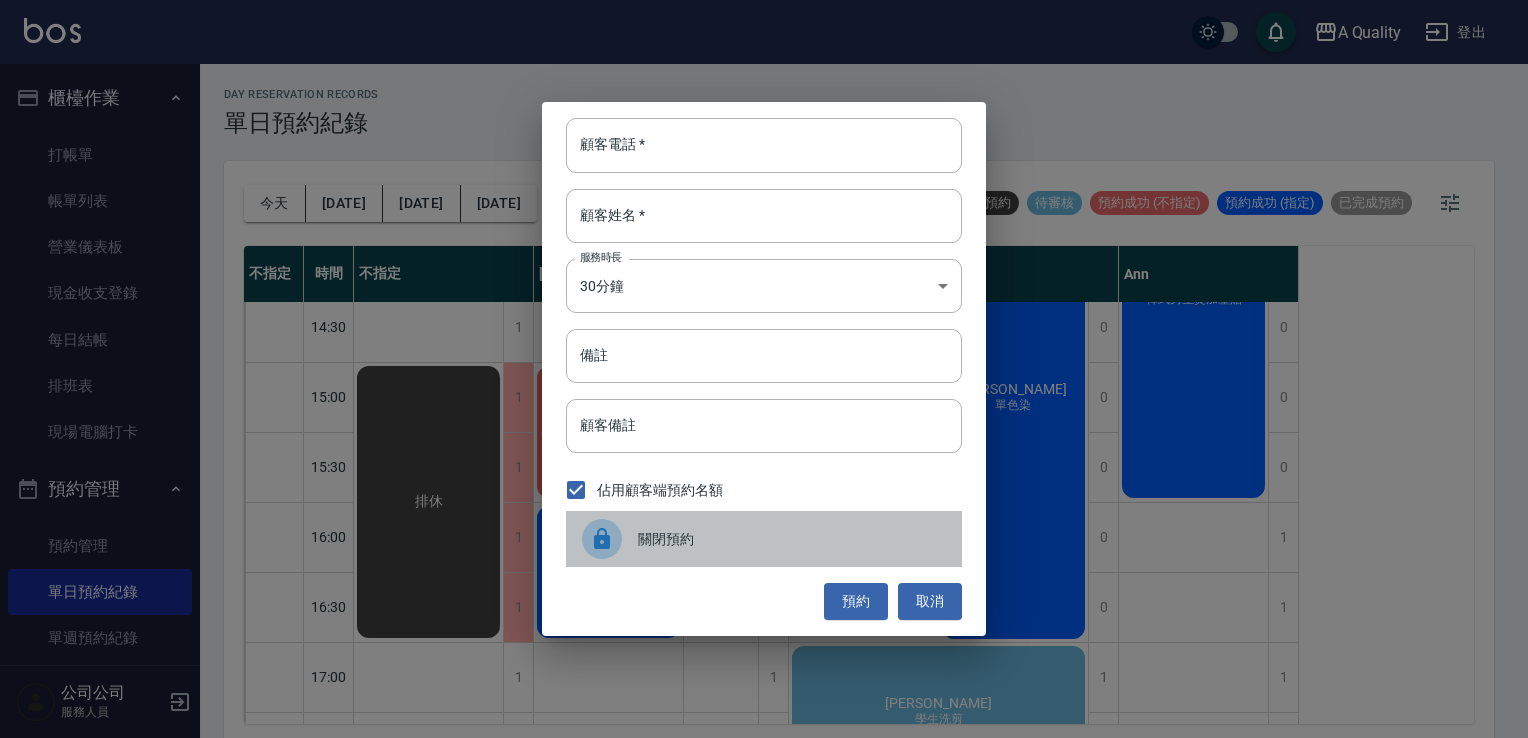 click at bounding box center (602, 539) 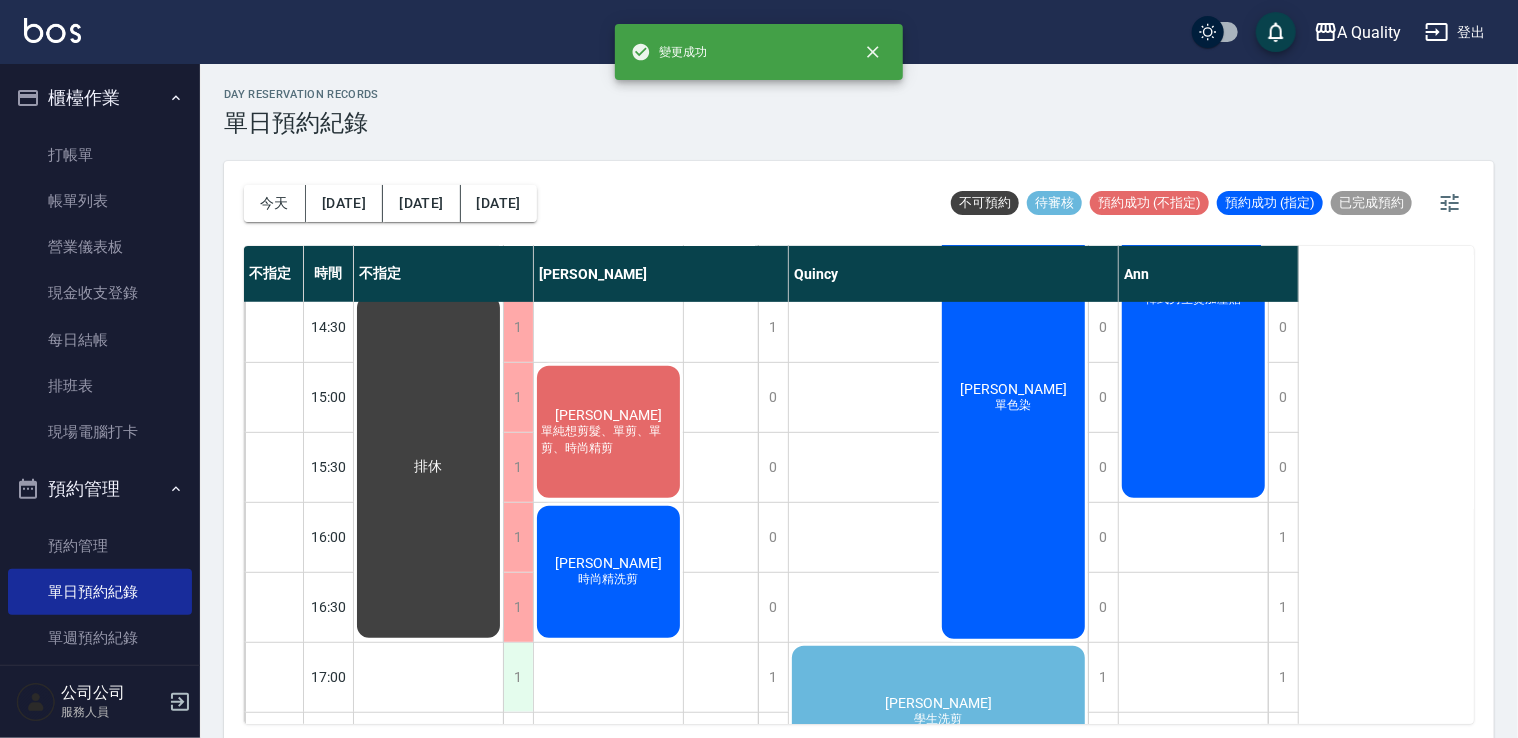 click on "1" at bounding box center (518, 677) 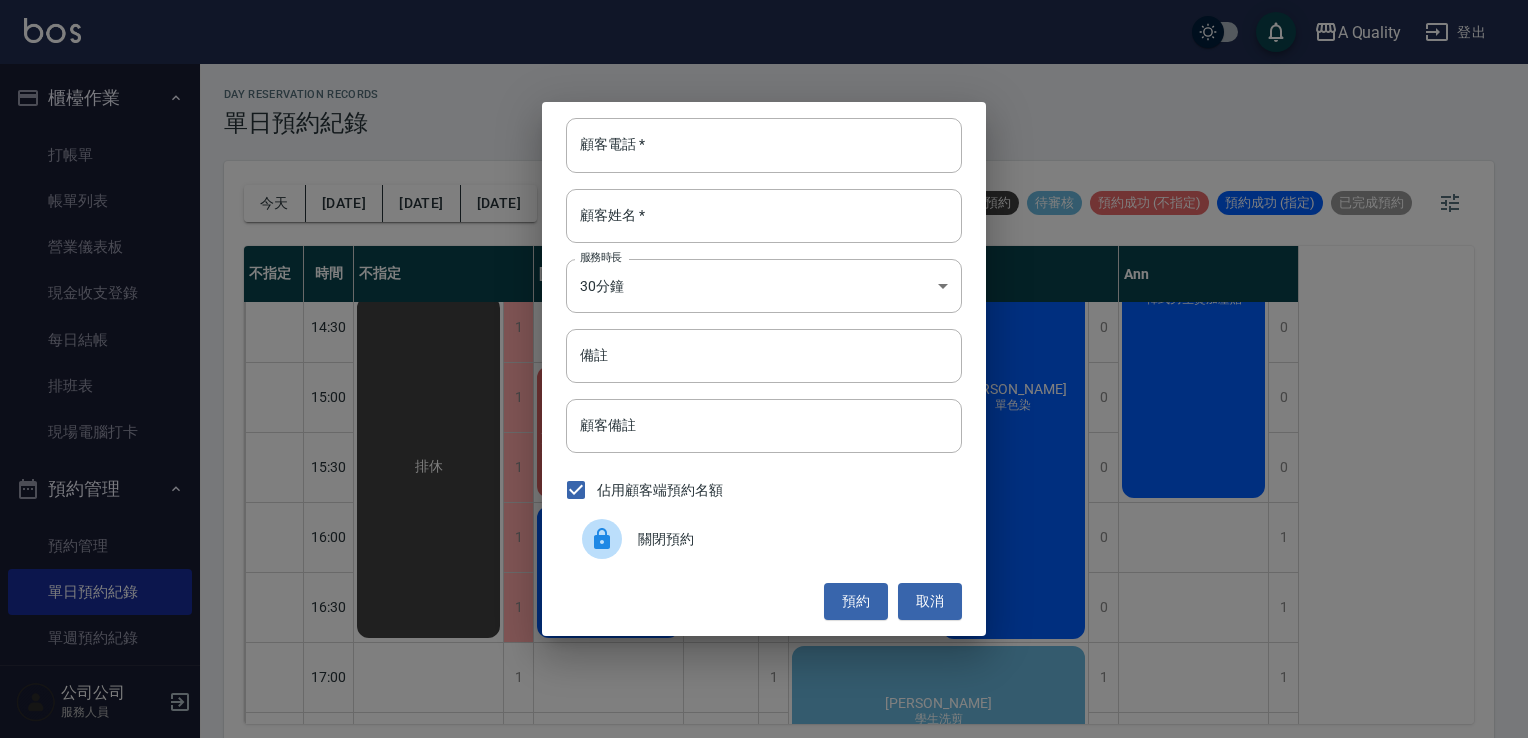 click at bounding box center [610, 539] 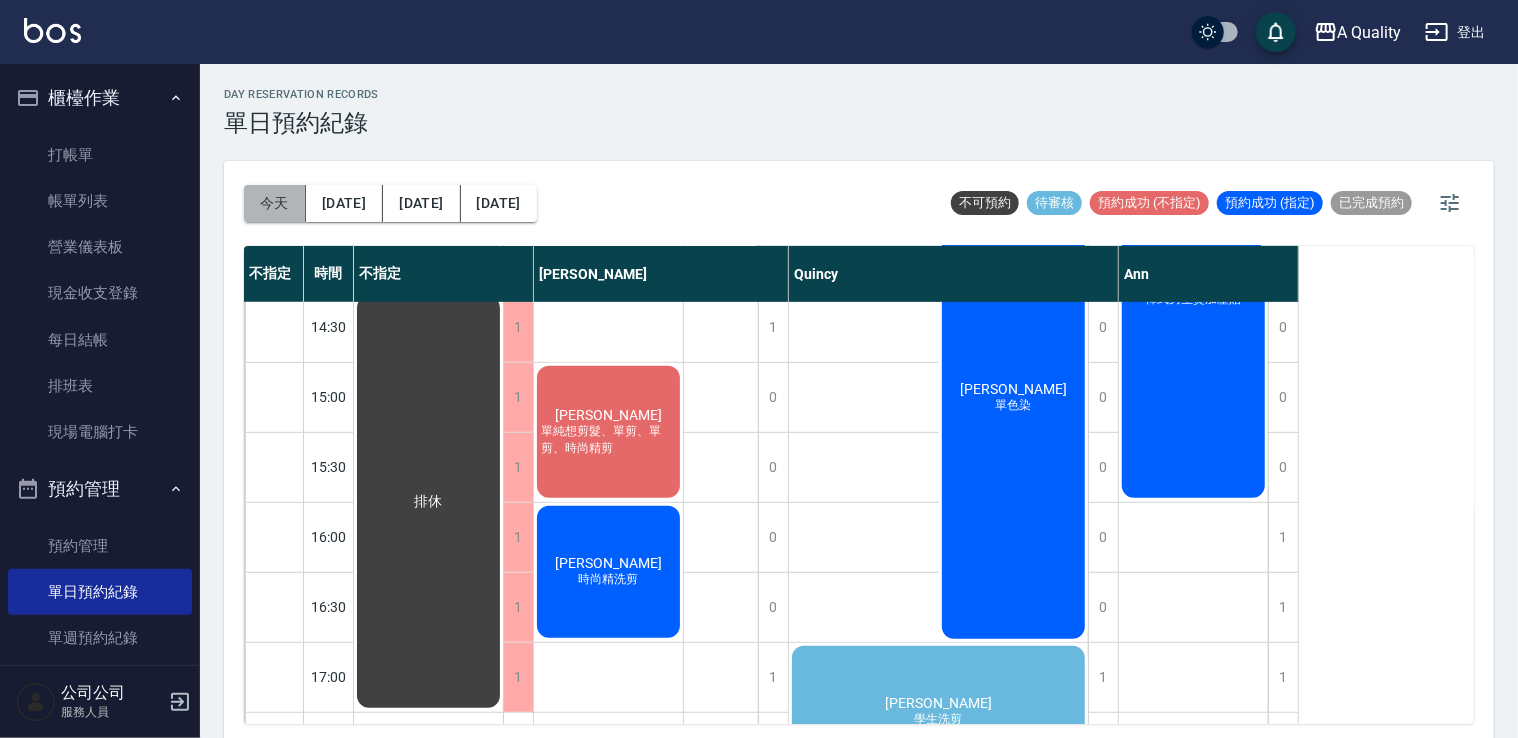 click on "今天" at bounding box center (275, 203) 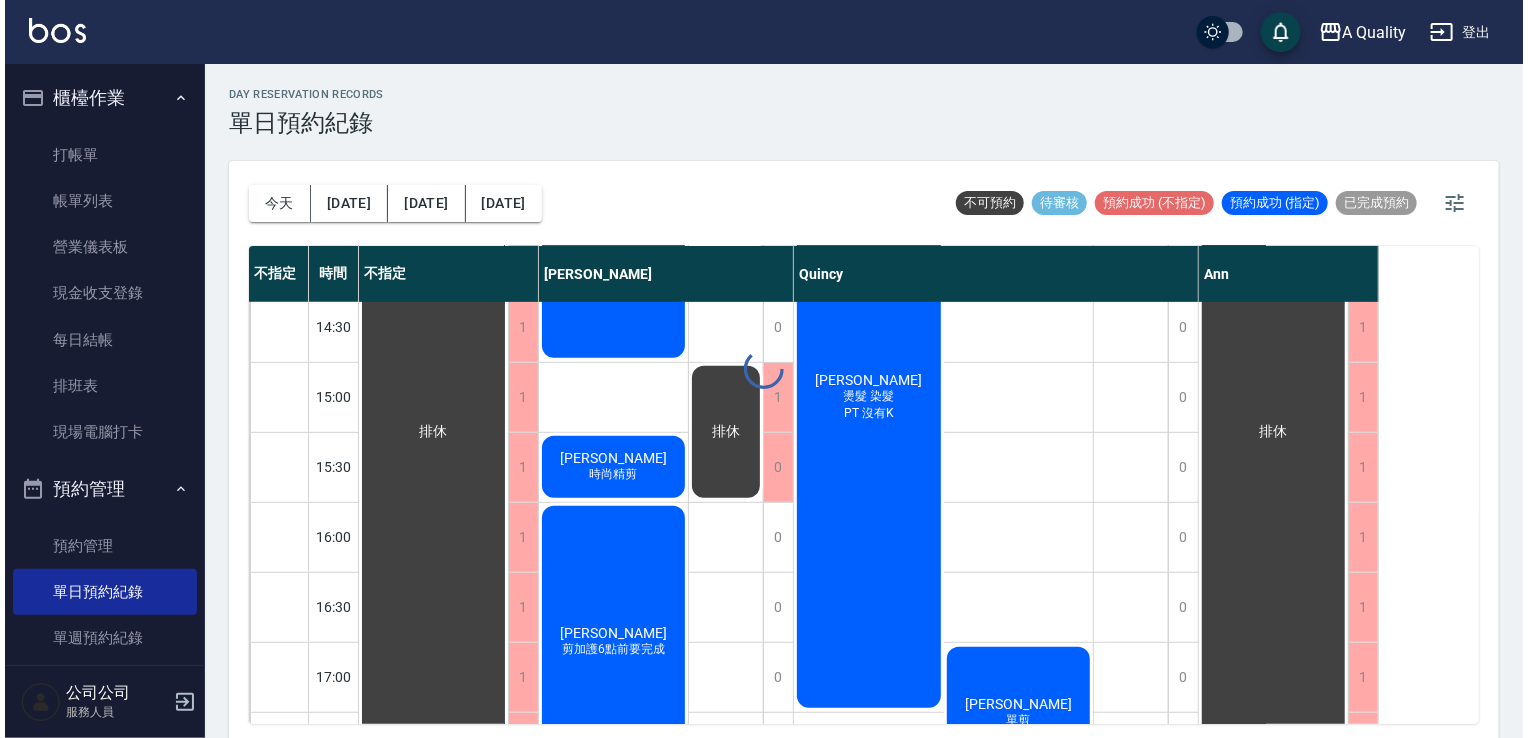 scroll, scrollTop: 400, scrollLeft: 0, axis: vertical 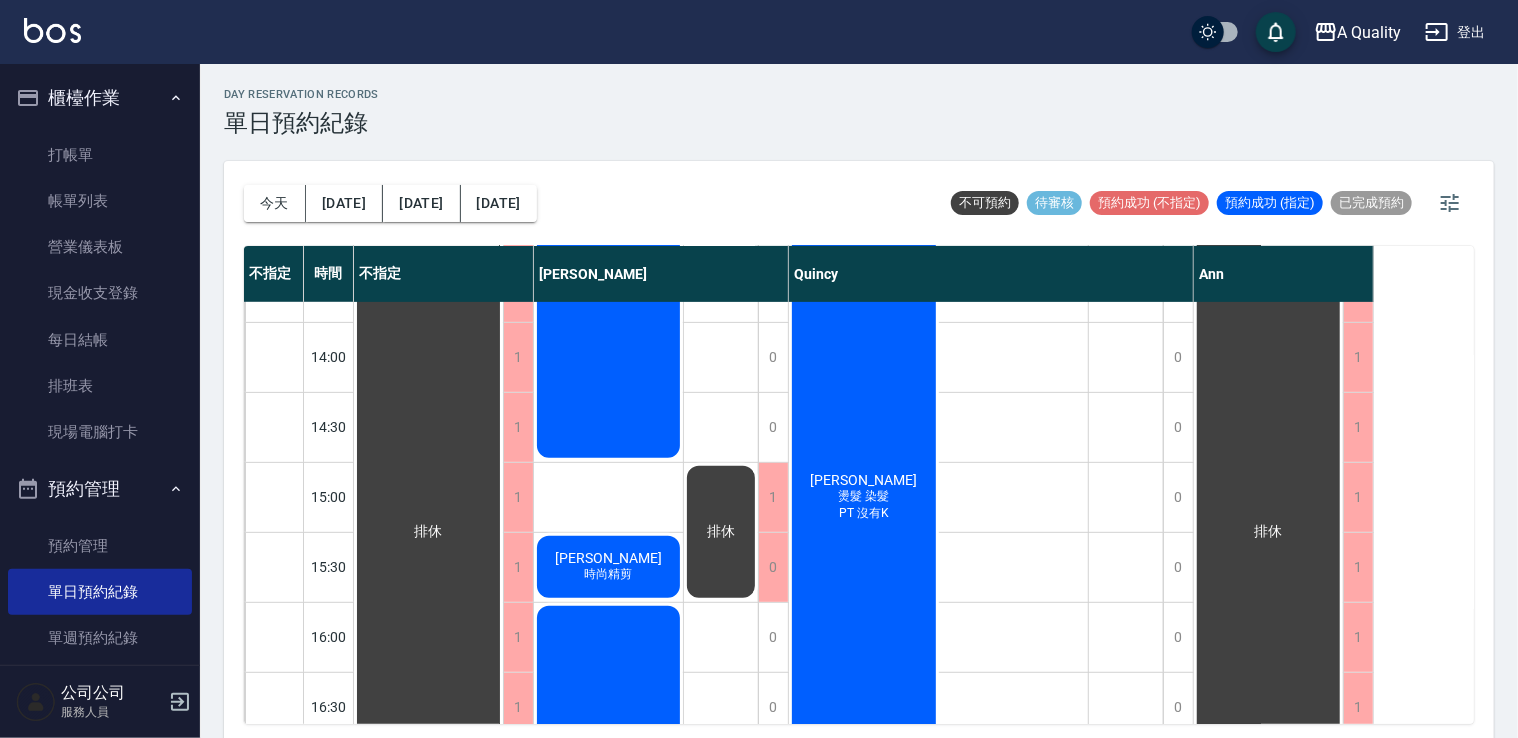 click on "湯愷珍 燙髮 染髮 PT 沒有K" at bounding box center (428, 532) 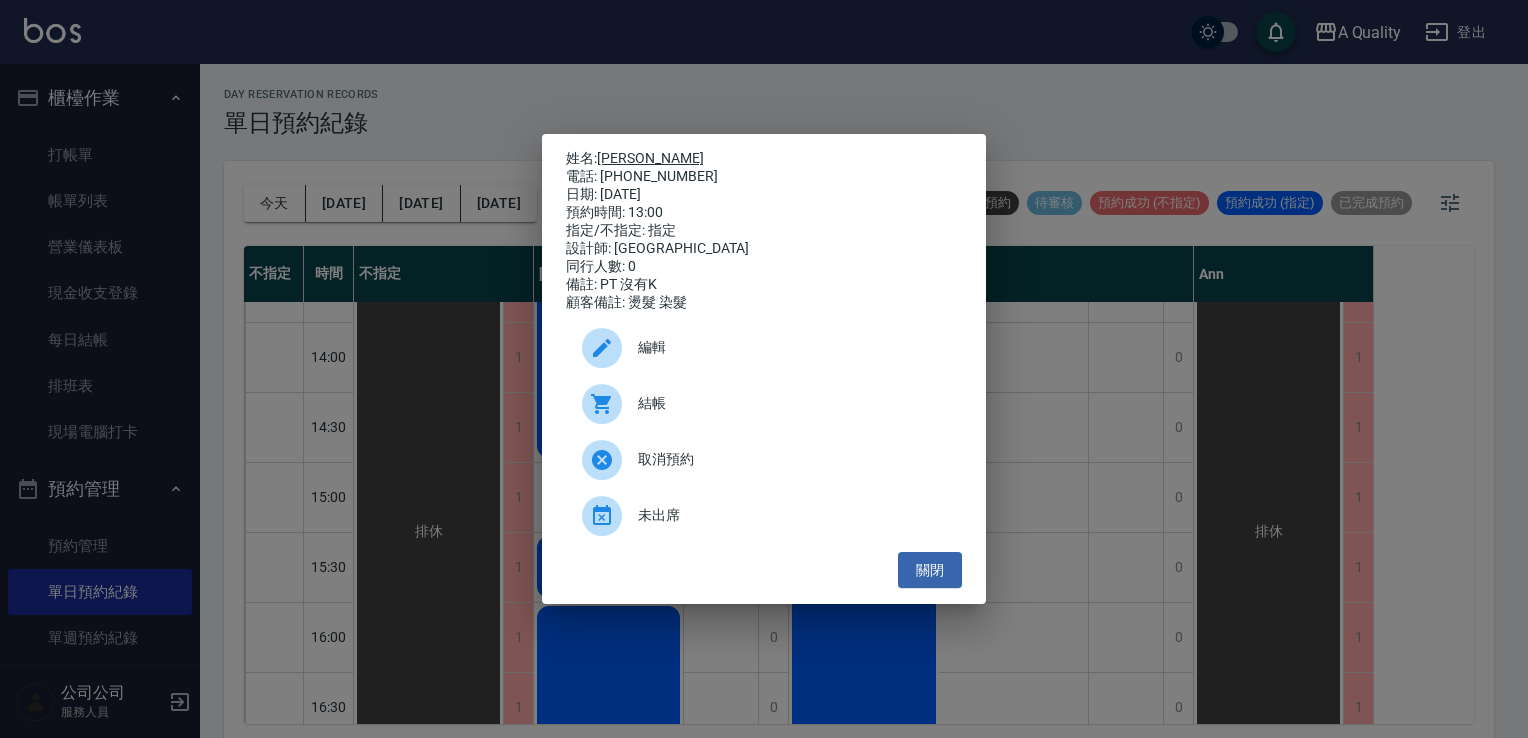 click on "湯愷珍" at bounding box center [650, 158] 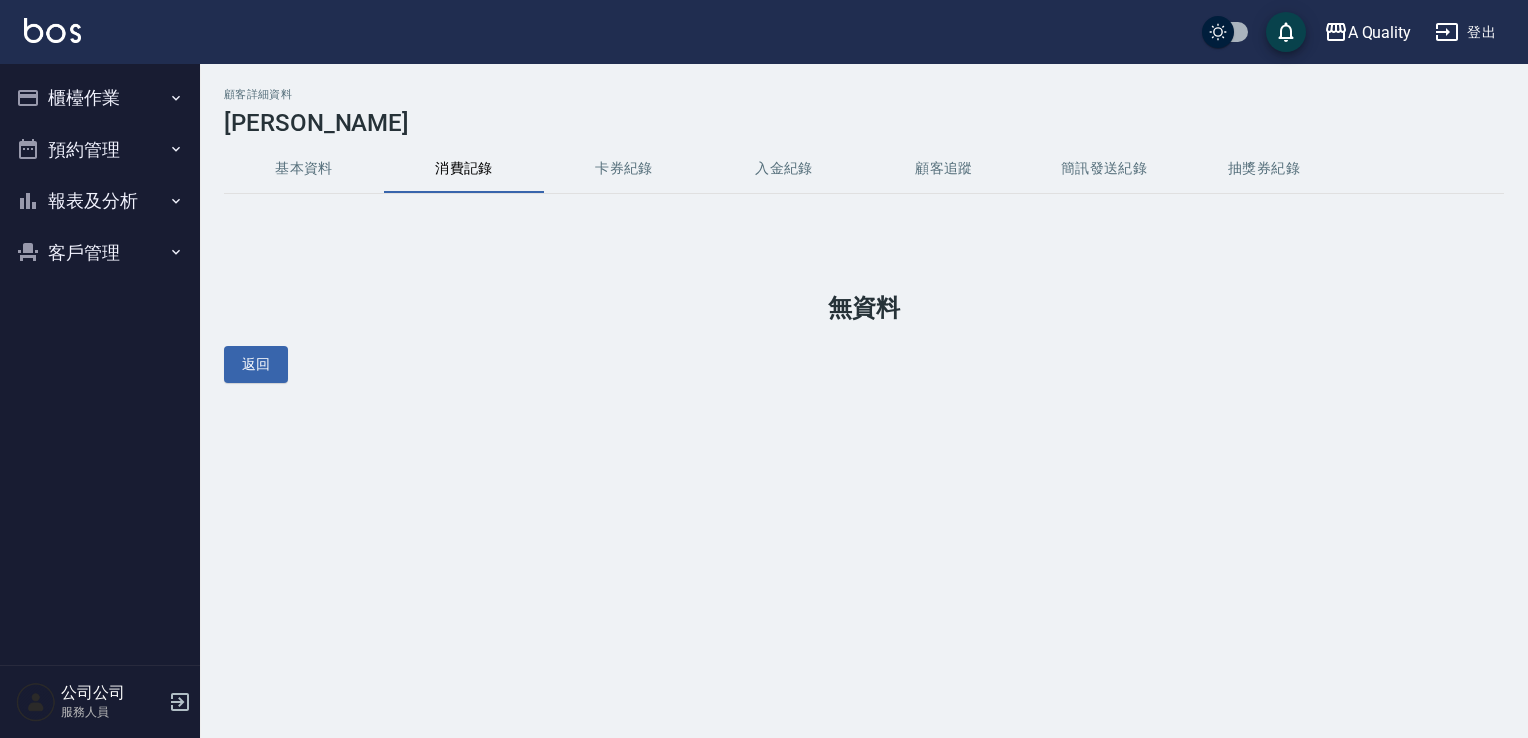 scroll, scrollTop: 0, scrollLeft: 0, axis: both 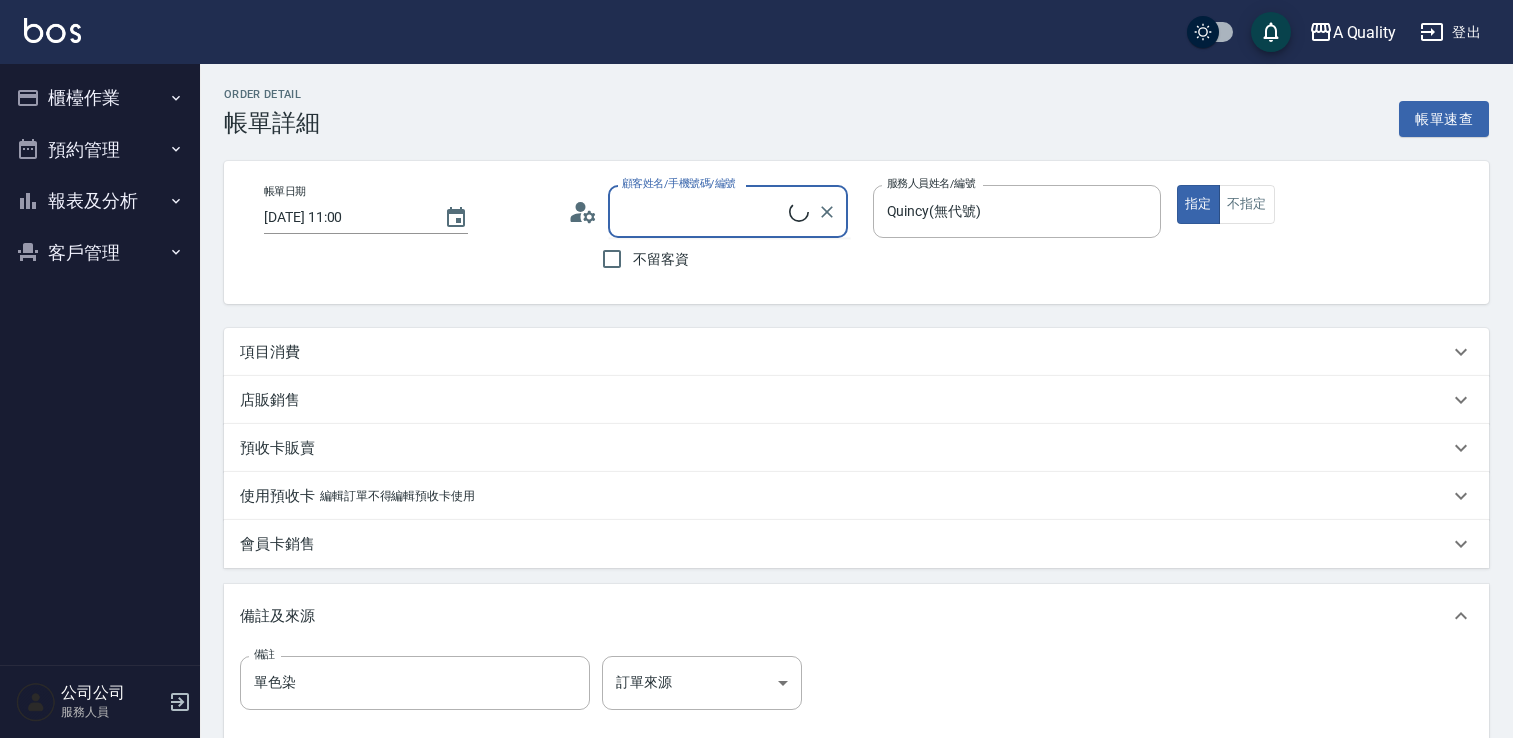 click on "顧客姓名/手機號碼/編號" at bounding box center (703, 211) 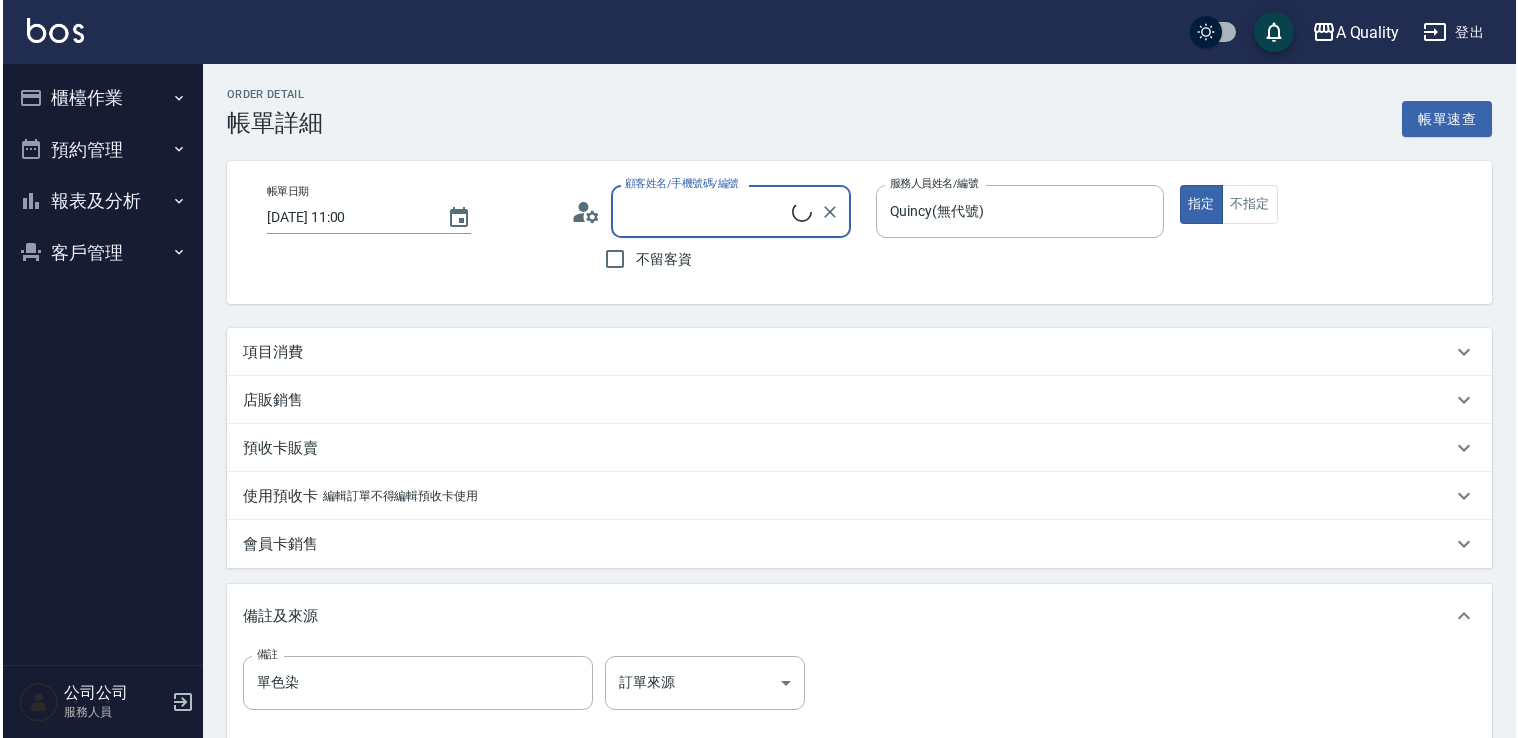 scroll, scrollTop: 0, scrollLeft: 0, axis: both 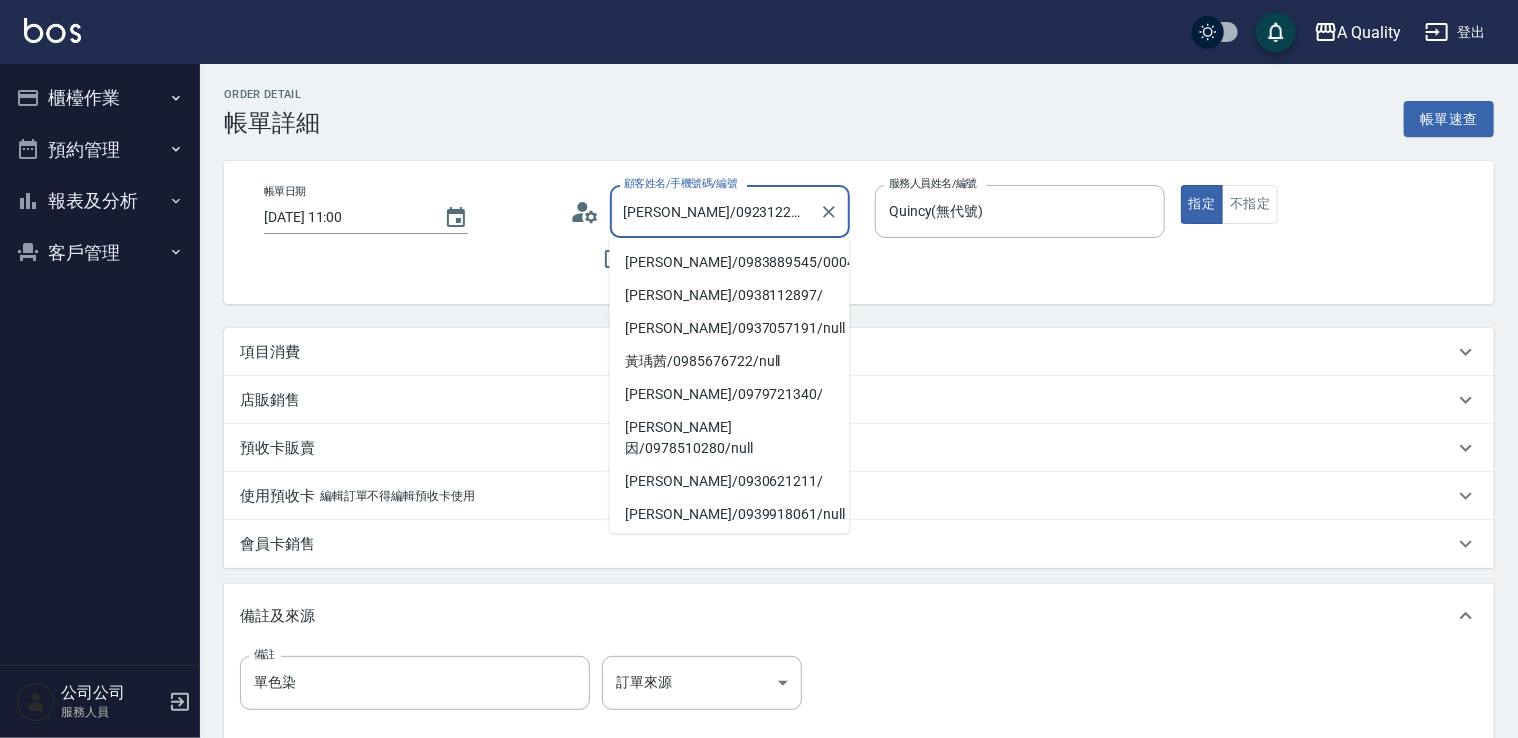 type on "劉詠秋/0923122533/" 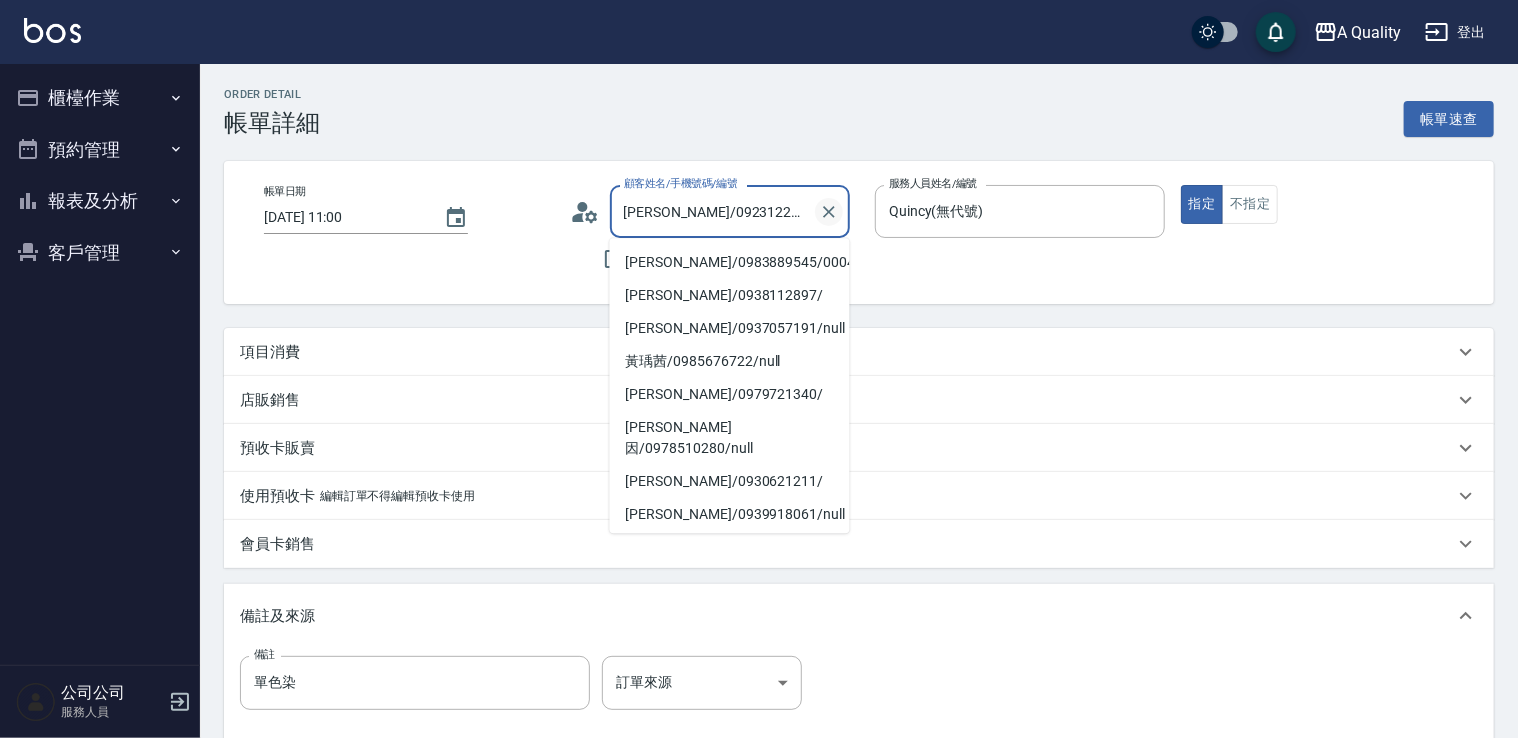 click at bounding box center (829, 212) 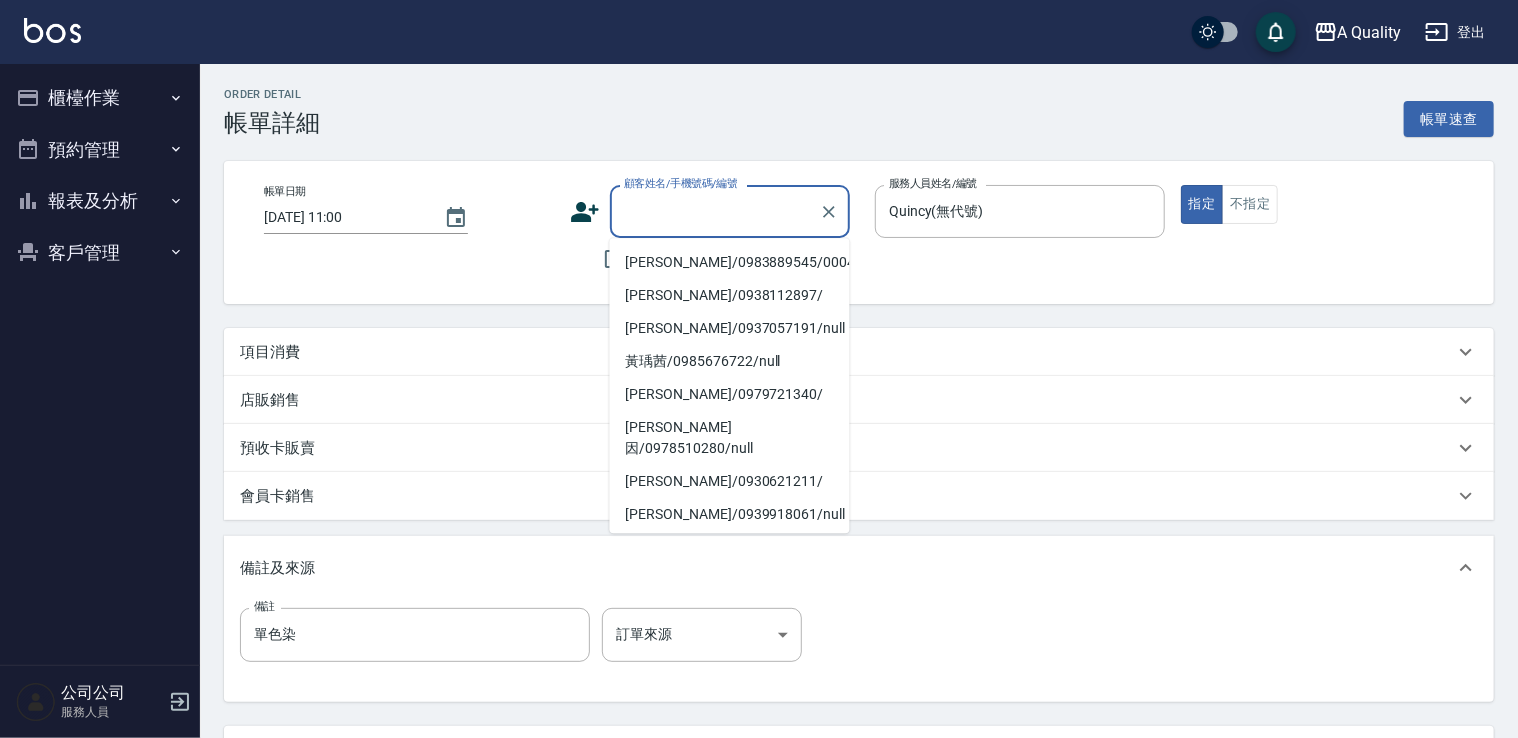 drag, startPoint x: 768, startPoint y: 216, endPoint x: 784, endPoint y: 216, distance: 16 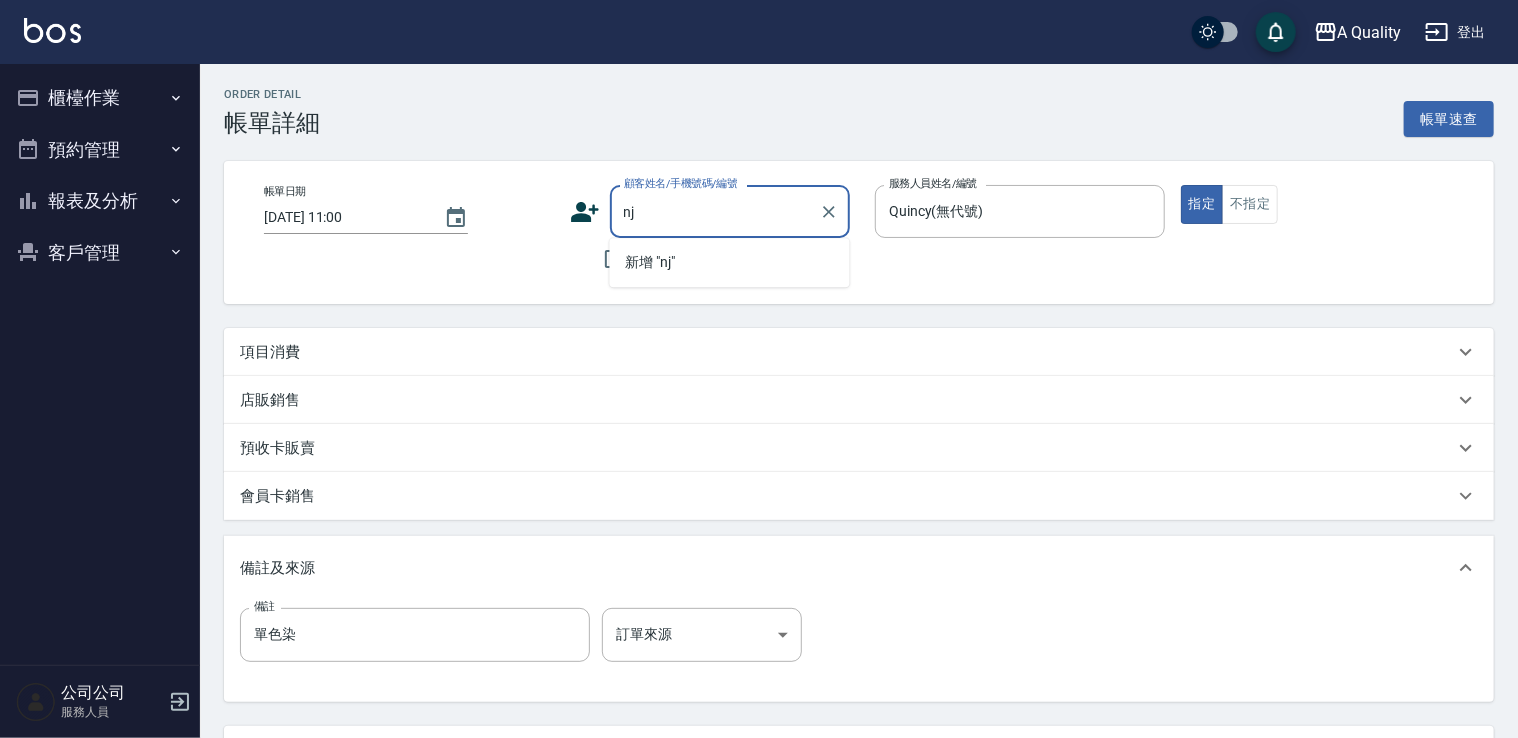 type on "n" 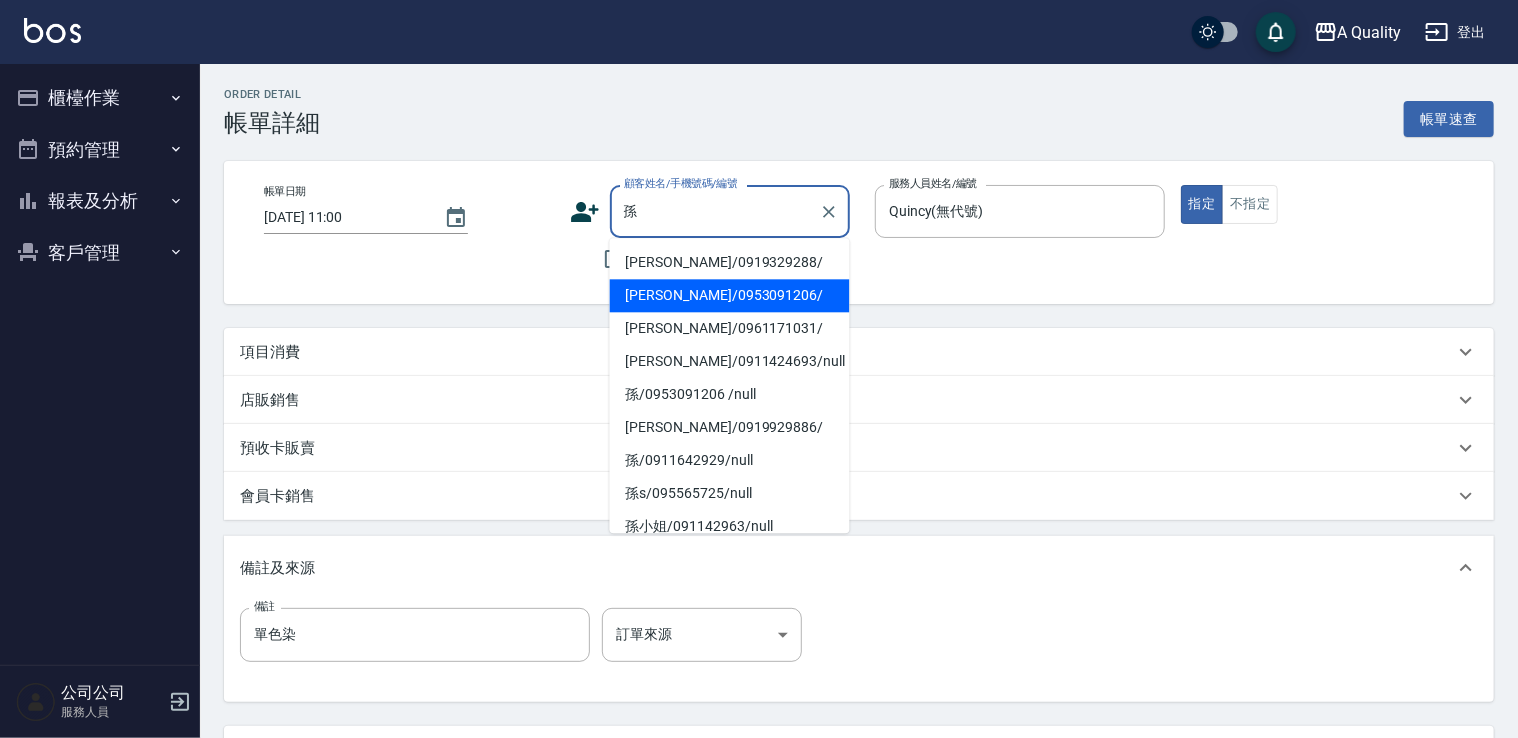 click on "孫卉彤/0953091206/" at bounding box center (730, 295) 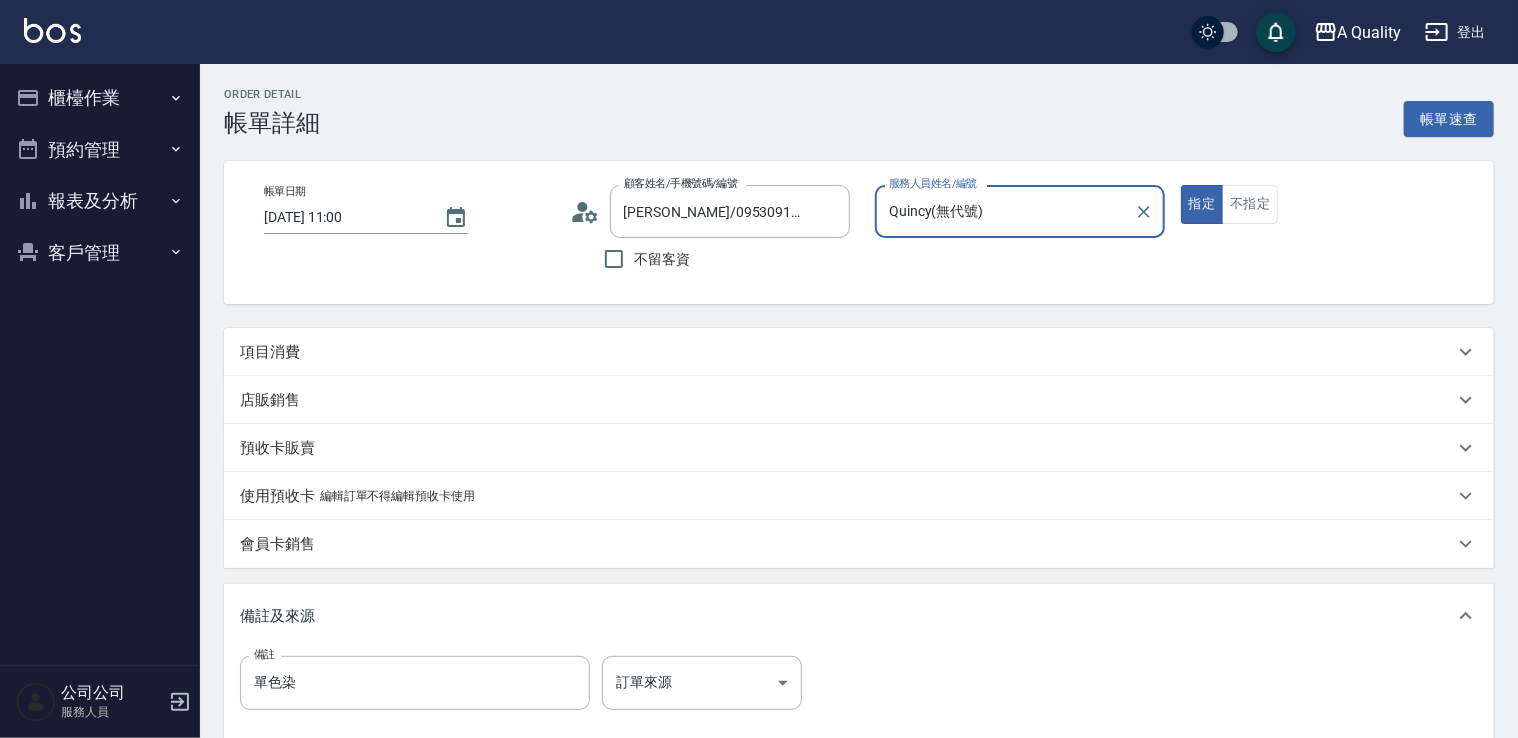 drag, startPoint x: 246, startPoint y: 342, endPoint x: 264, endPoint y: 362, distance: 26.907248 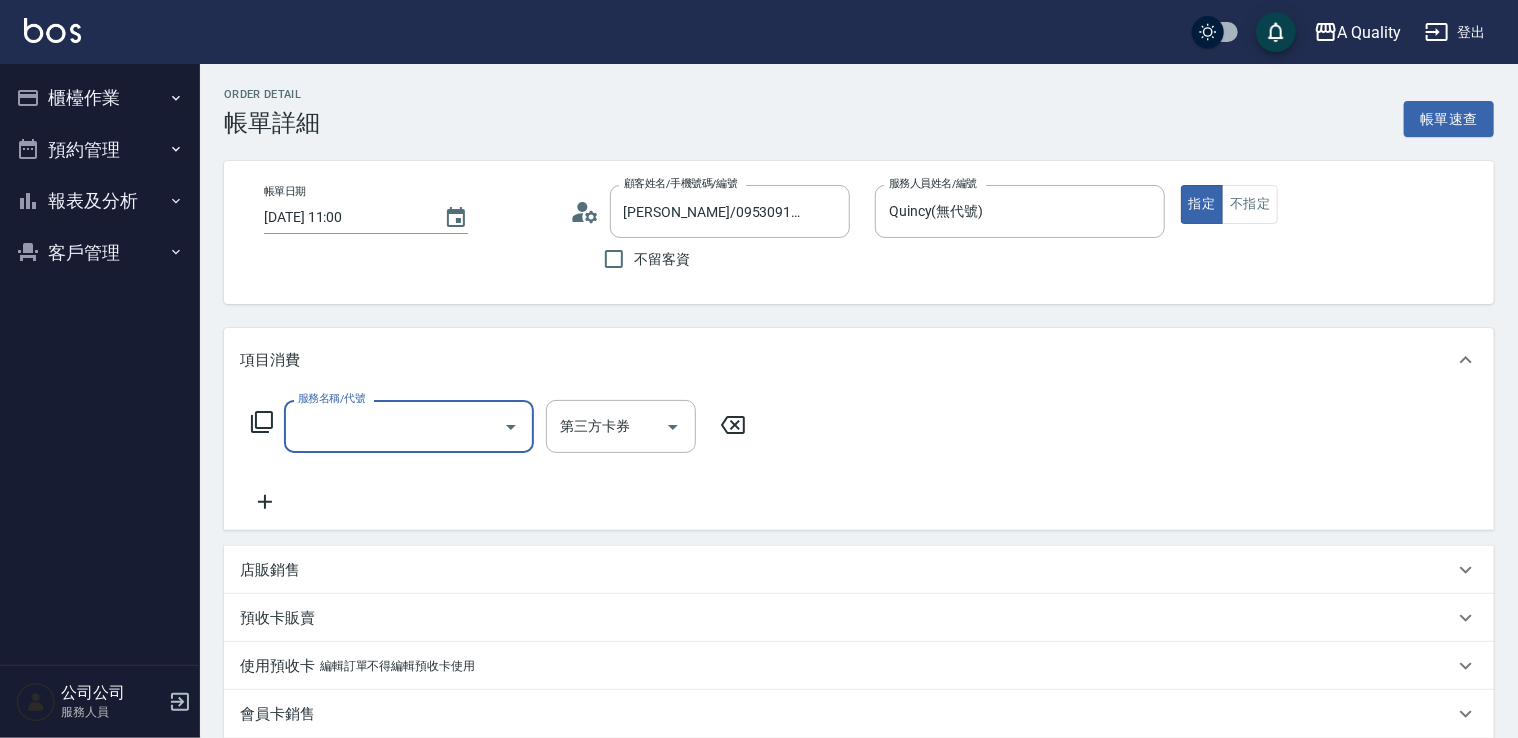 scroll, scrollTop: 0, scrollLeft: 0, axis: both 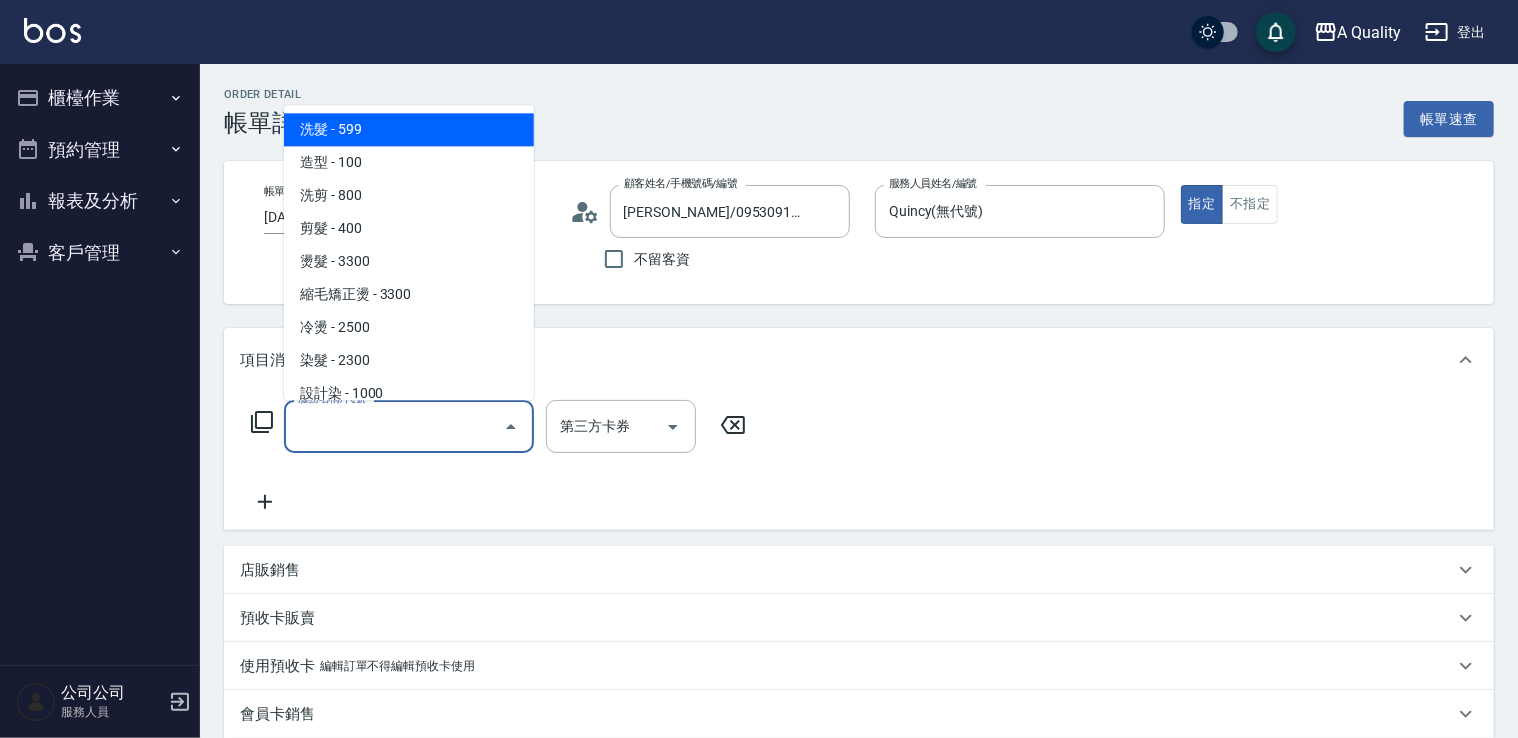 drag, startPoint x: 328, startPoint y: 412, endPoint x: 316, endPoint y: 322, distance: 90.79648 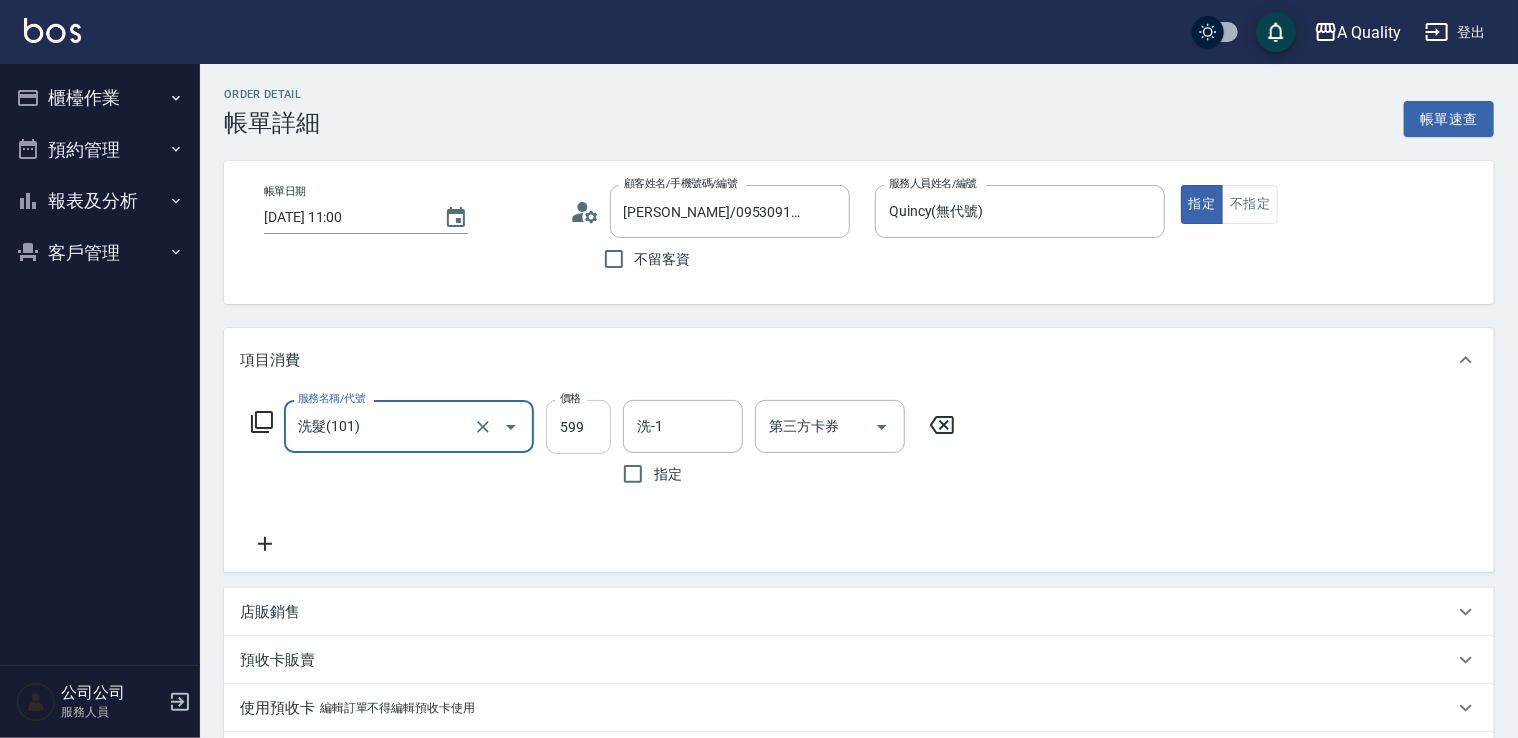 drag, startPoint x: 537, startPoint y: 406, endPoint x: 564, endPoint y: 410, distance: 27.294687 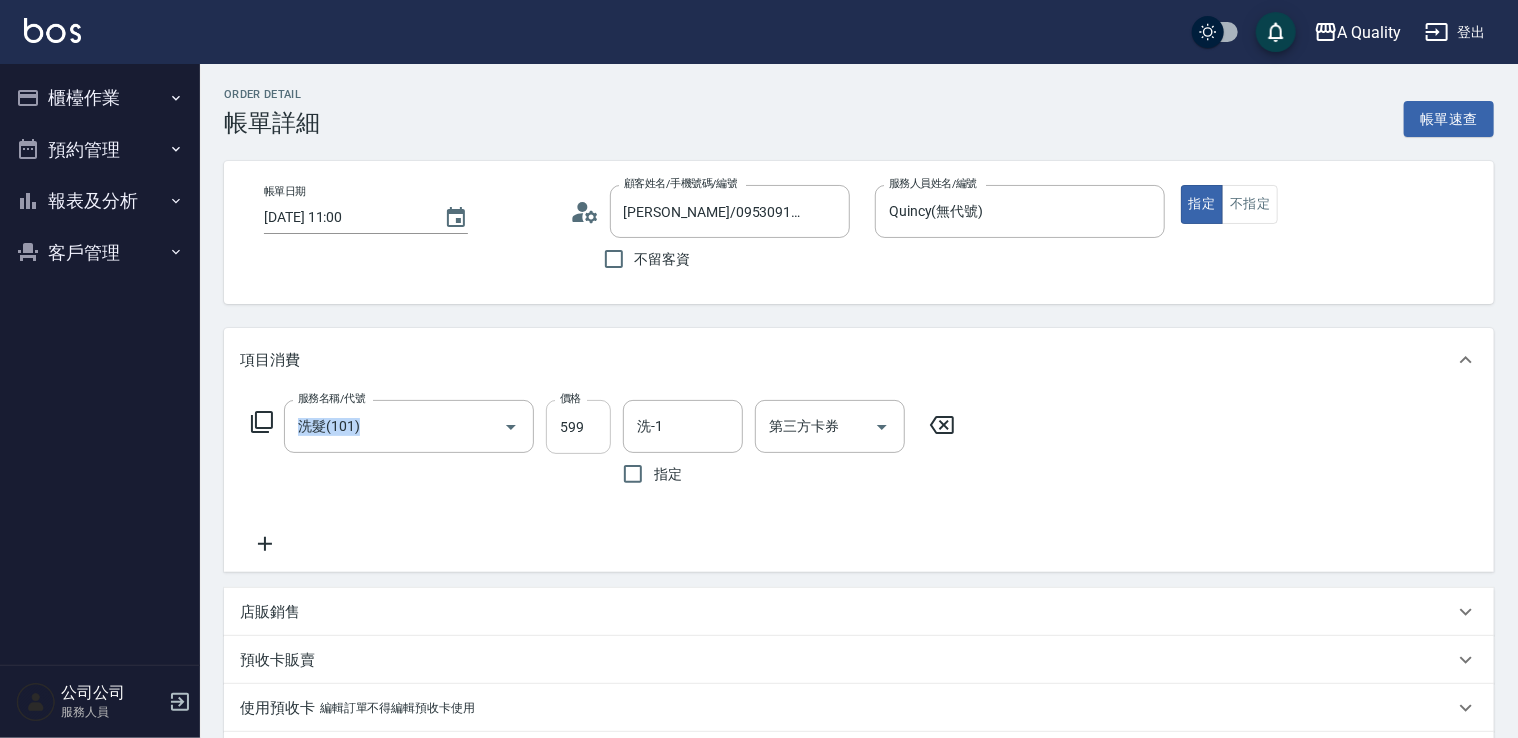 click on "599" at bounding box center [578, 427] 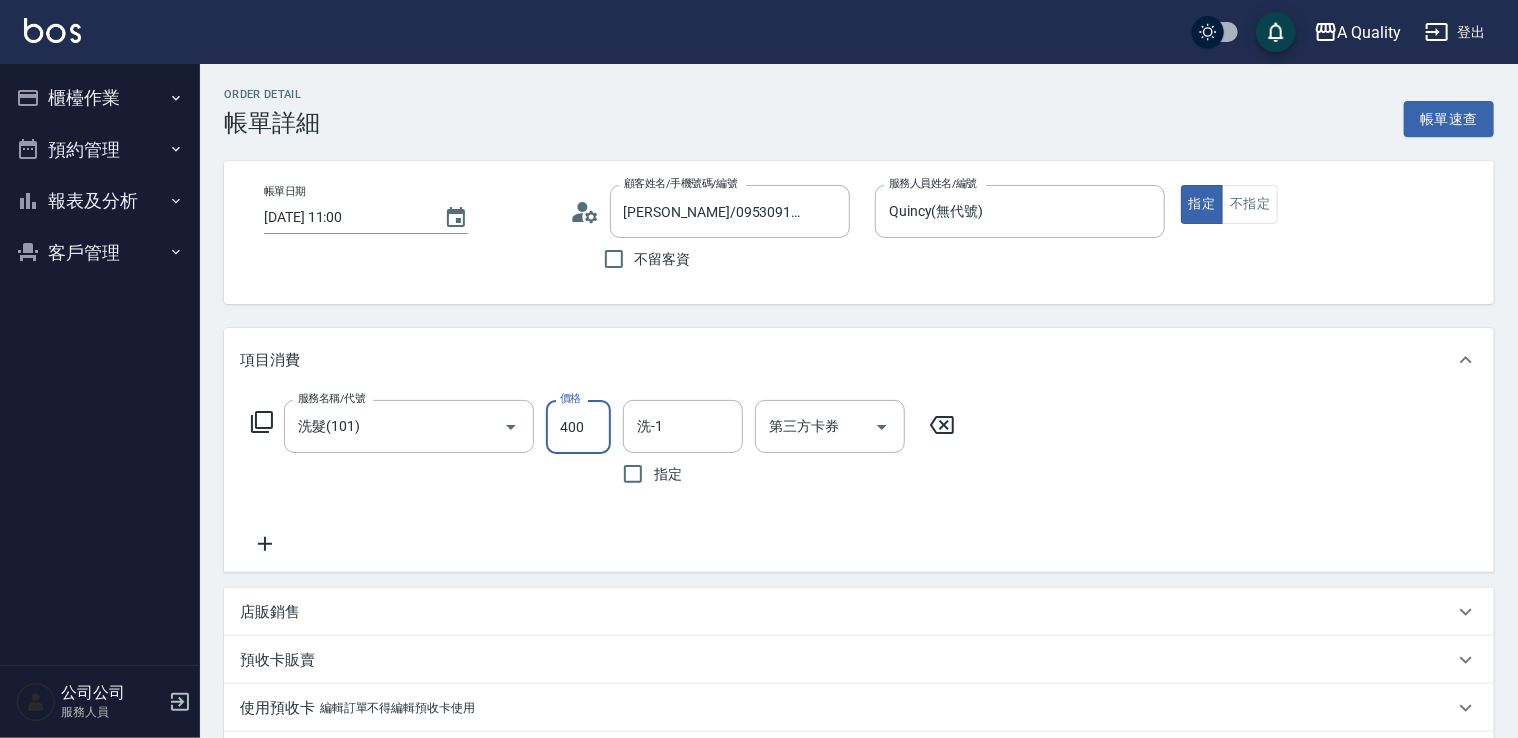 type on "400" 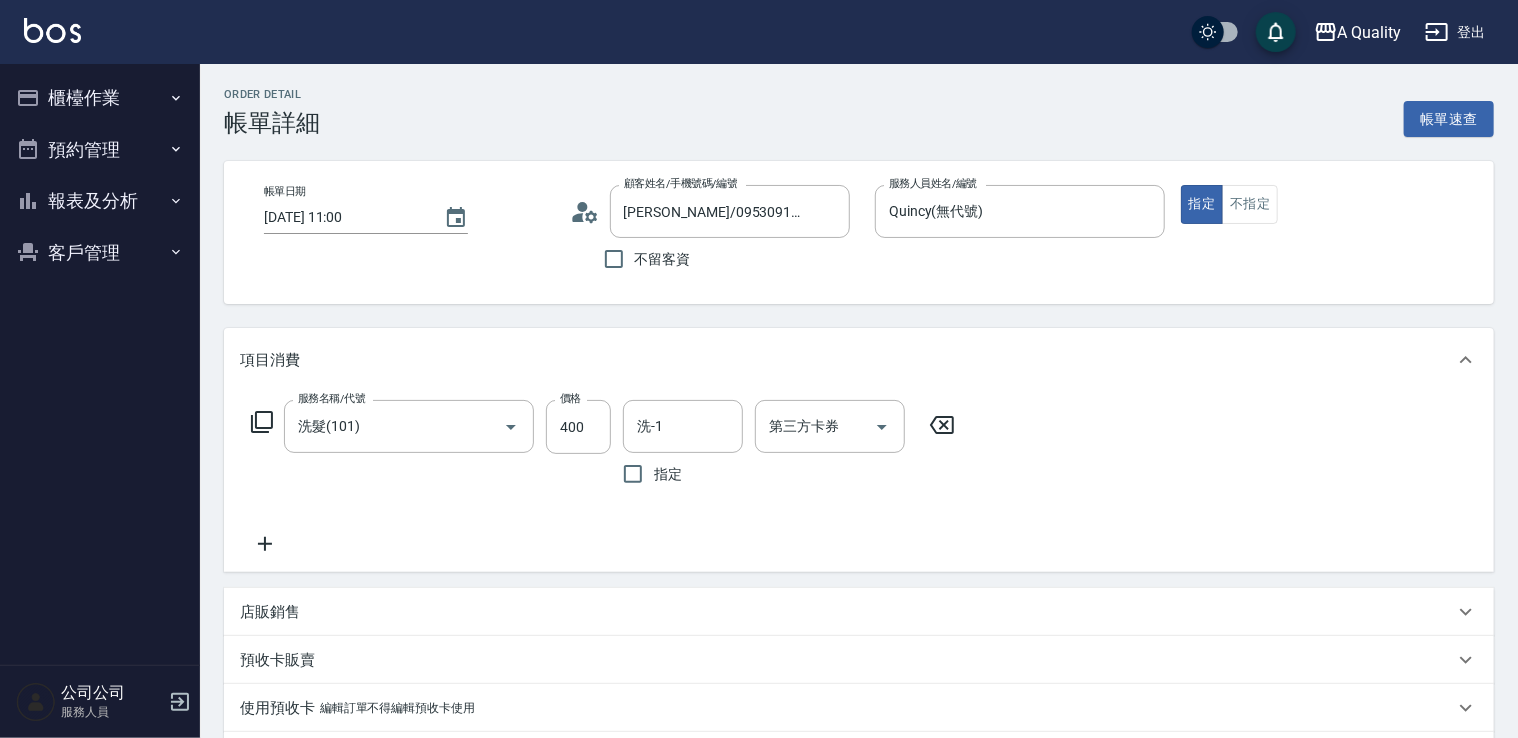 drag, startPoint x: 263, startPoint y: 546, endPoint x: 275, endPoint y: 546, distance: 12 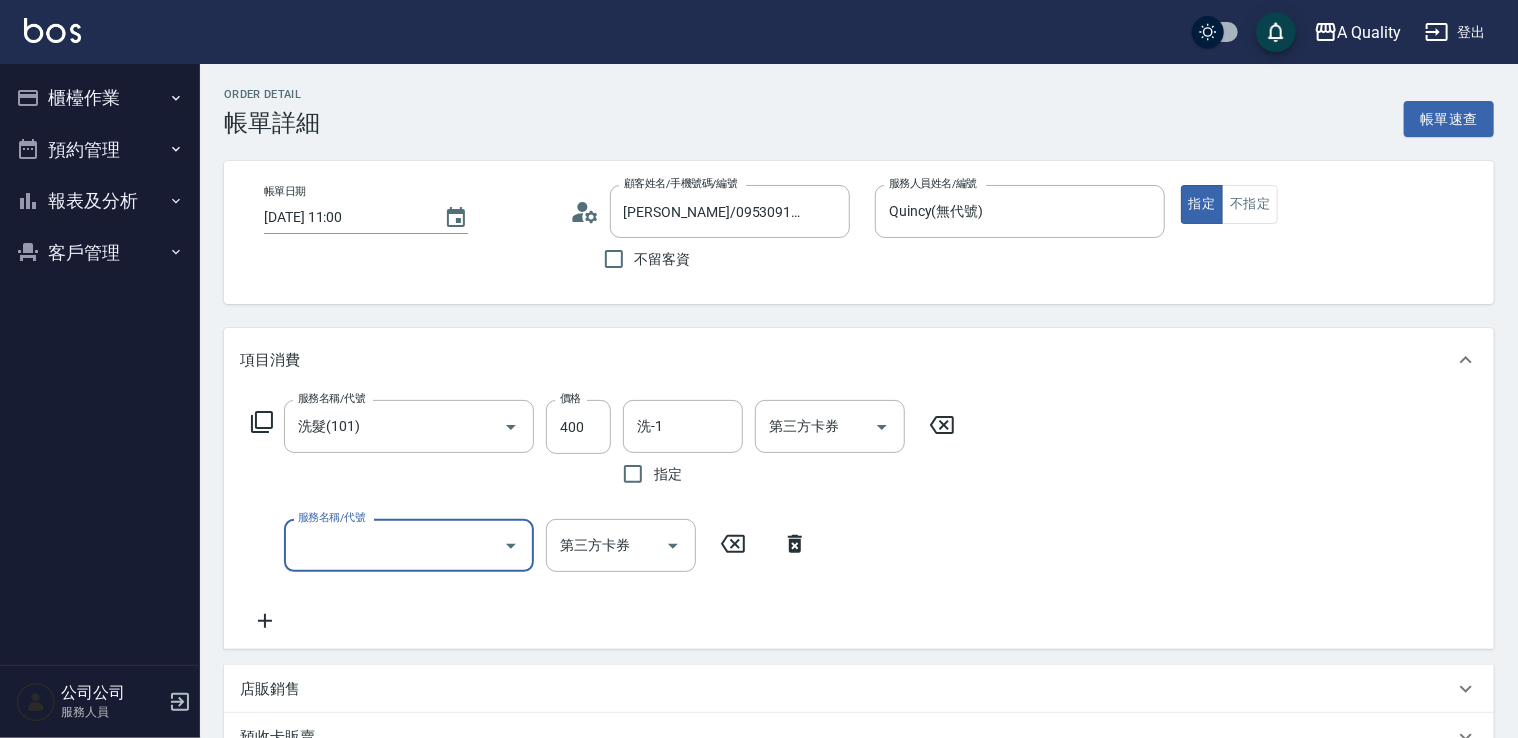 click on "服務名稱/代號" at bounding box center (394, 545) 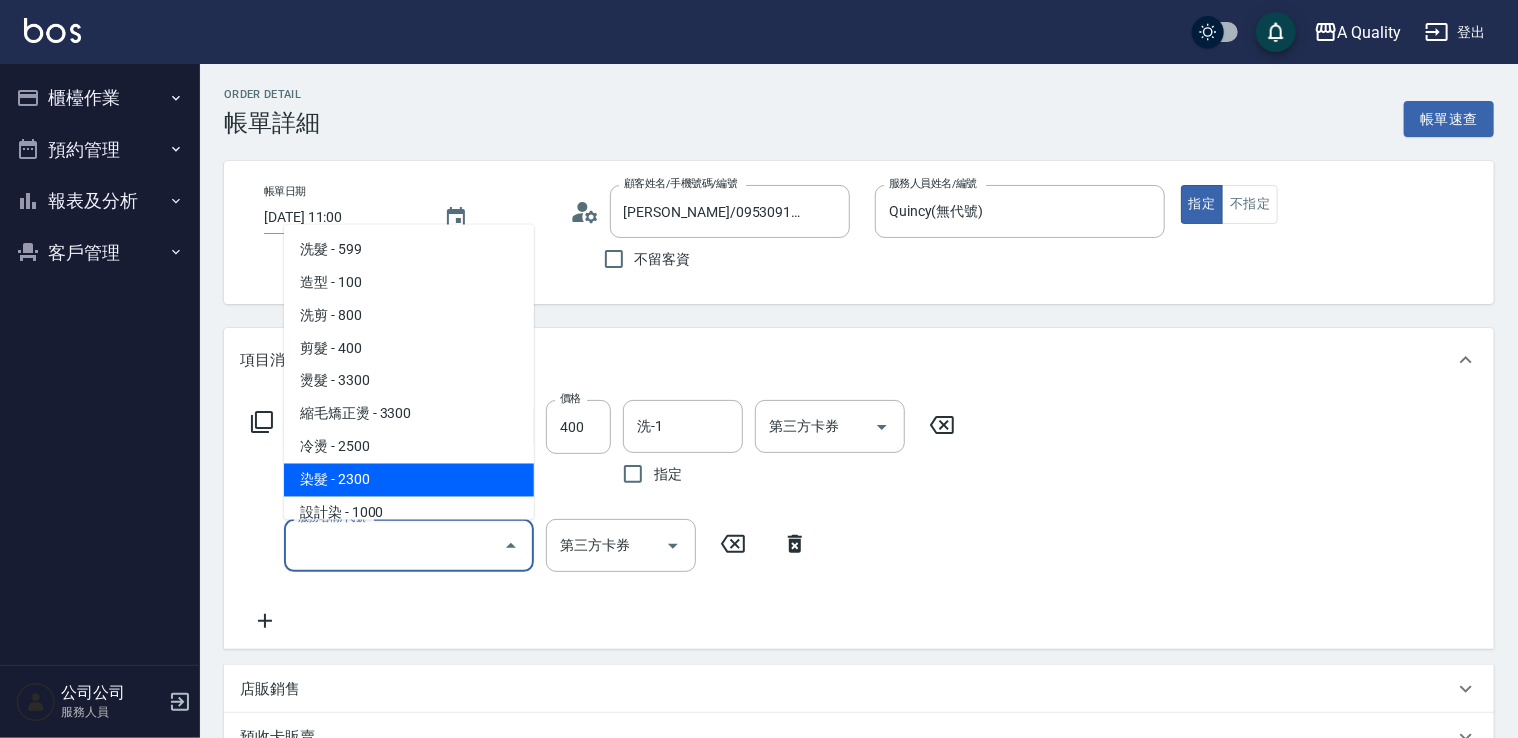 drag, startPoint x: 363, startPoint y: 470, endPoint x: 542, endPoint y: 493, distance: 180.4716 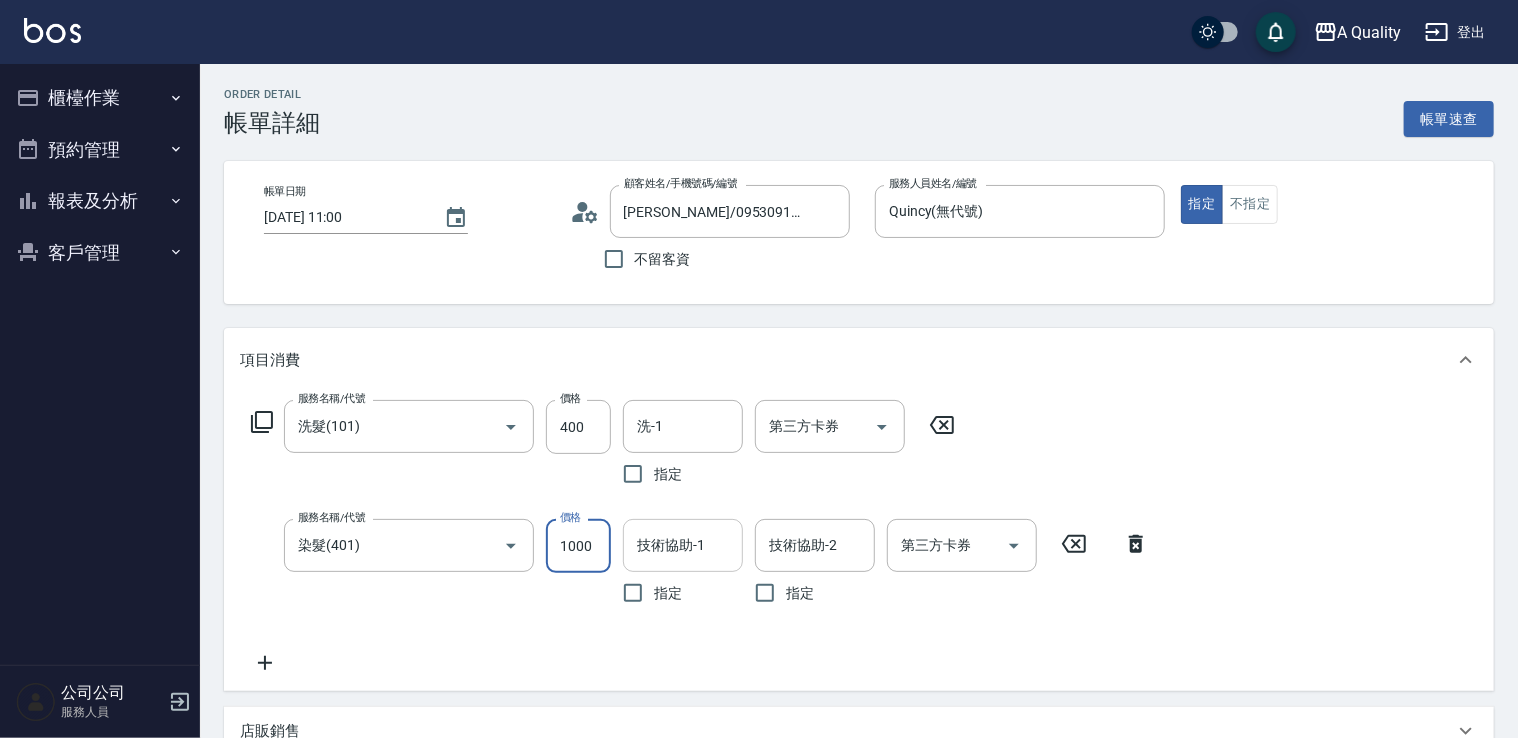 type on "1000" 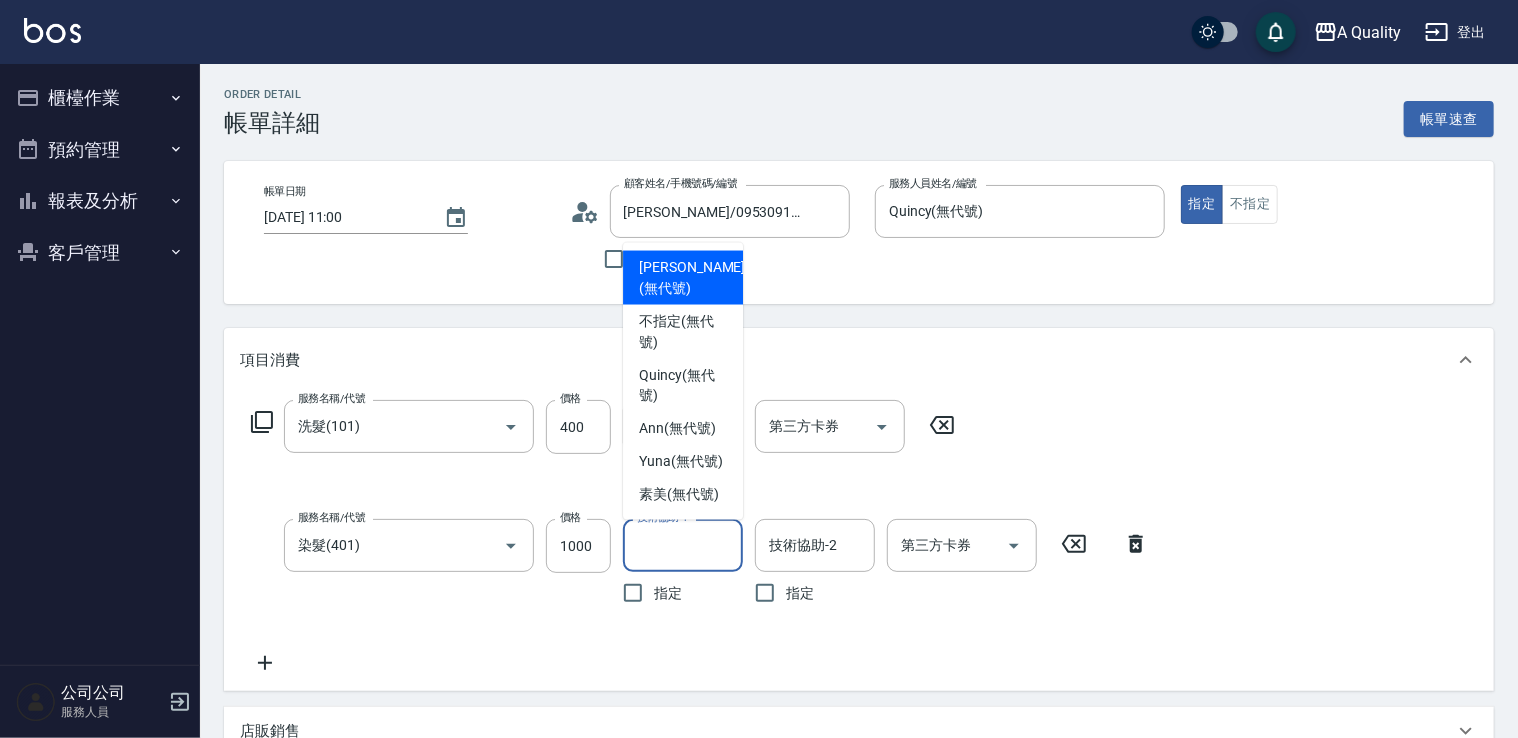 click on "技術協助-1" at bounding box center (683, 545) 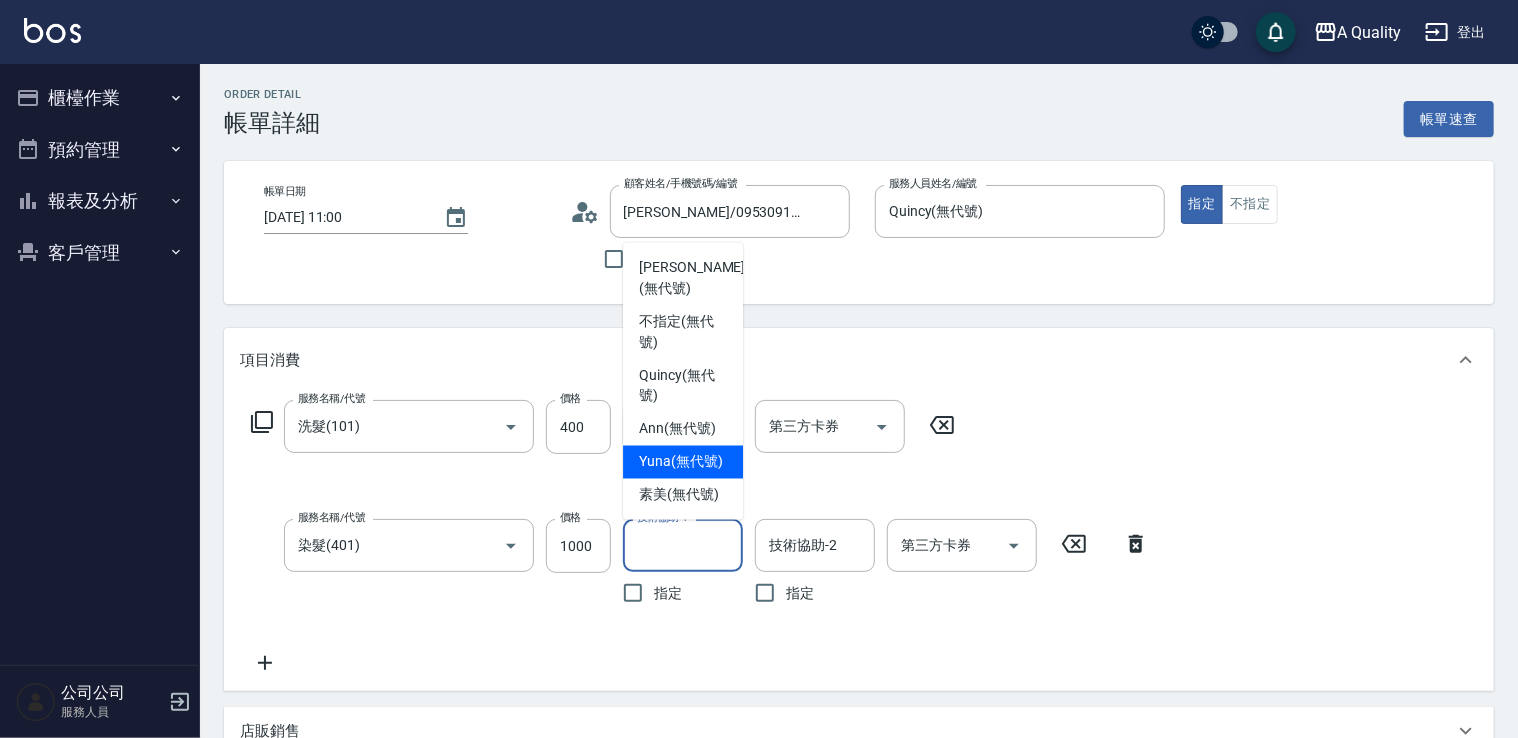 click on "Yuna (無代號)" at bounding box center (681, 462) 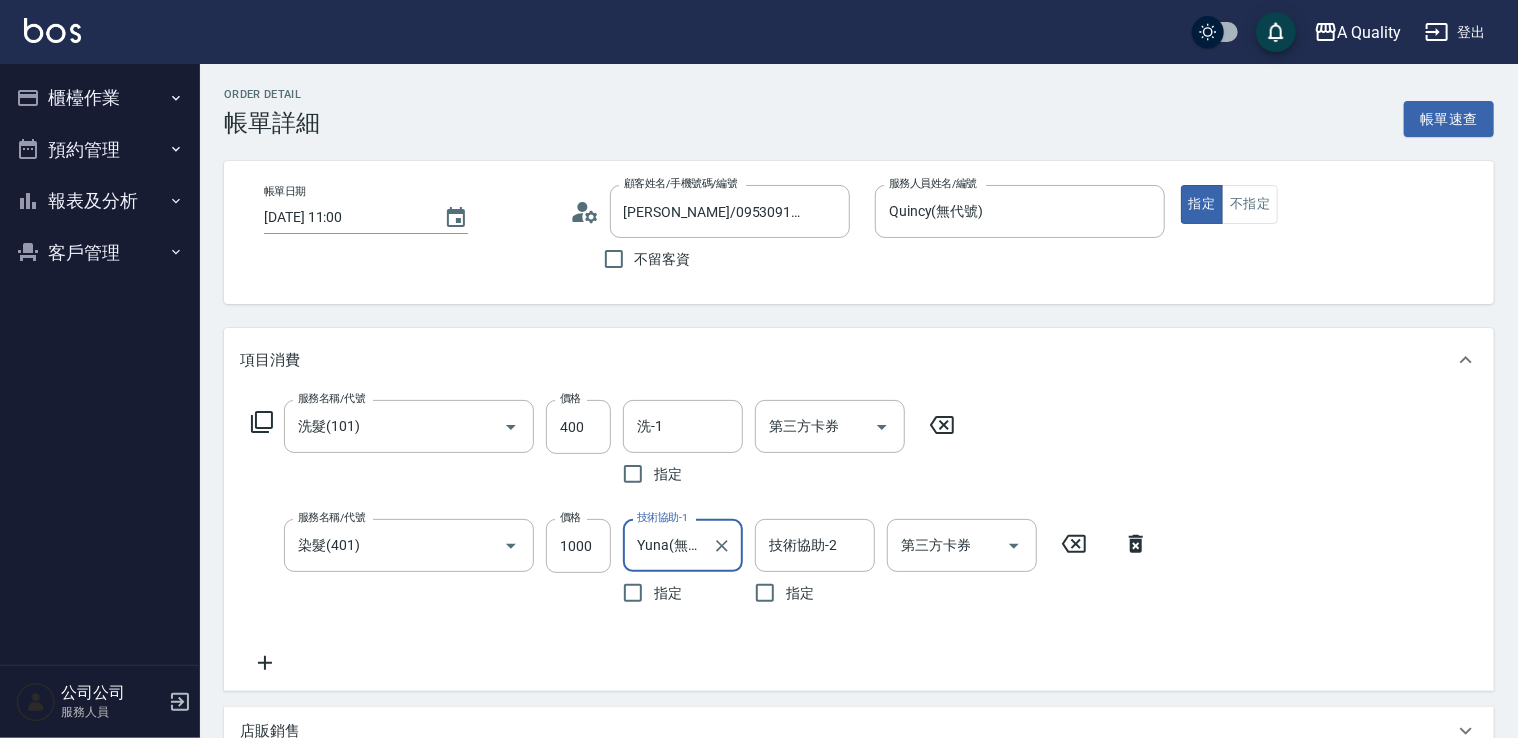 click 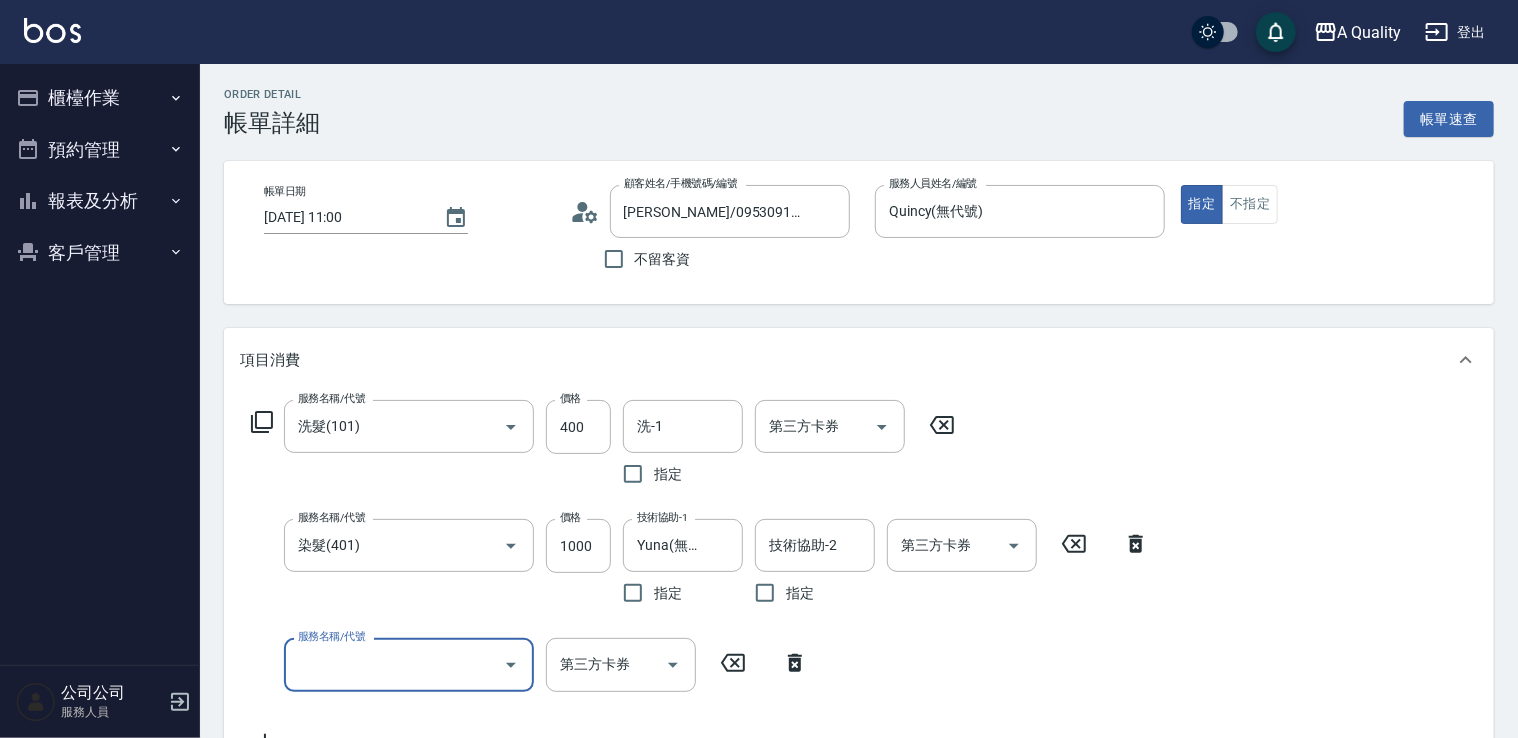 click on "服務名稱/代號" at bounding box center (394, 664) 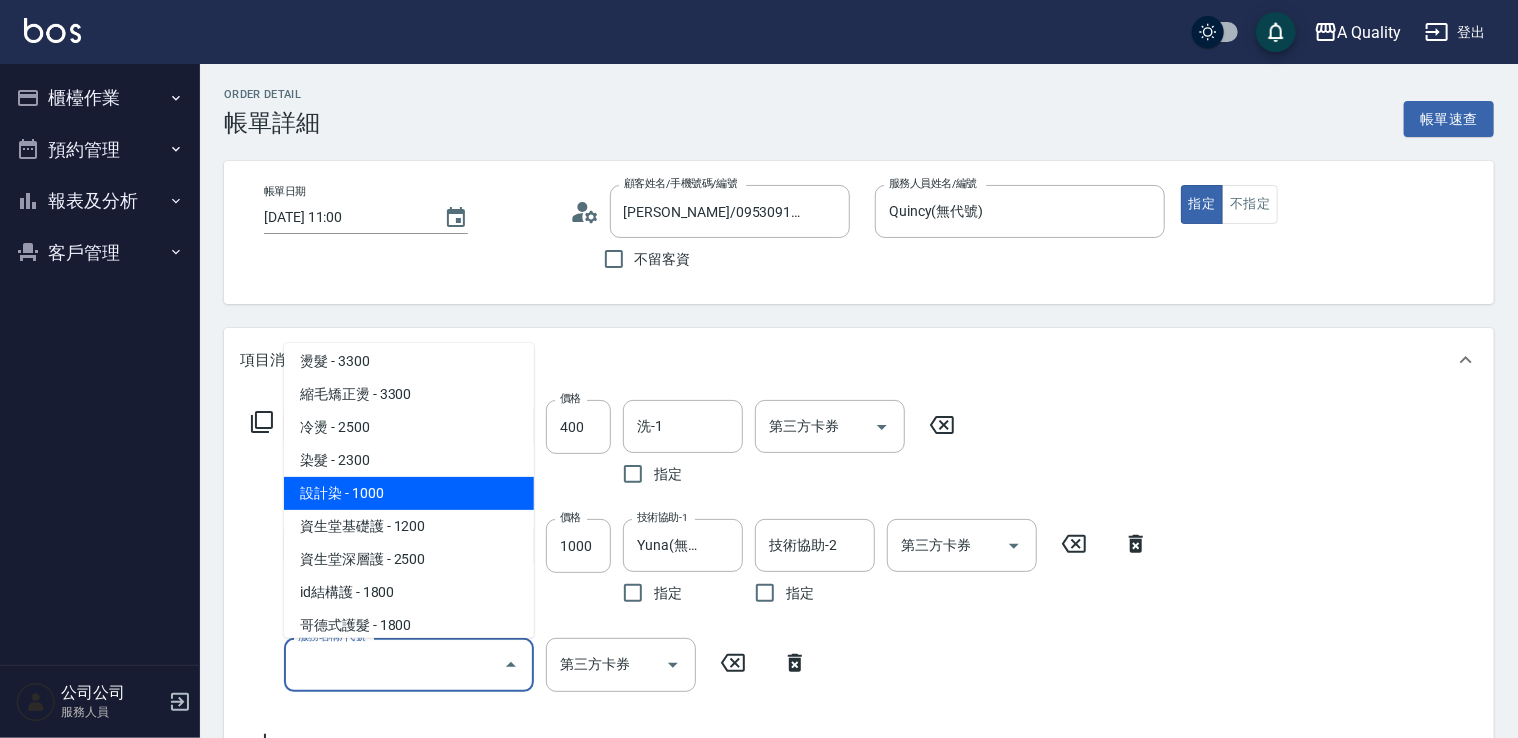 scroll, scrollTop: 281, scrollLeft: 0, axis: vertical 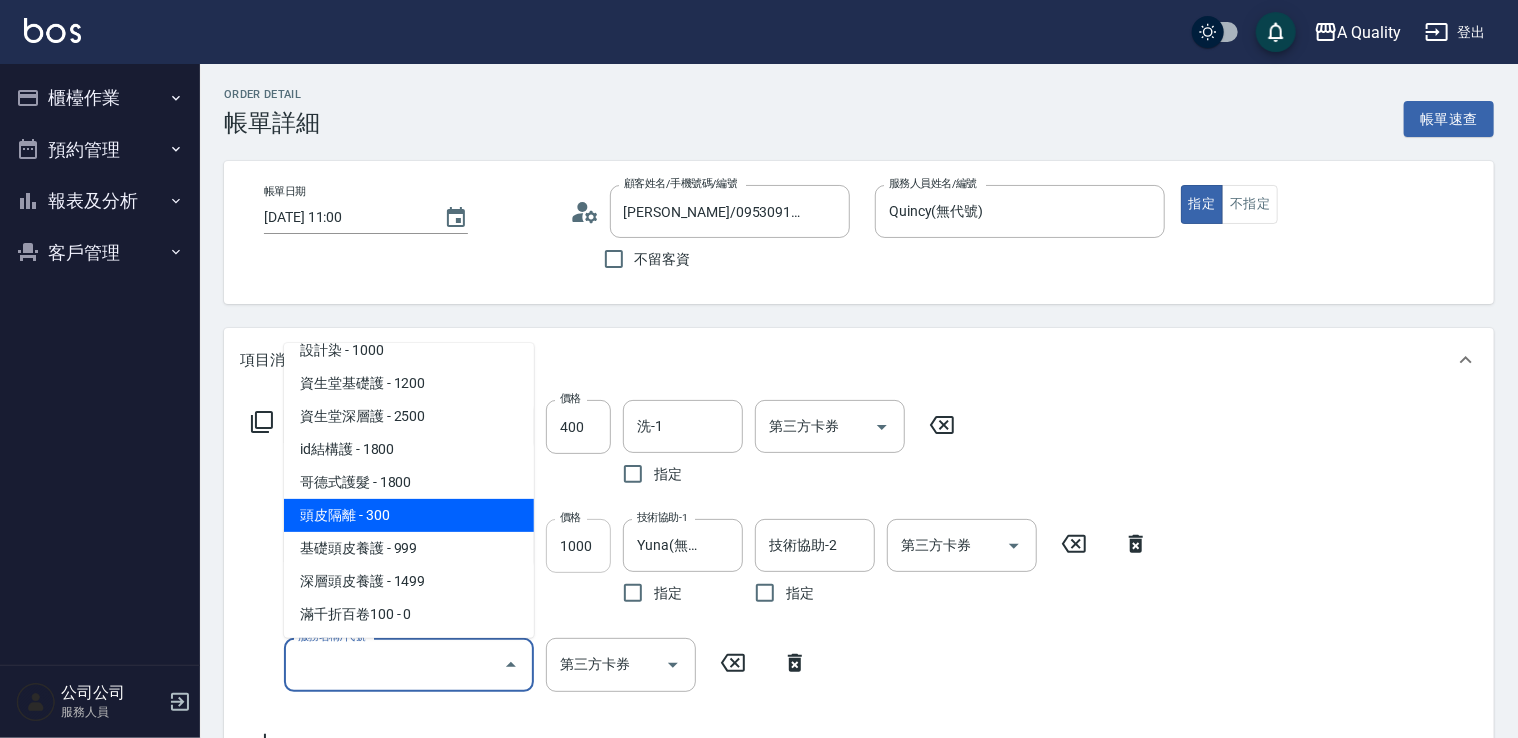 drag, startPoint x: 414, startPoint y: 514, endPoint x: 596, endPoint y: 560, distance: 187.7232 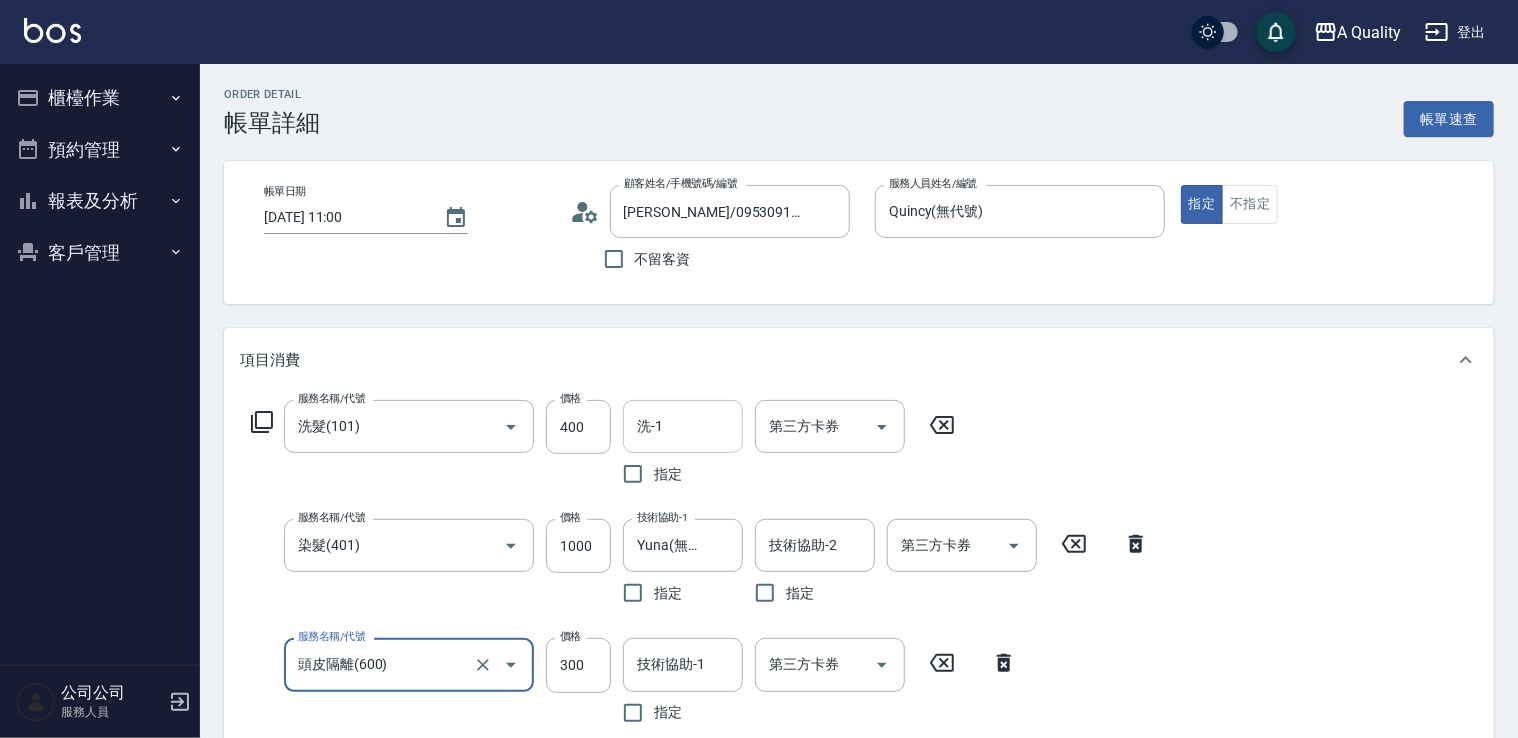 click on "洗-1" at bounding box center [683, 426] 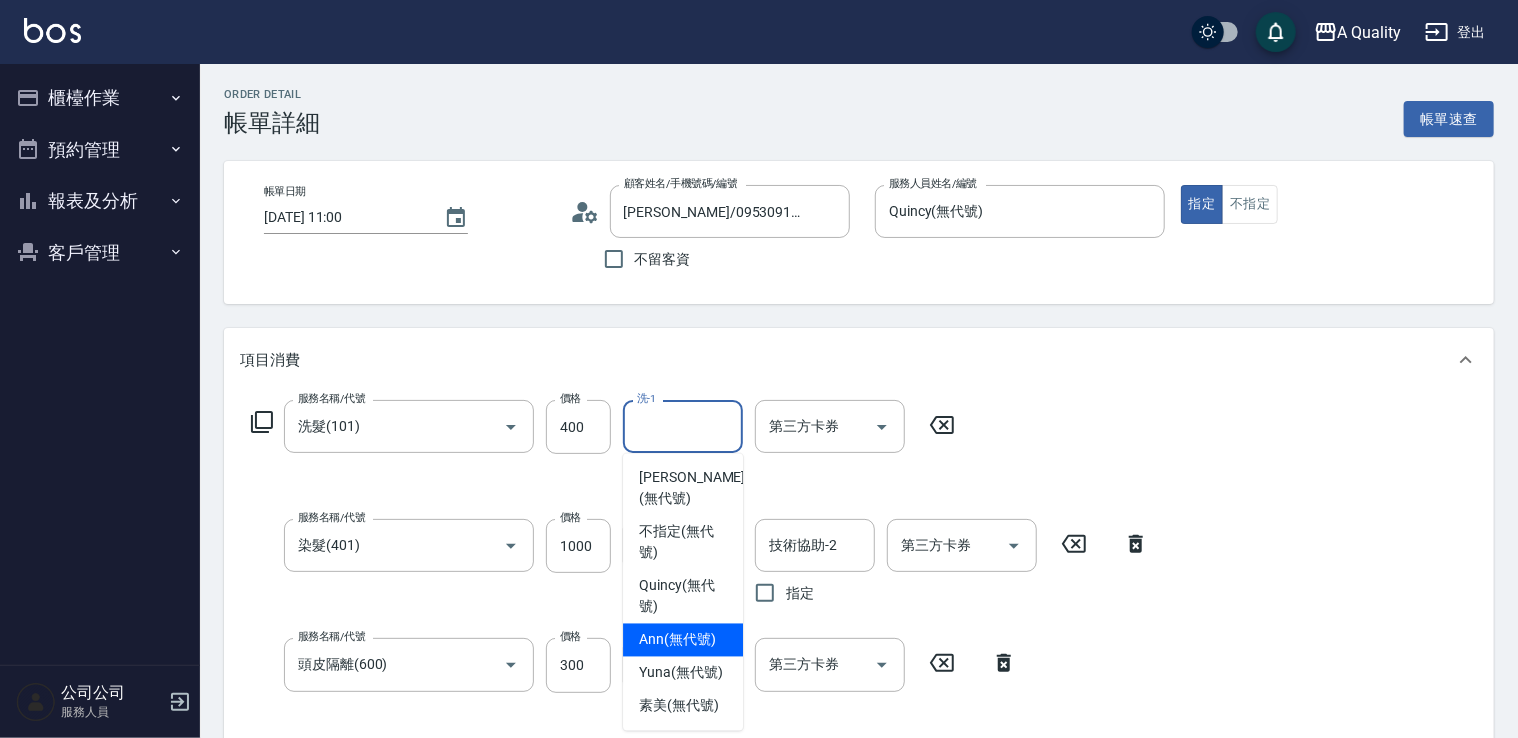 click on "Taylor (無代號) 不指定 (無代號) Quincy (無代號) Ann (無代號) Yuna (無代號) 素美 (無代號)" at bounding box center (683, 592) 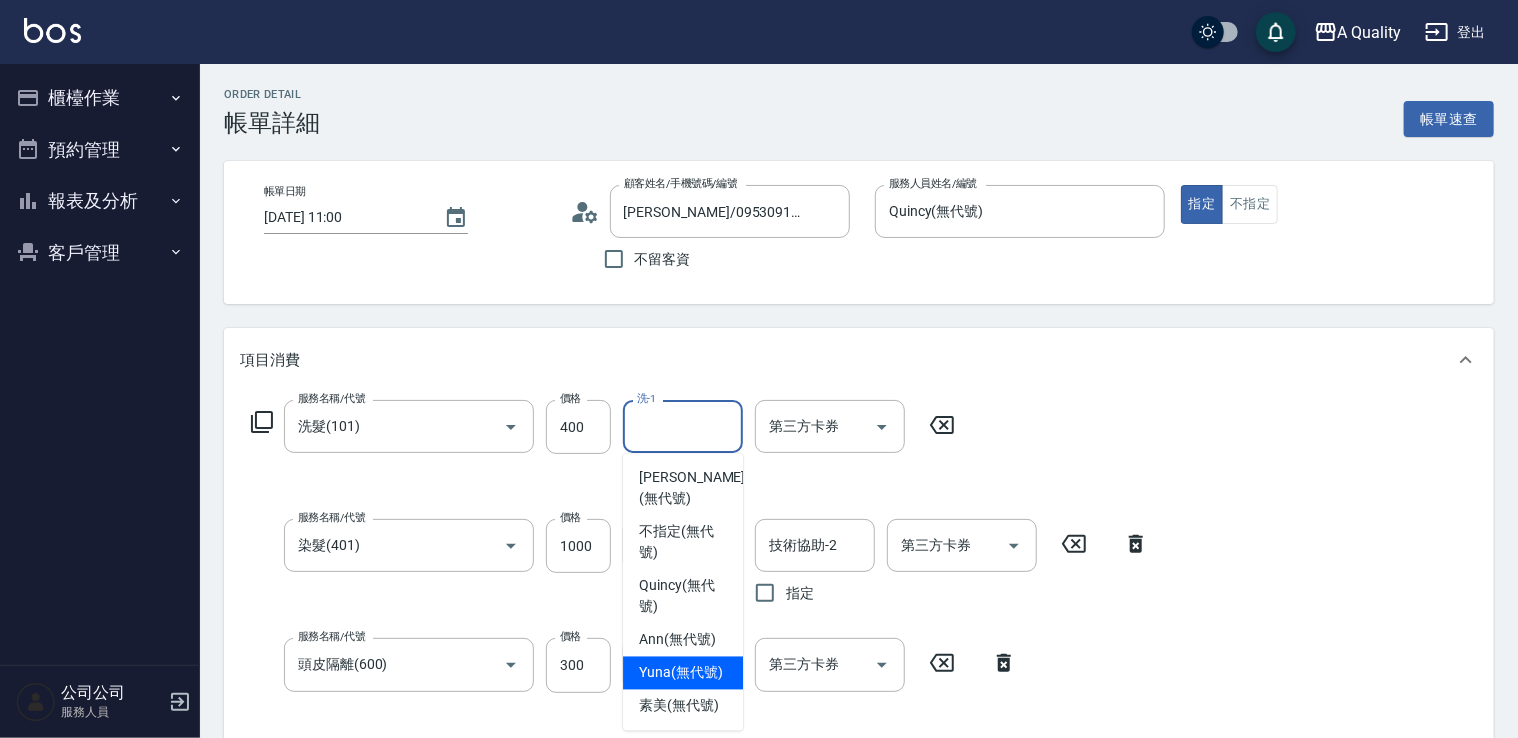 click on "Yuna (無代號)" at bounding box center [681, 673] 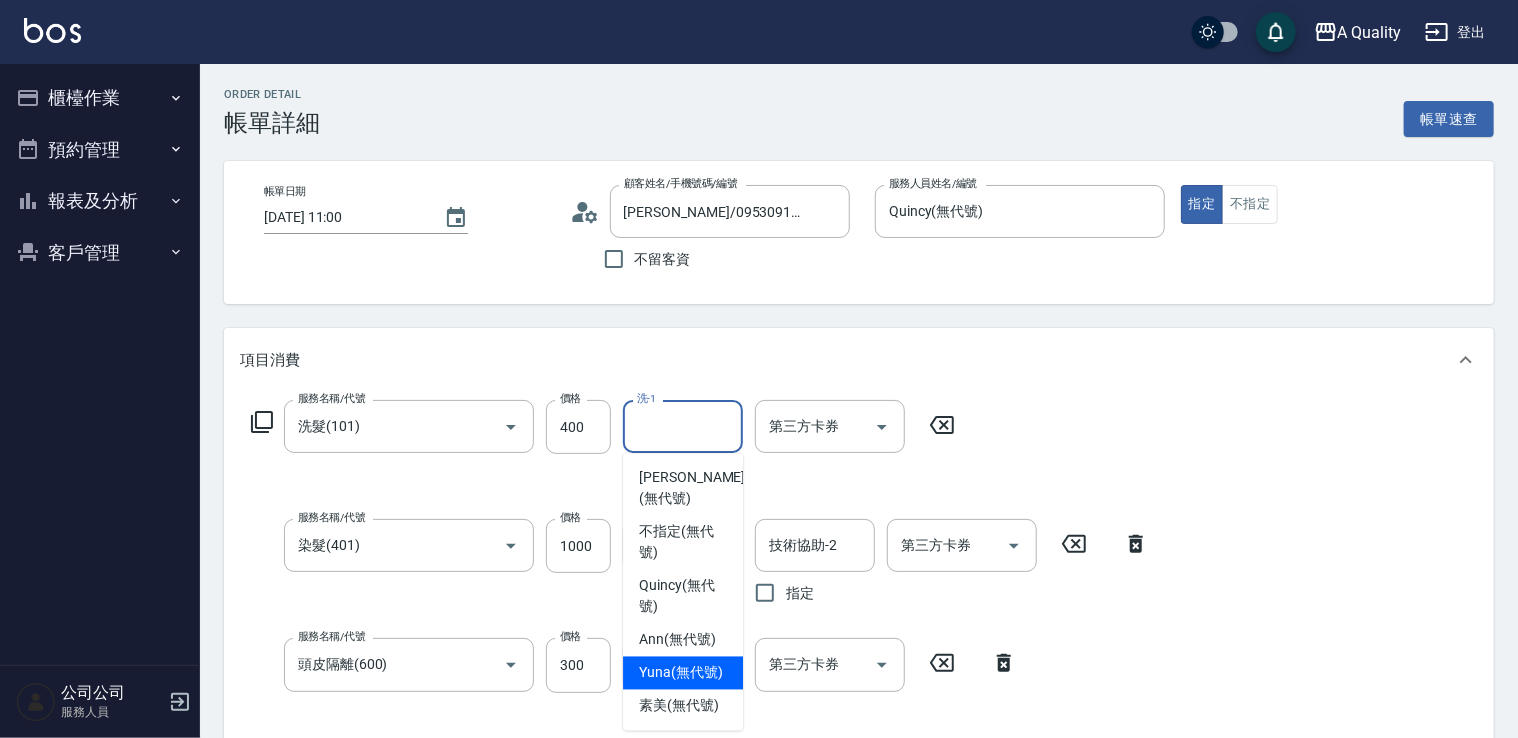 type on "Yuna(無代號)" 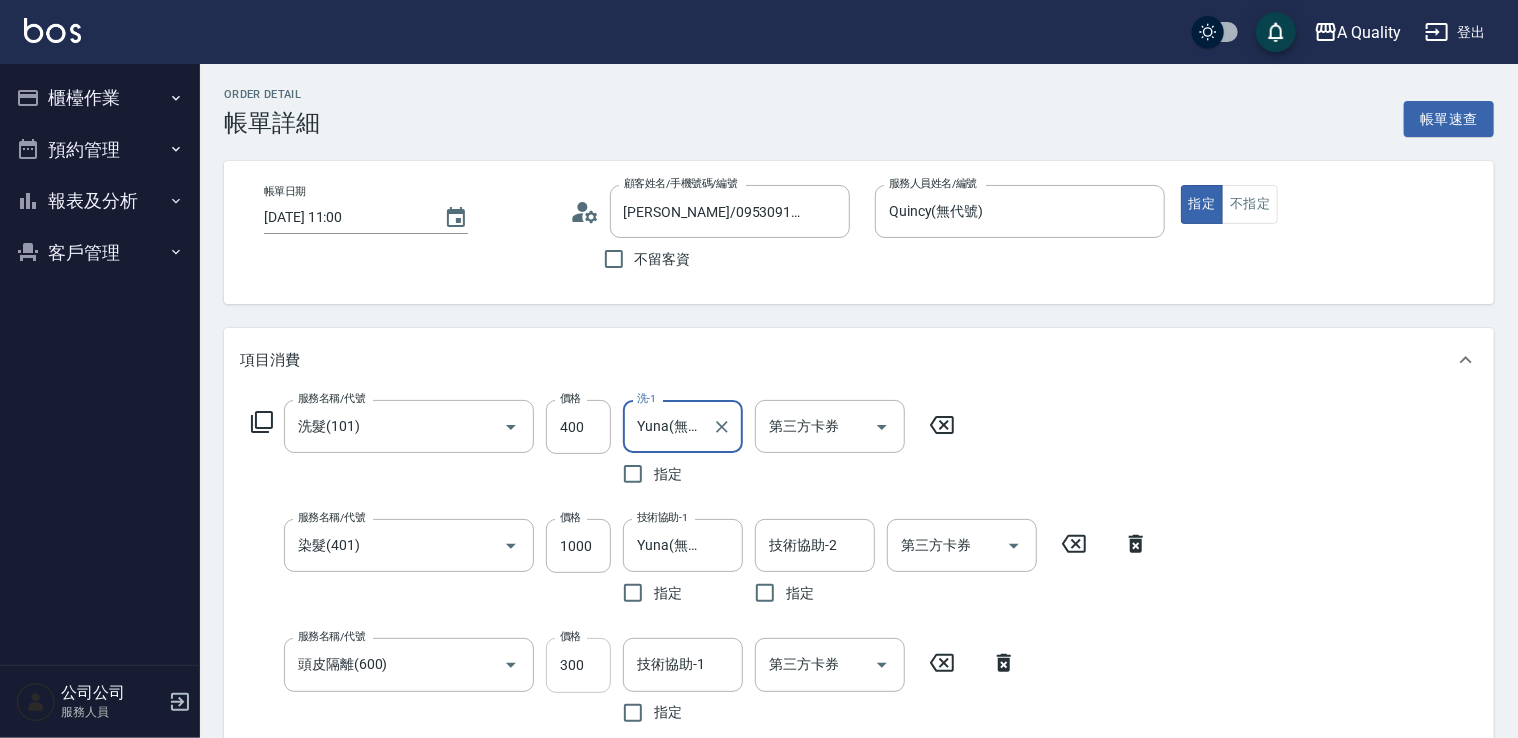 click on "300" at bounding box center [578, 665] 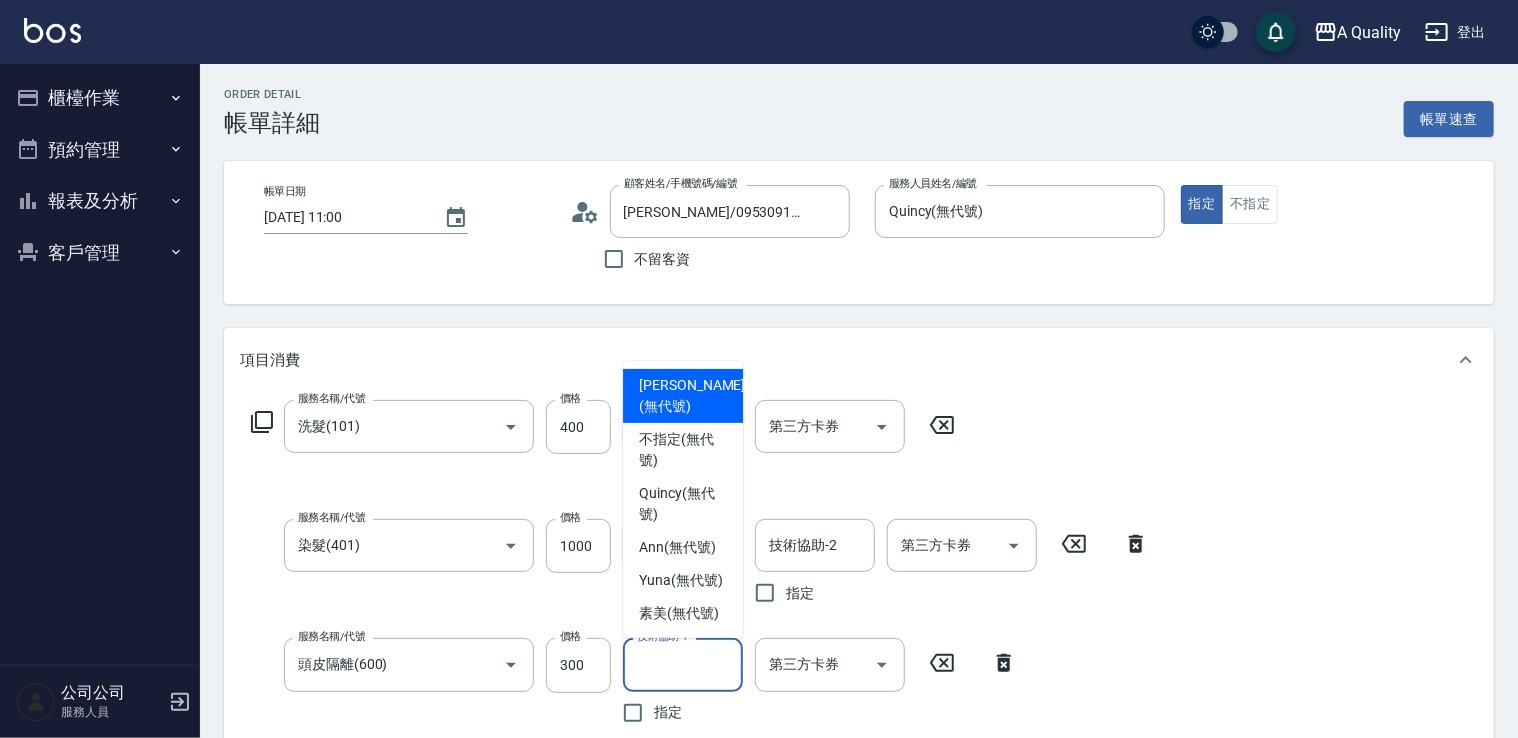 click on "技術協助-1" at bounding box center (683, 664) 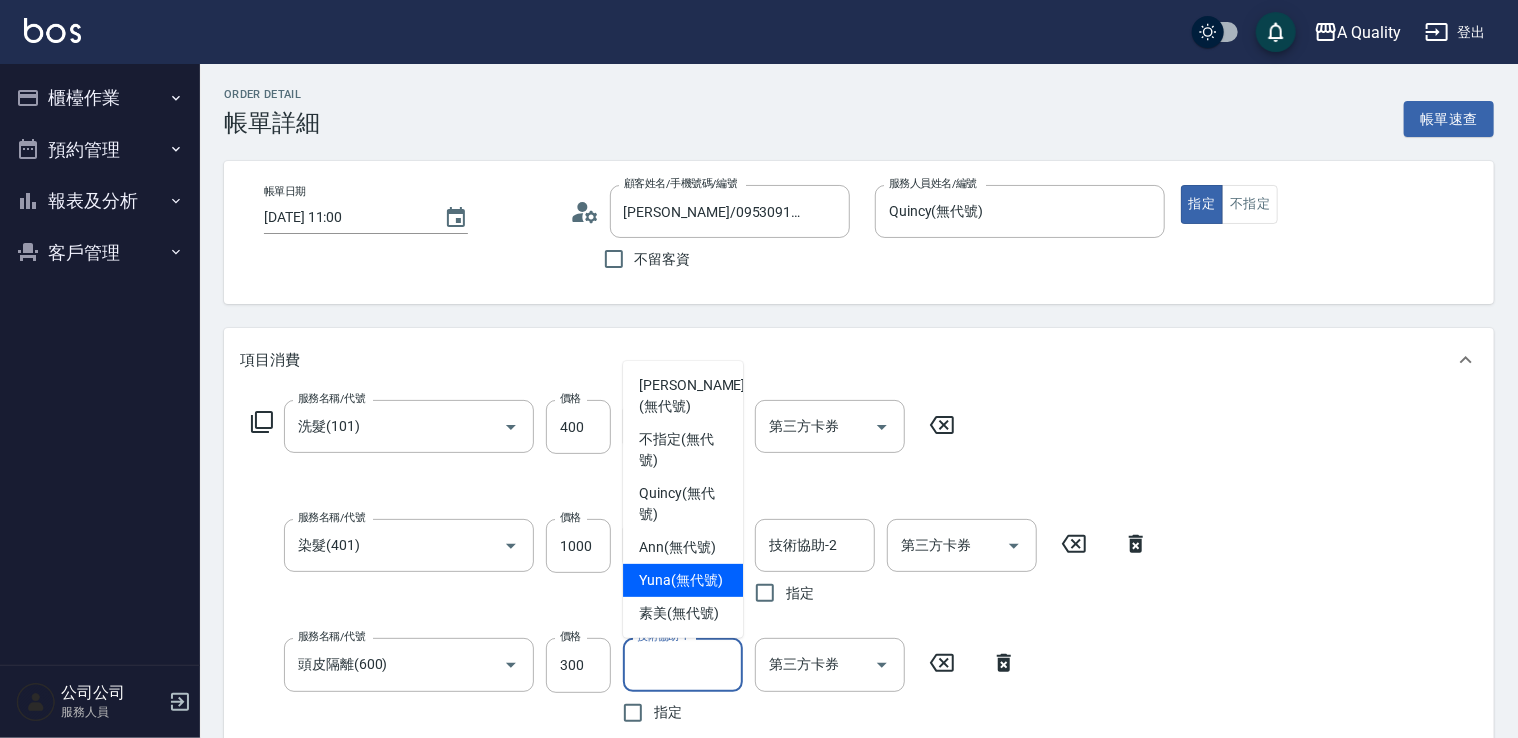click on "Yuna (無代號)" at bounding box center (681, 580) 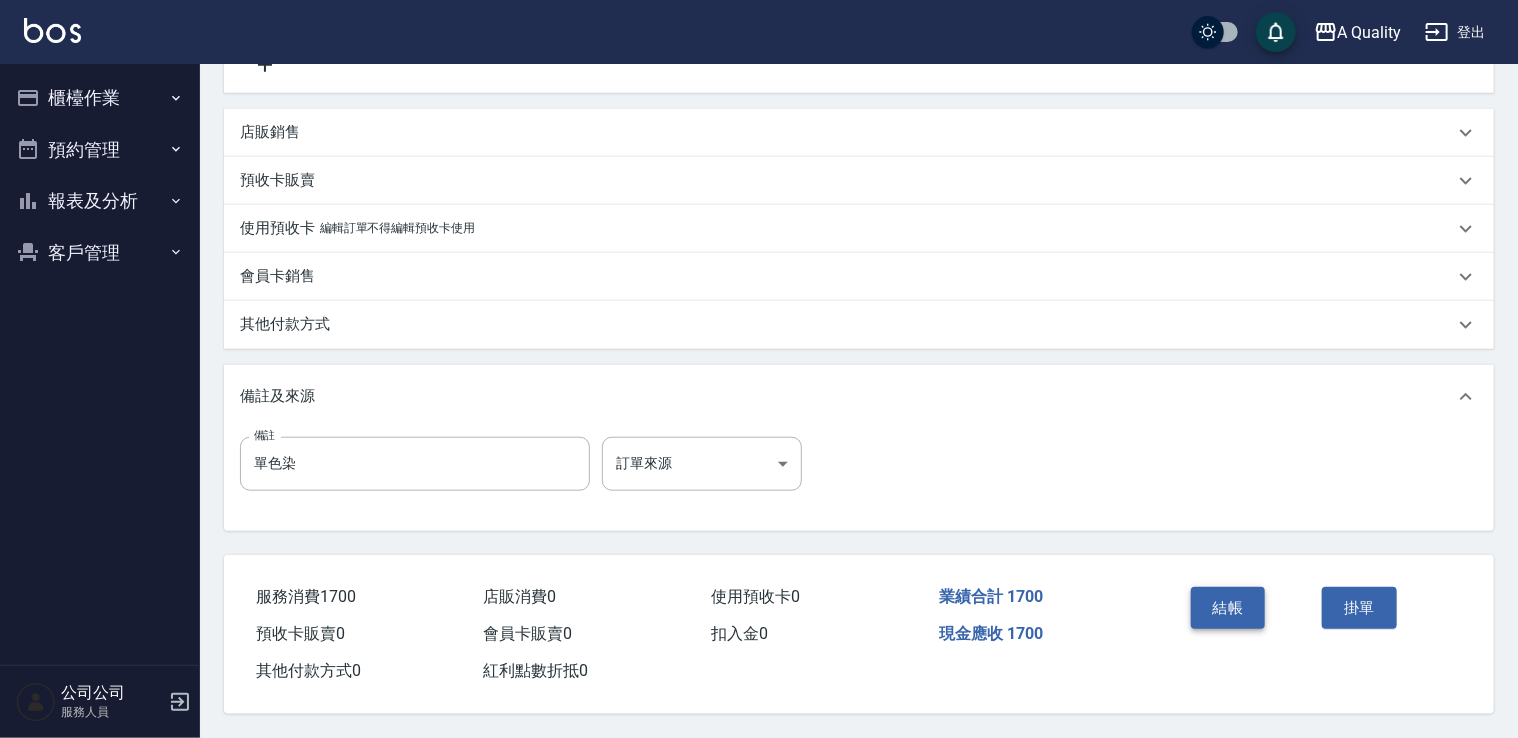 scroll, scrollTop: 724, scrollLeft: 0, axis: vertical 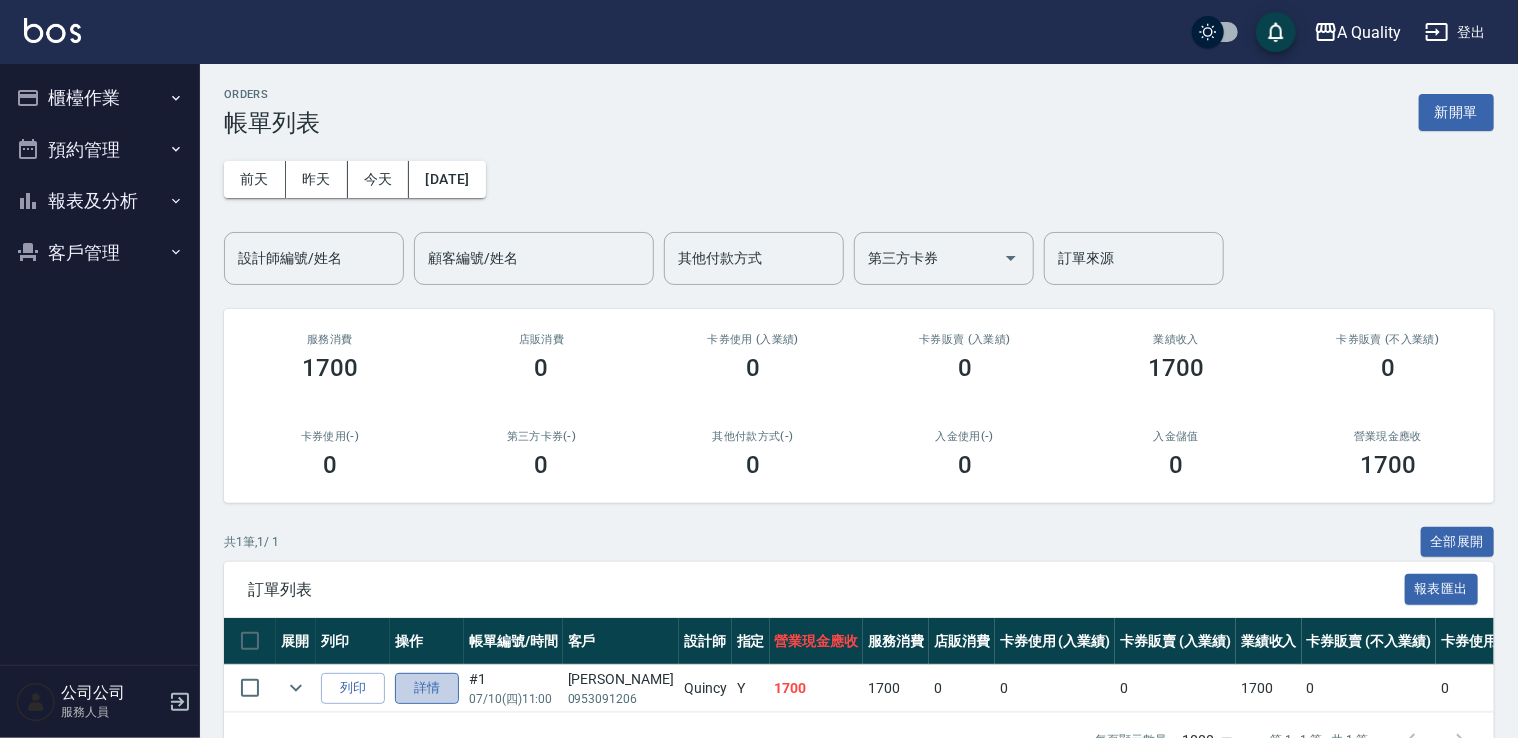 click on "詳情" at bounding box center [427, 688] 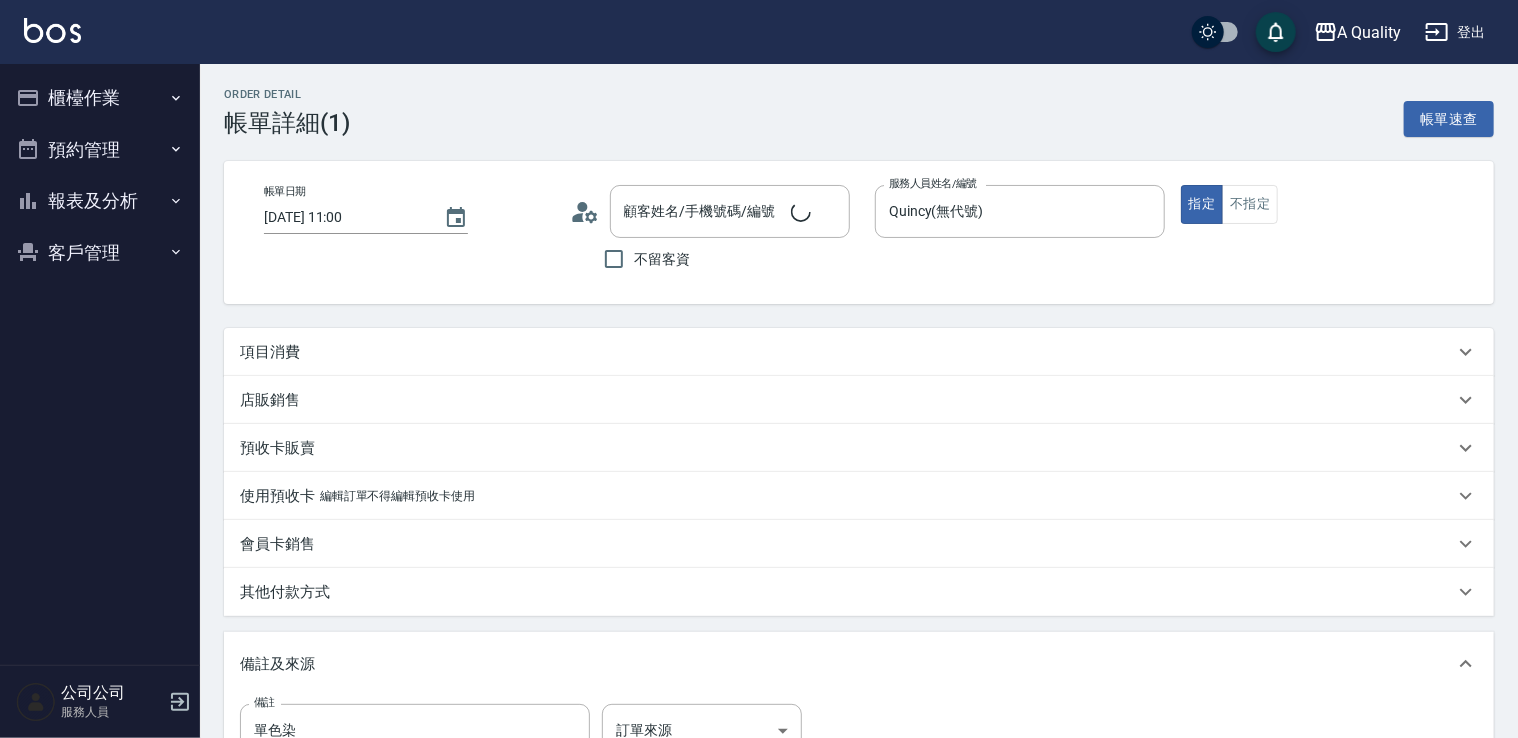 type on "2025/07/10 11:00" 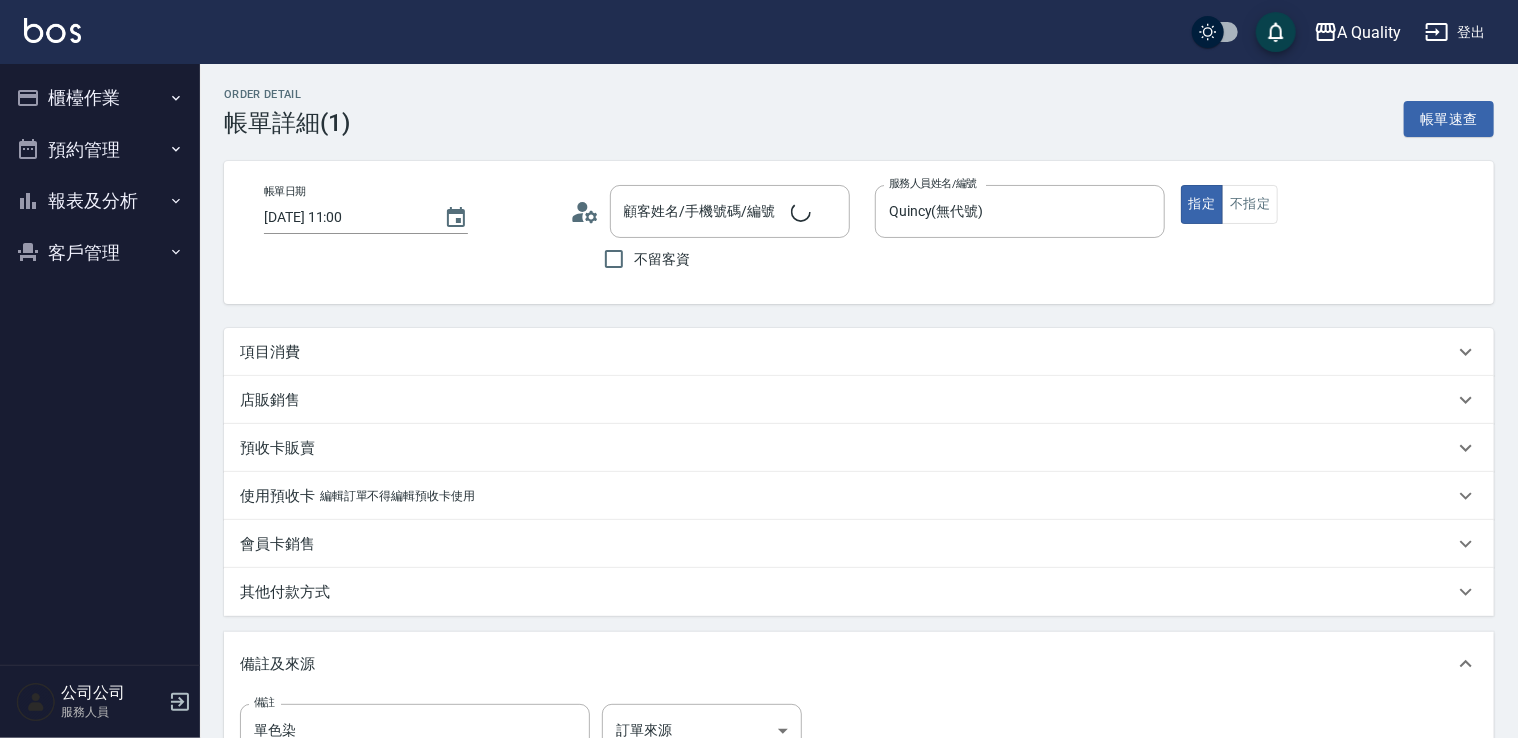 type on "Quincy(無代號)" 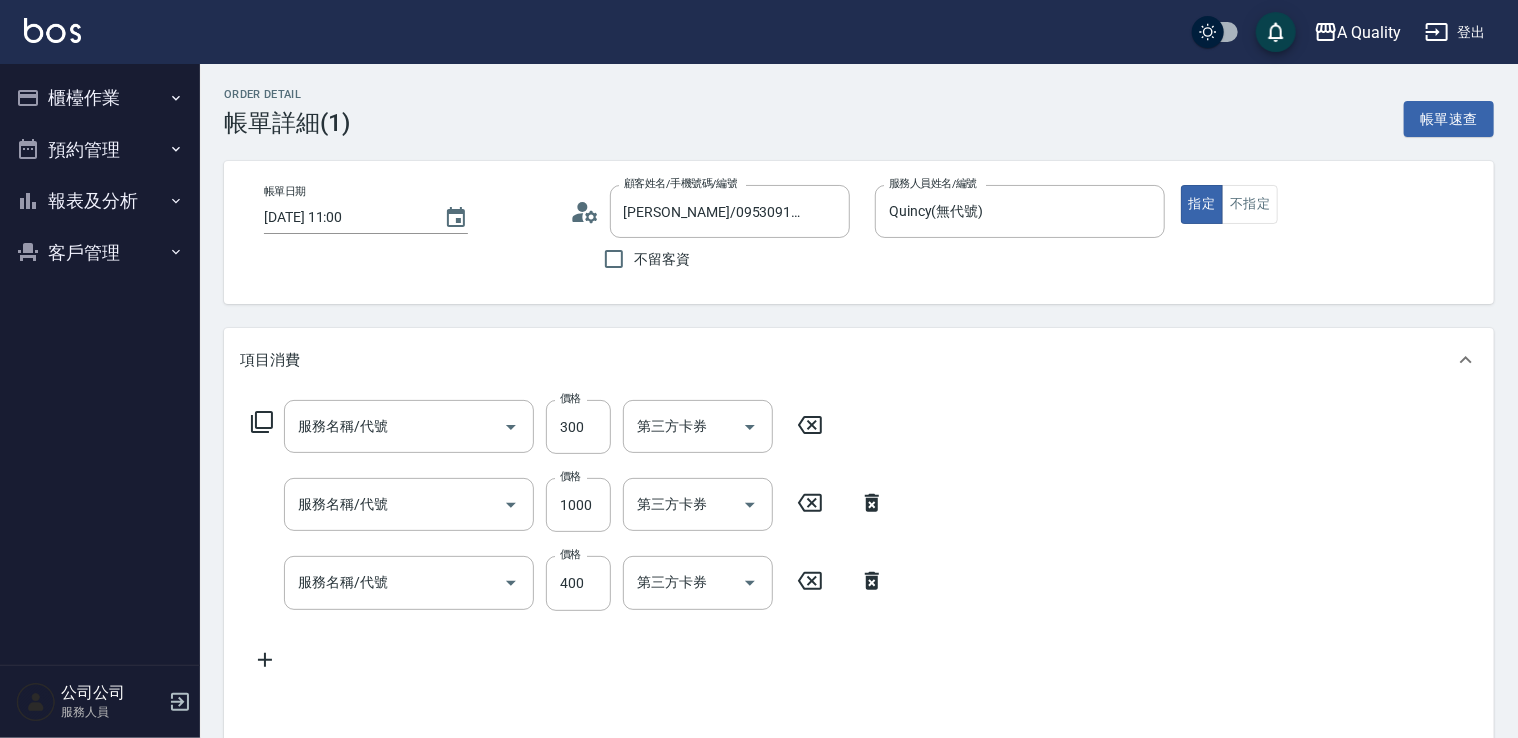 type on "孫卉彤/0953091206/" 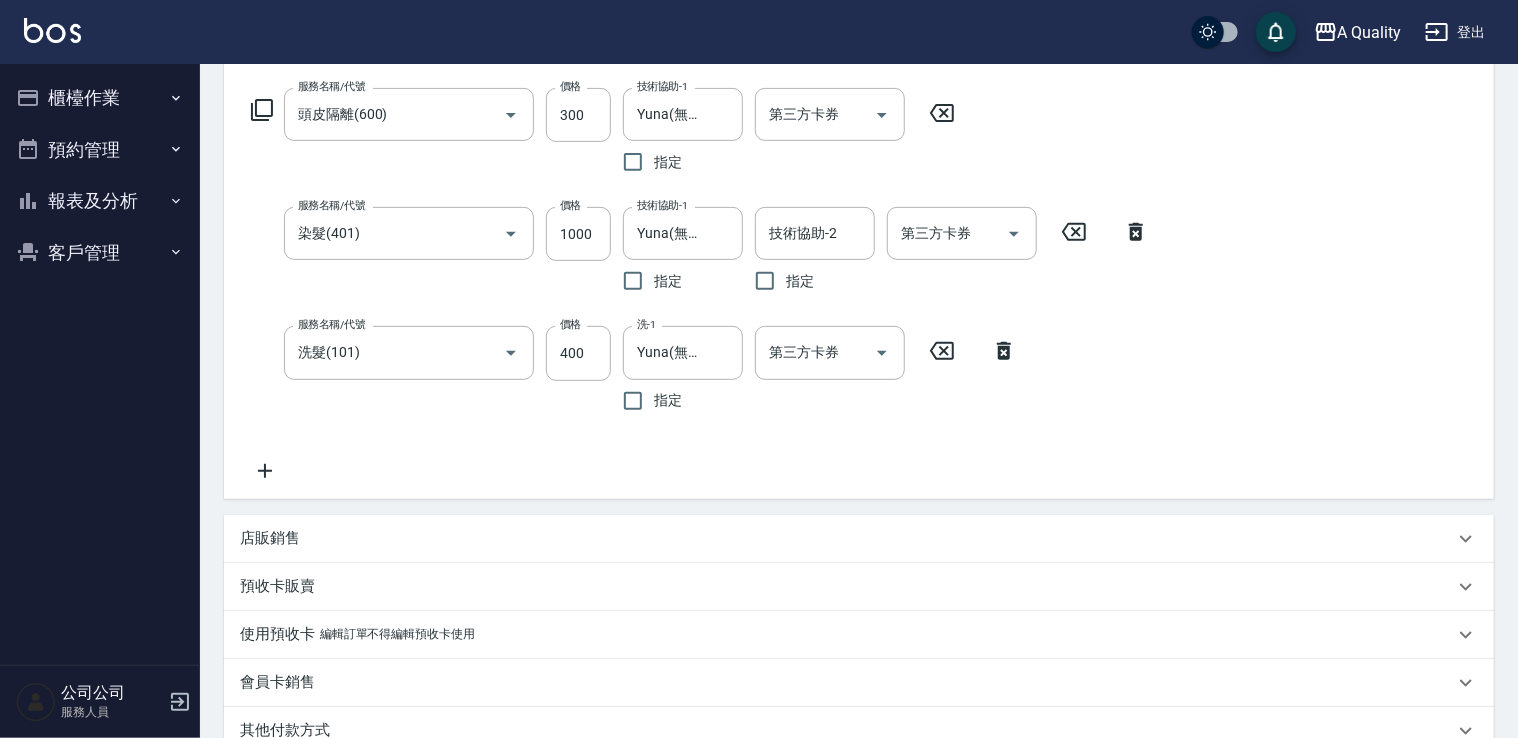 type on "頭皮隔離(600)" 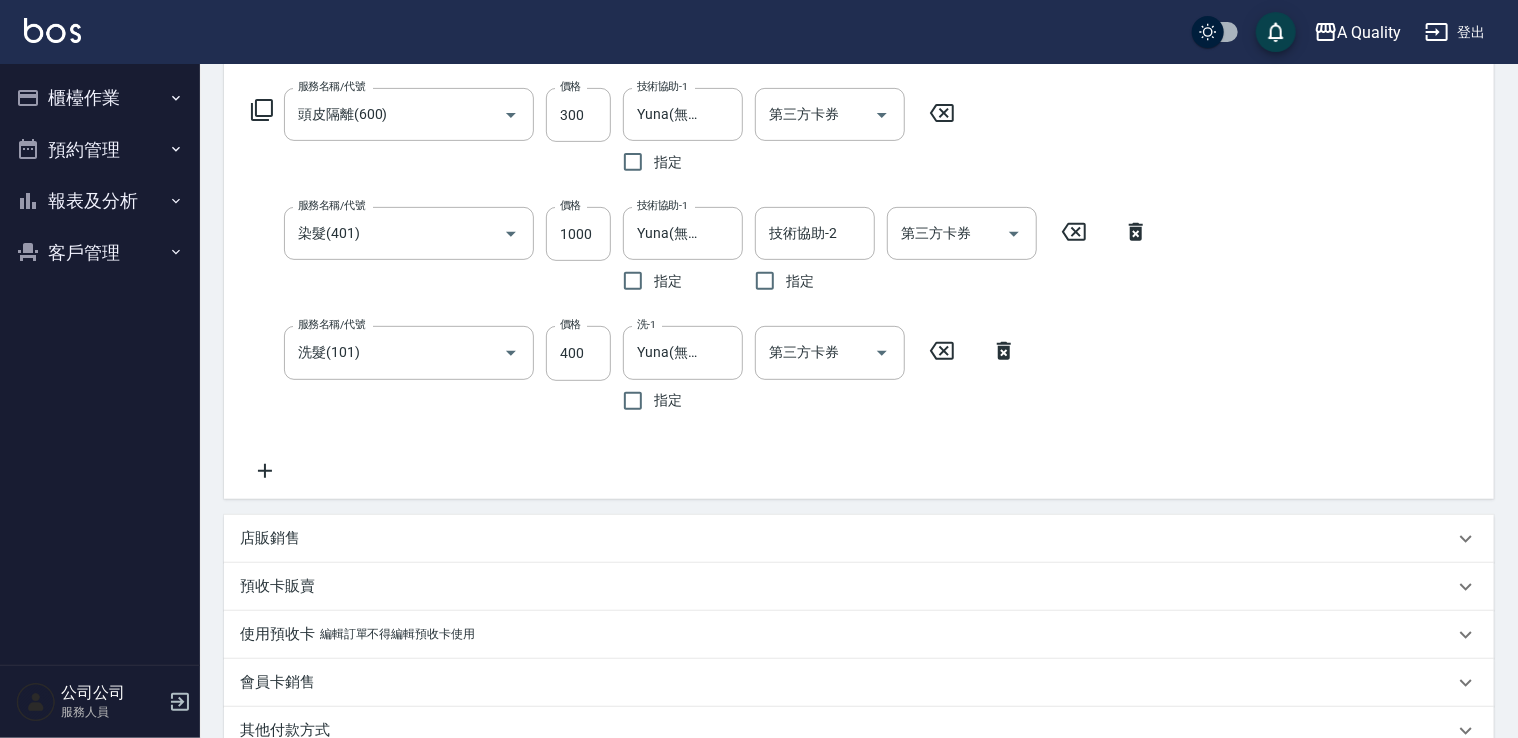 type on "染髮(401)" 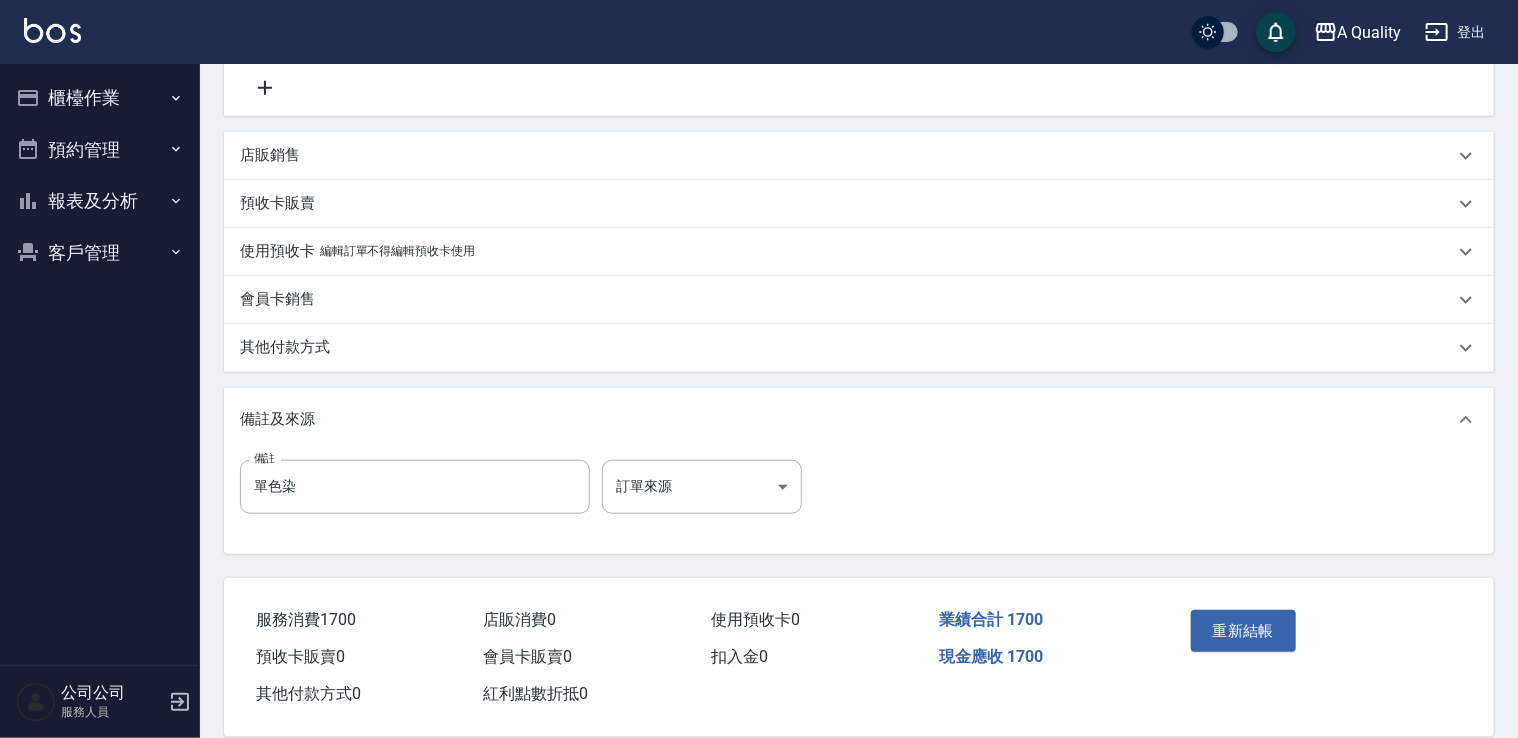 scroll, scrollTop: 700, scrollLeft: 0, axis: vertical 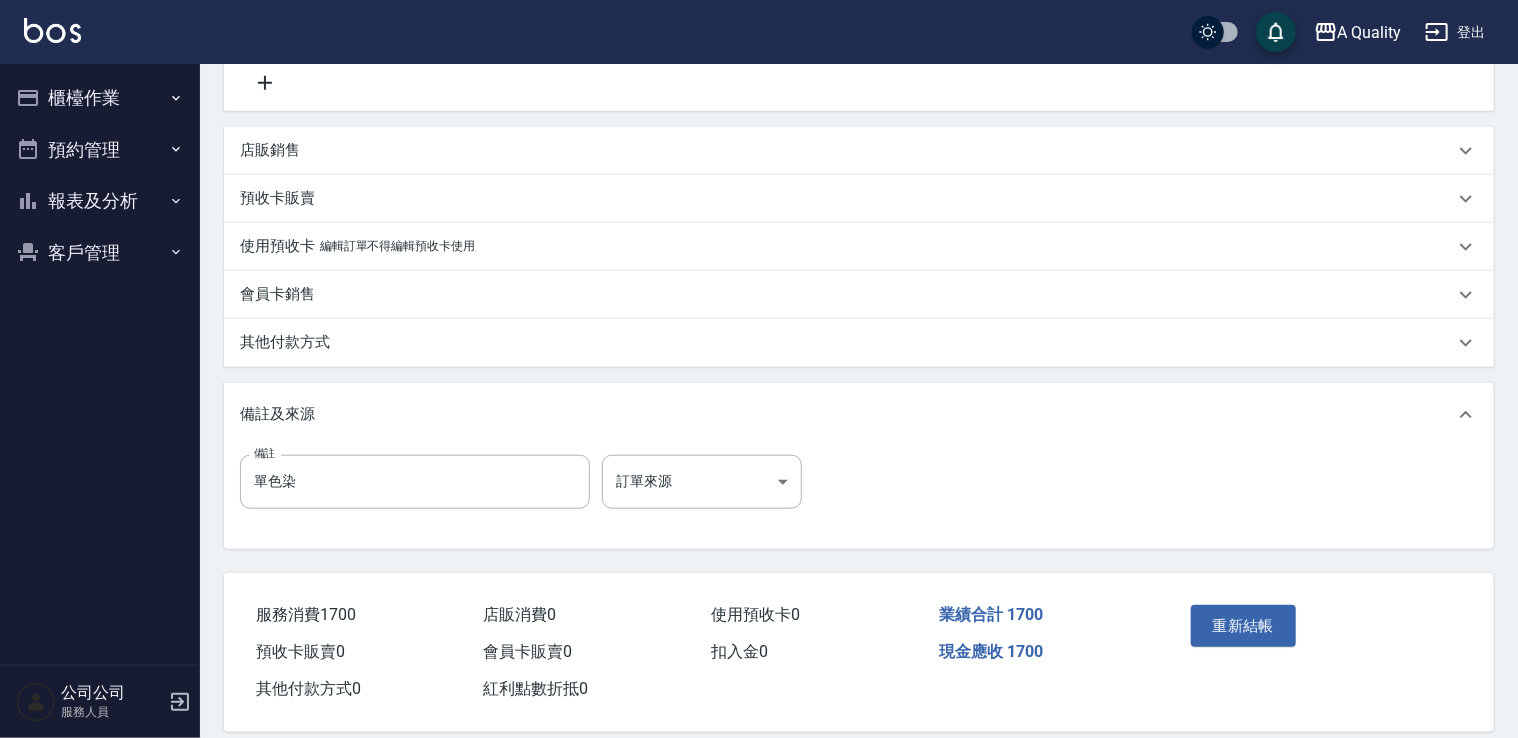 click on "其他付款方式" at bounding box center (859, 343) 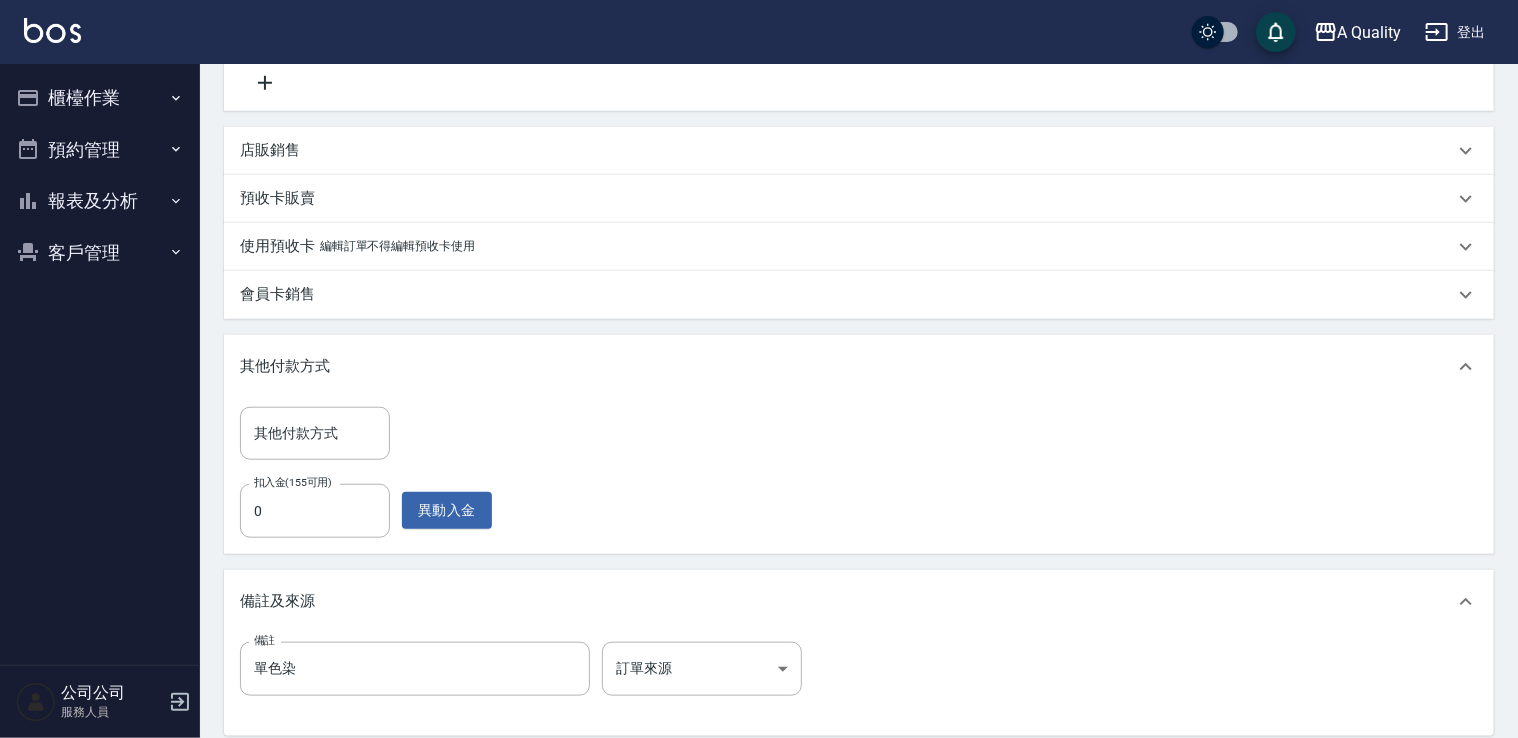 click on "其他付款方式" at bounding box center (285, 366) 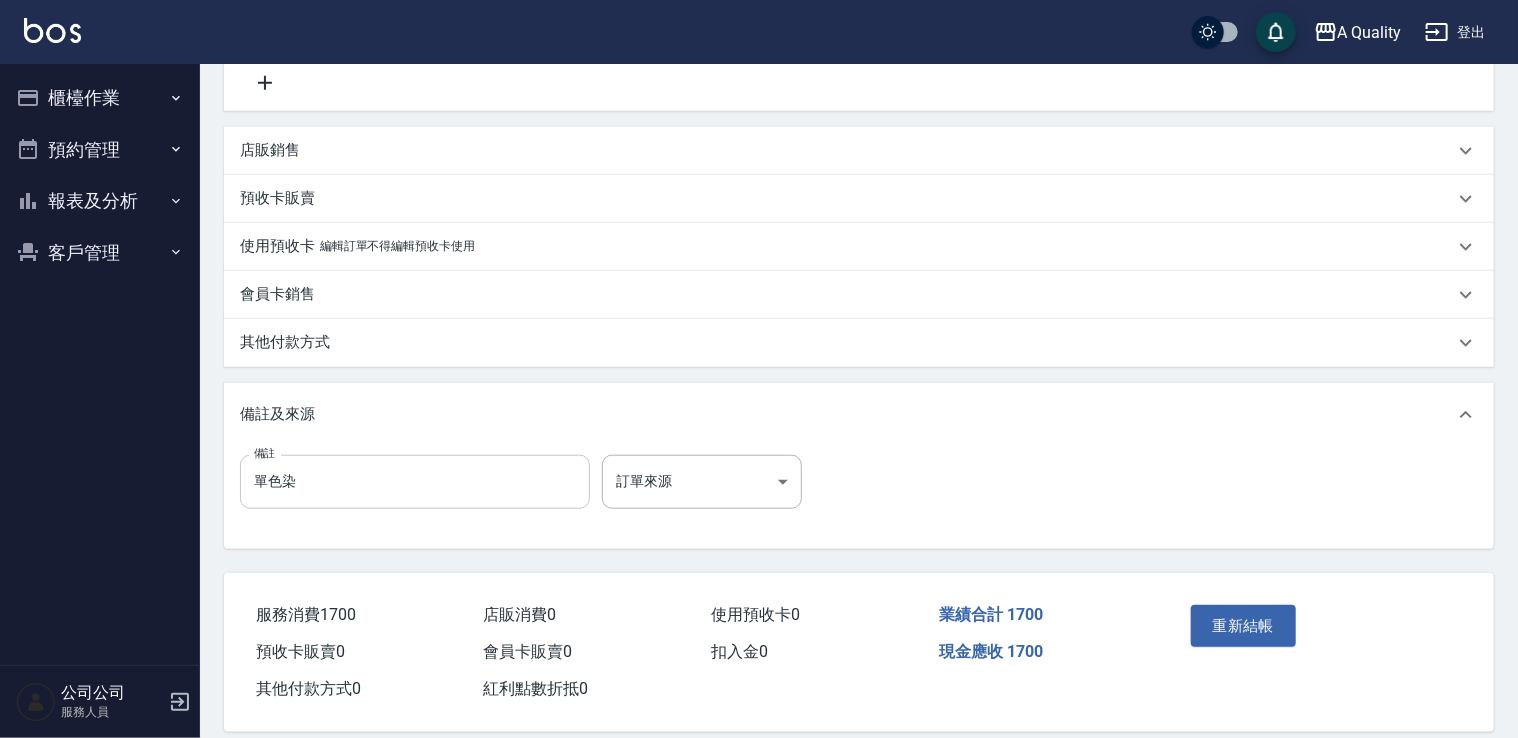 click on "單色染" at bounding box center [415, 482] 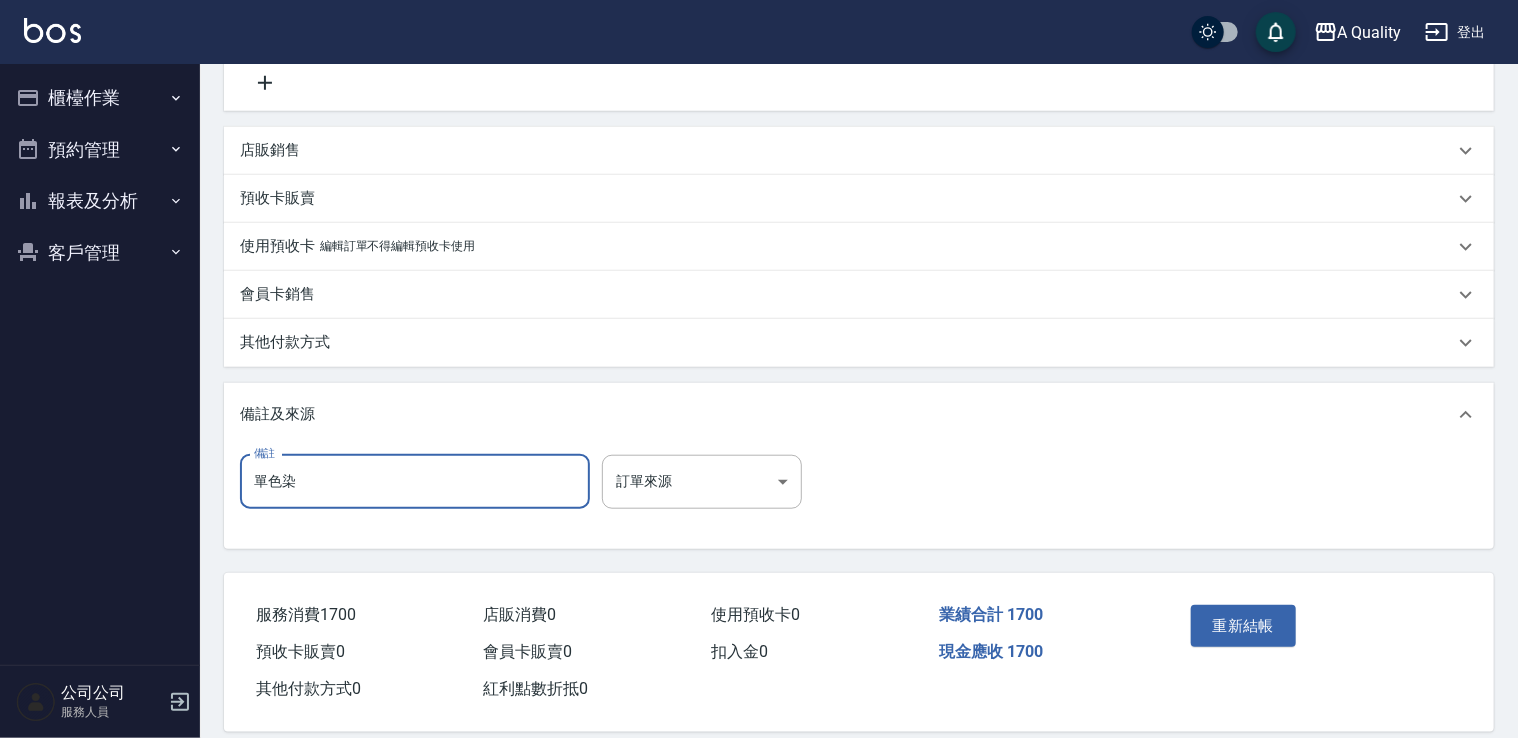 drag, startPoint x: 228, startPoint y: 482, endPoint x: 204, endPoint y: 485, distance: 24.186773 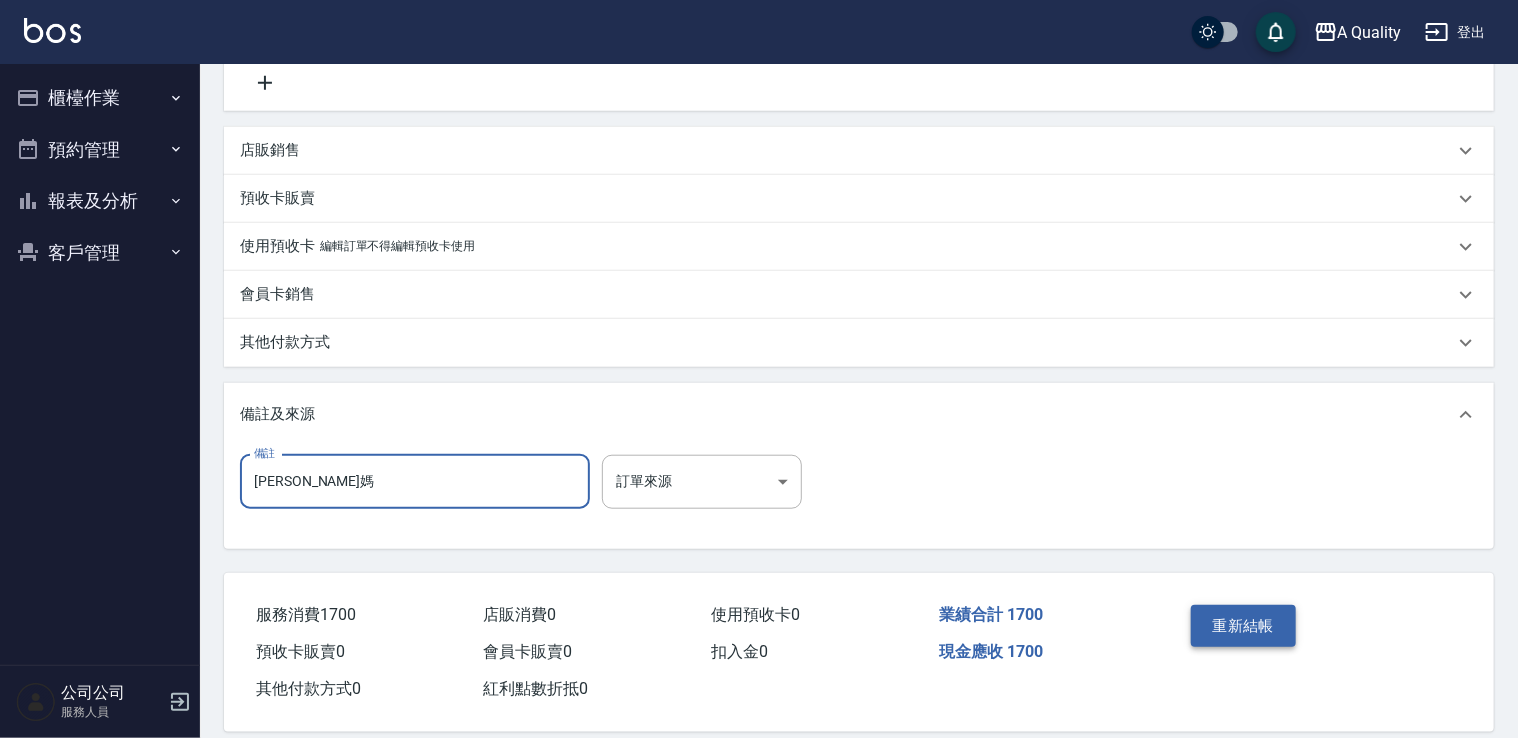 type on "彤媽" 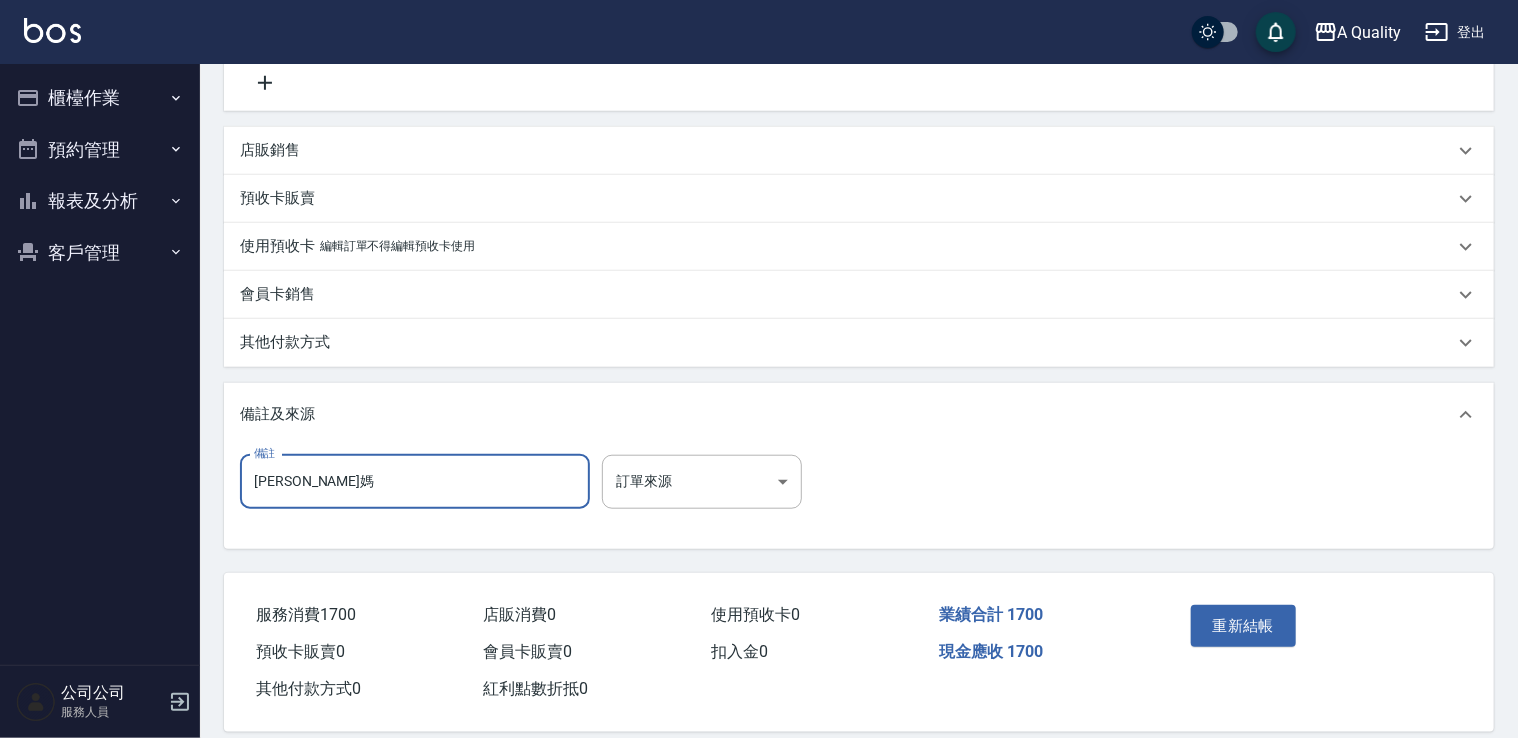 click on "重新結帳" at bounding box center (1244, 626) 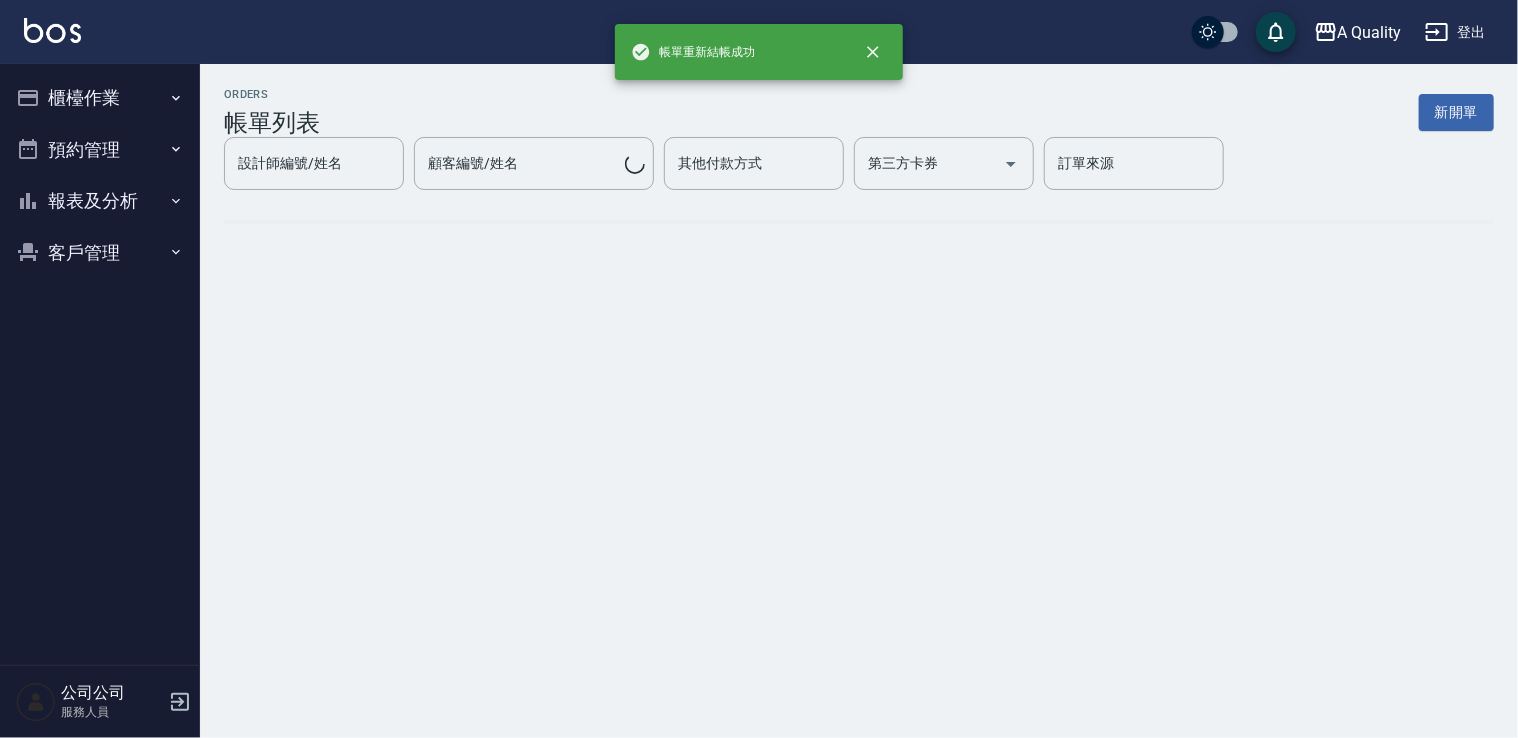 scroll, scrollTop: 0, scrollLeft: 0, axis: both 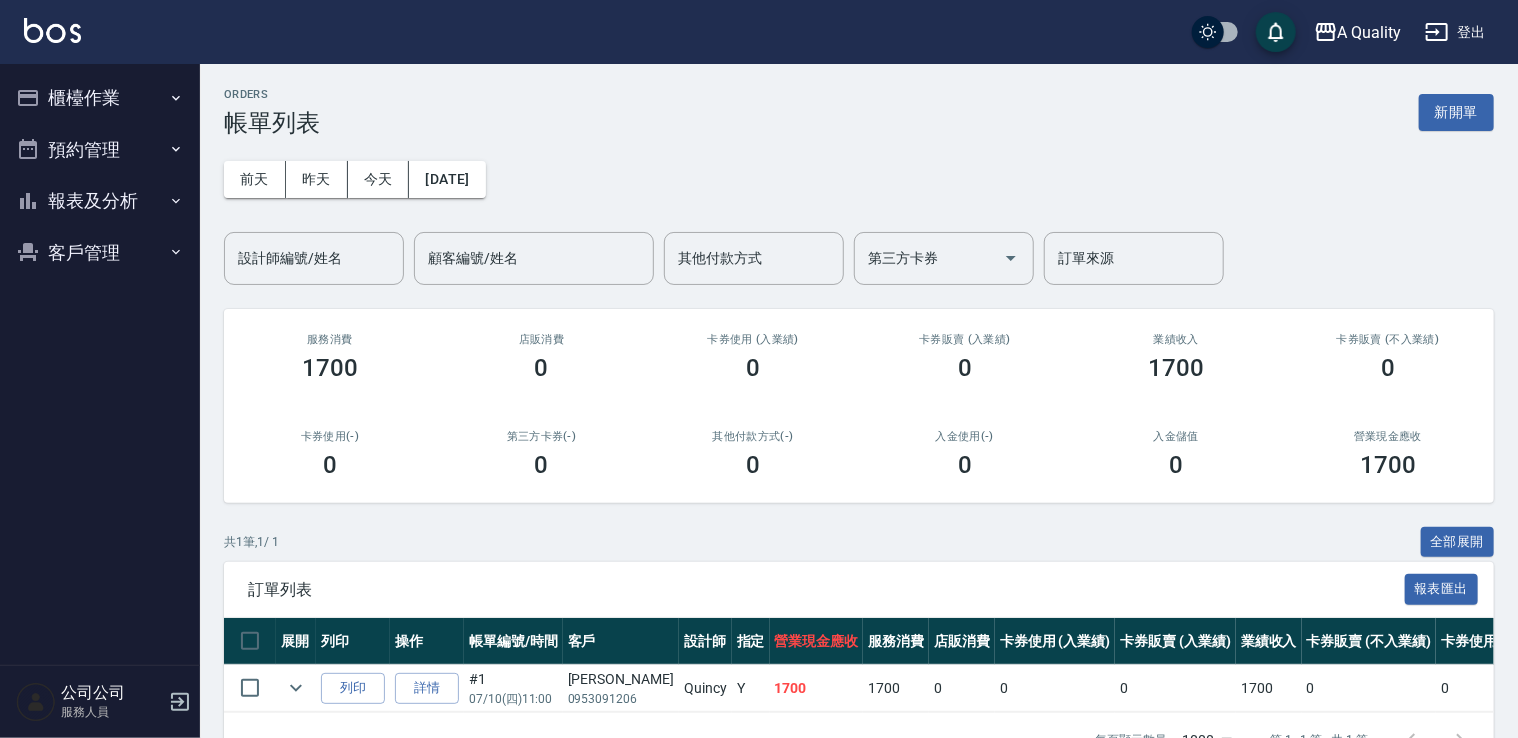 click on "預約管理" at bounding box center (100, 150) 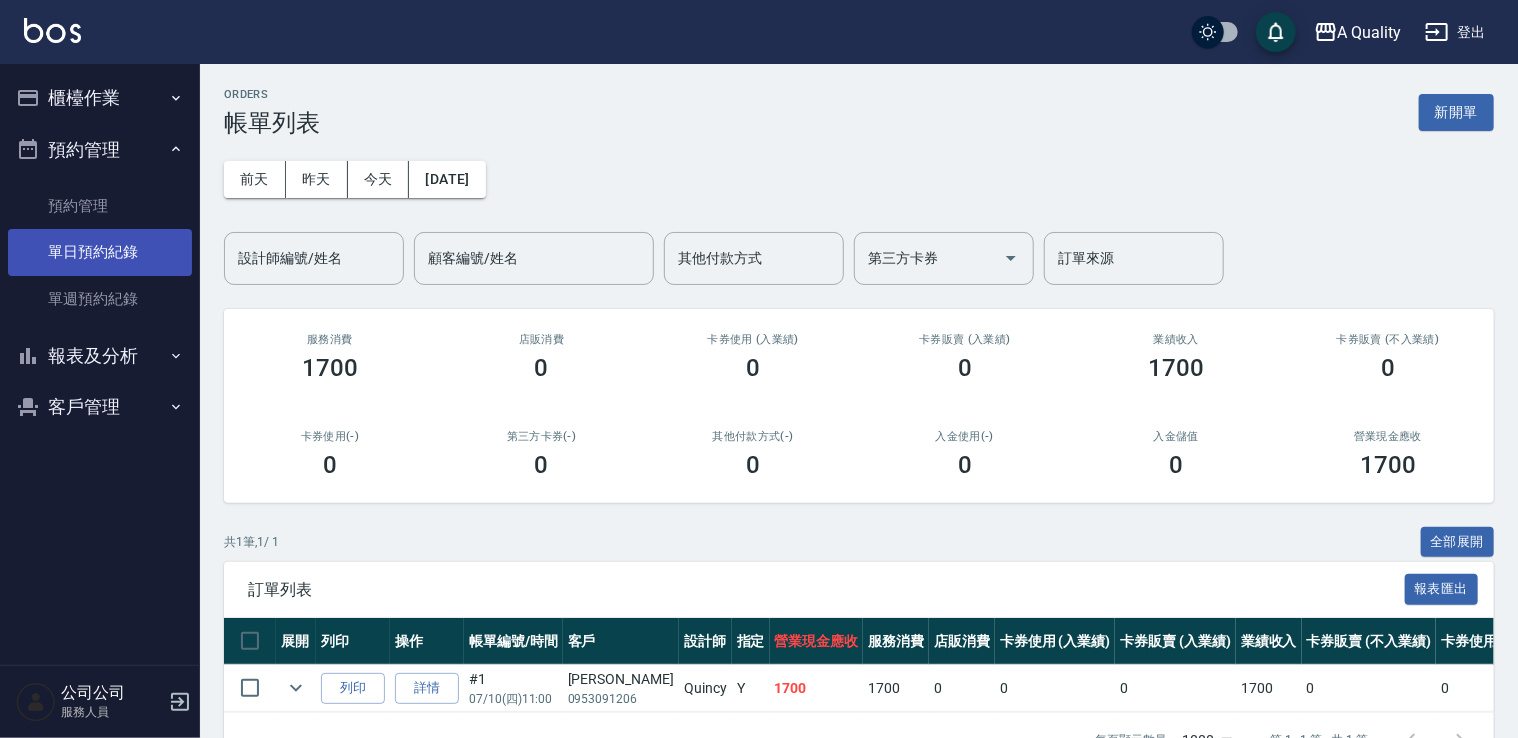 click on "單日預約紀錄" at bounding box center (100, 252) 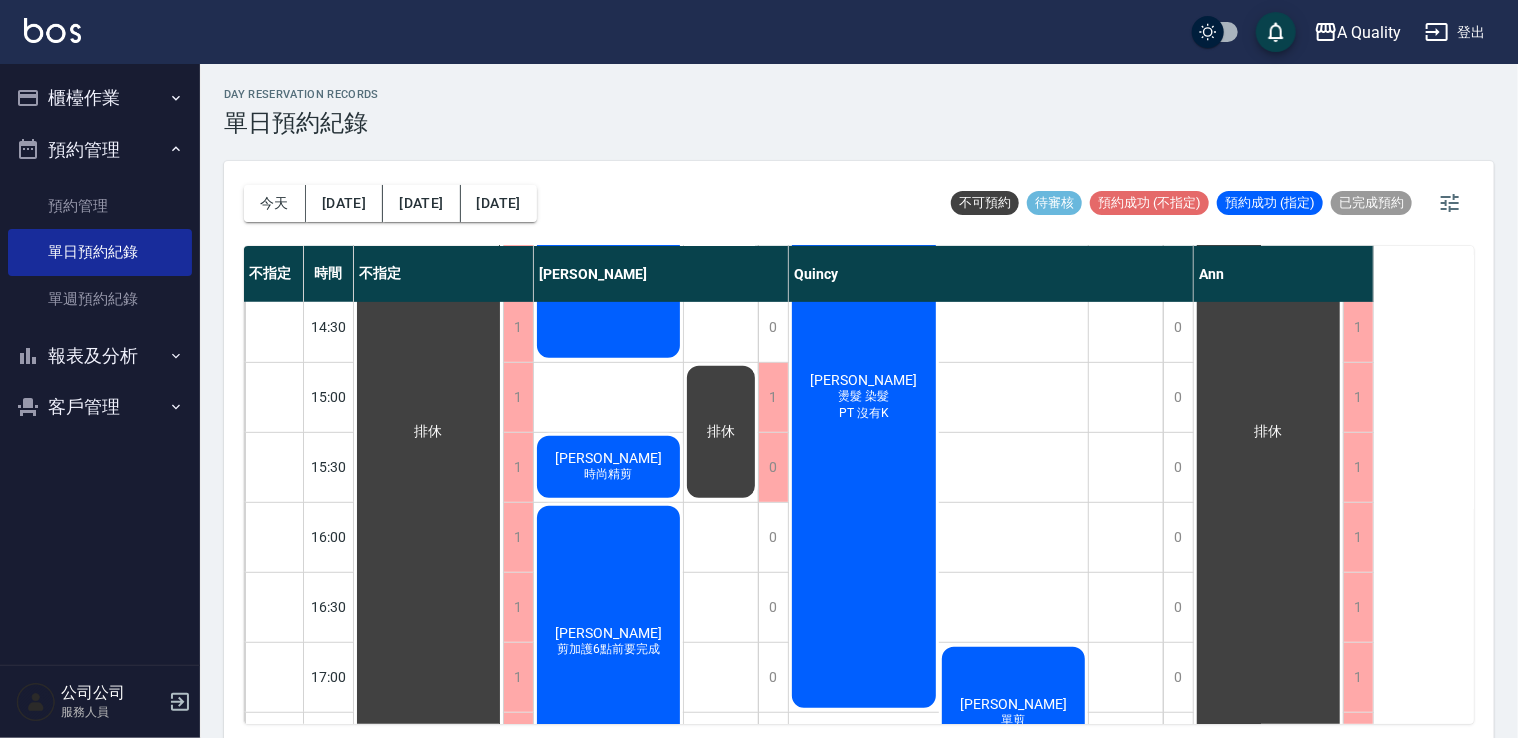 scroll, scrollTop: 400, scrollLeft: 0, axis: vertical 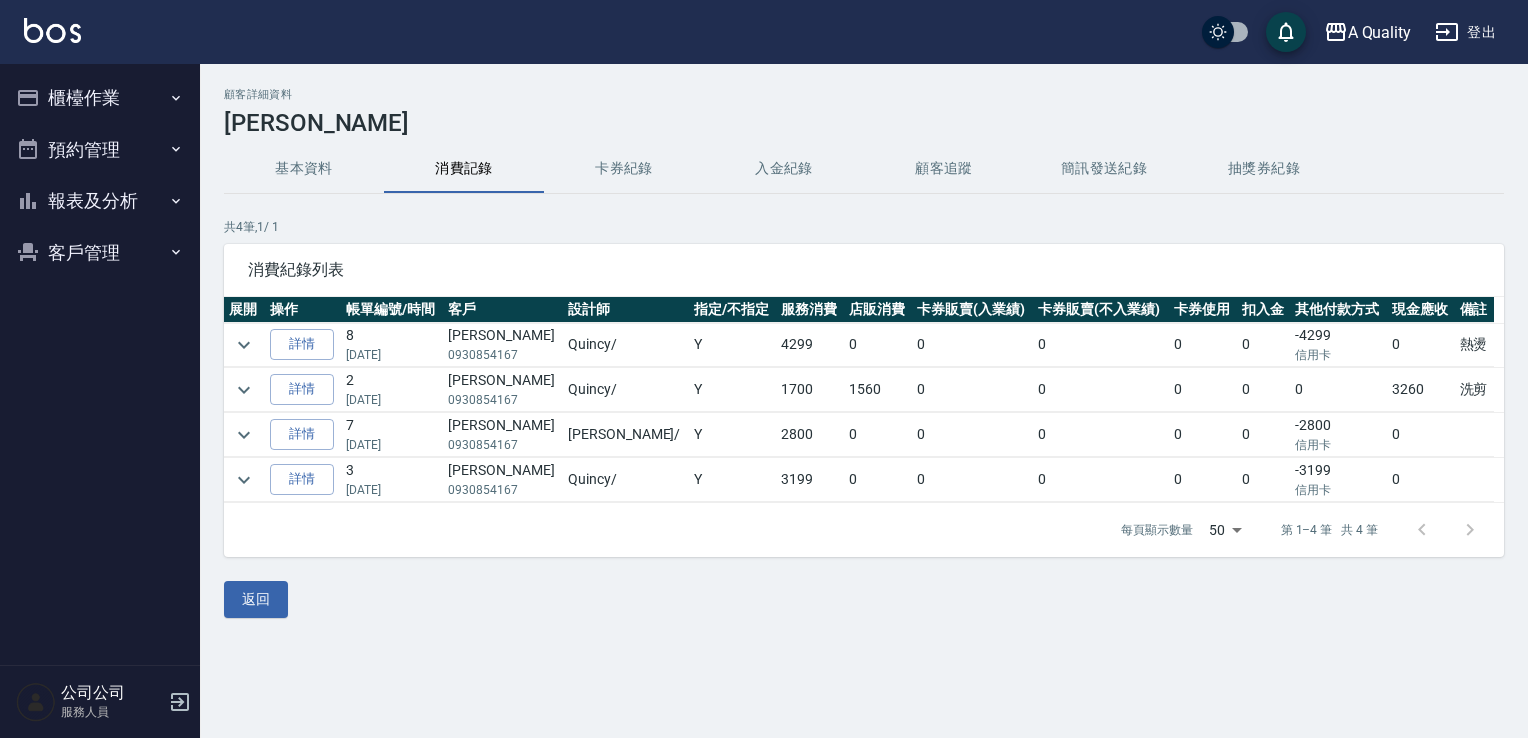click on "入金紀錄" at bounding box center (784, 169) 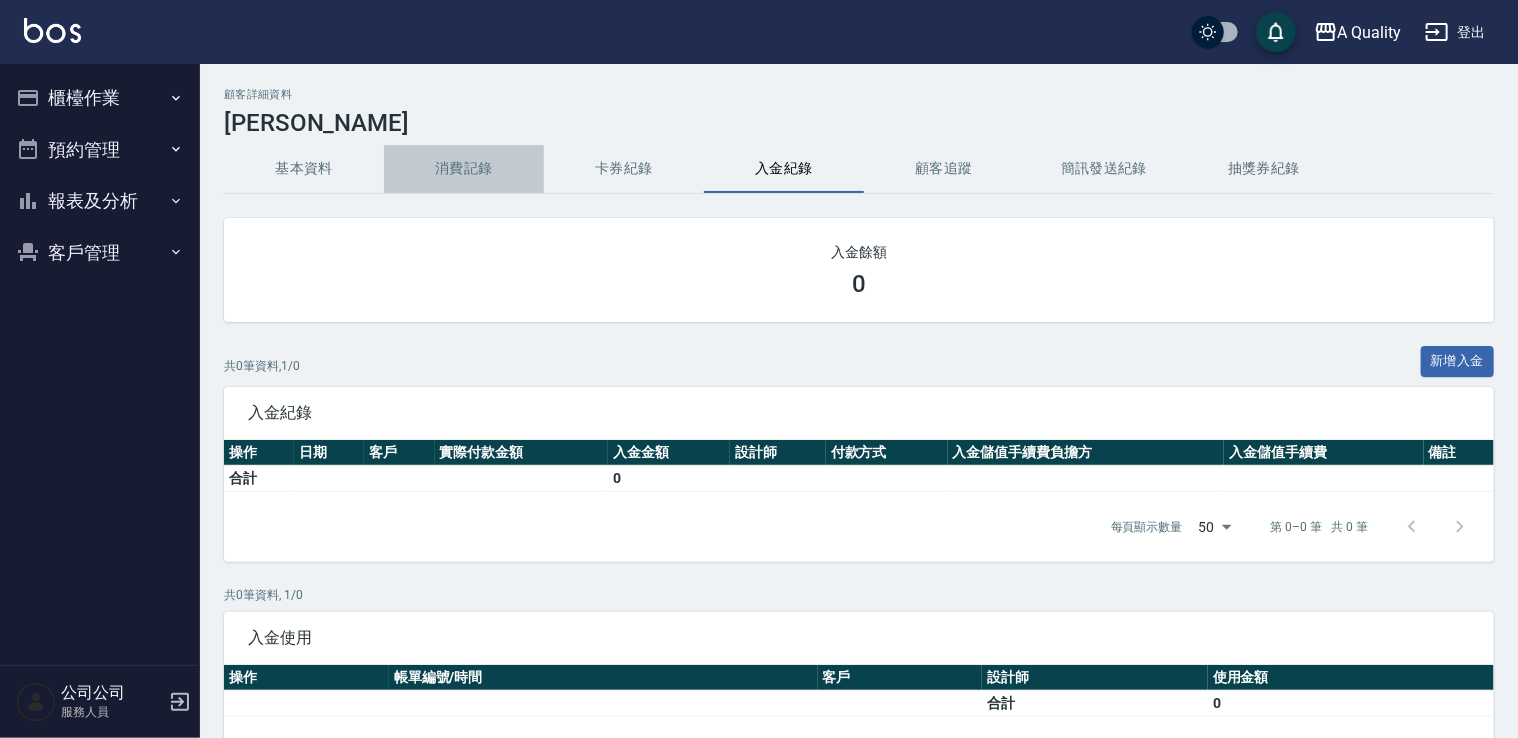 click on "消費記錄" at bounding box center (464, 169) 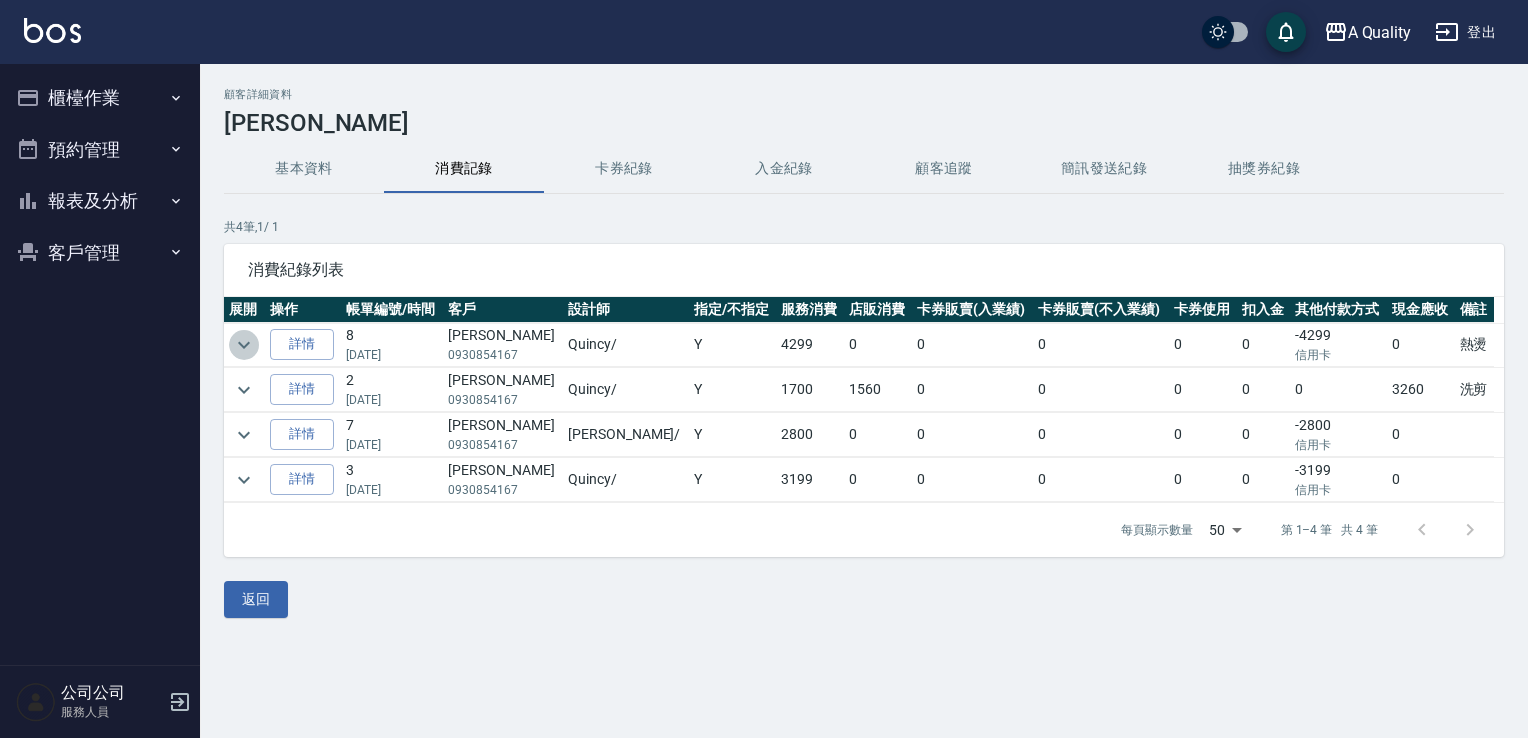 click at bounding box center [244, 345] 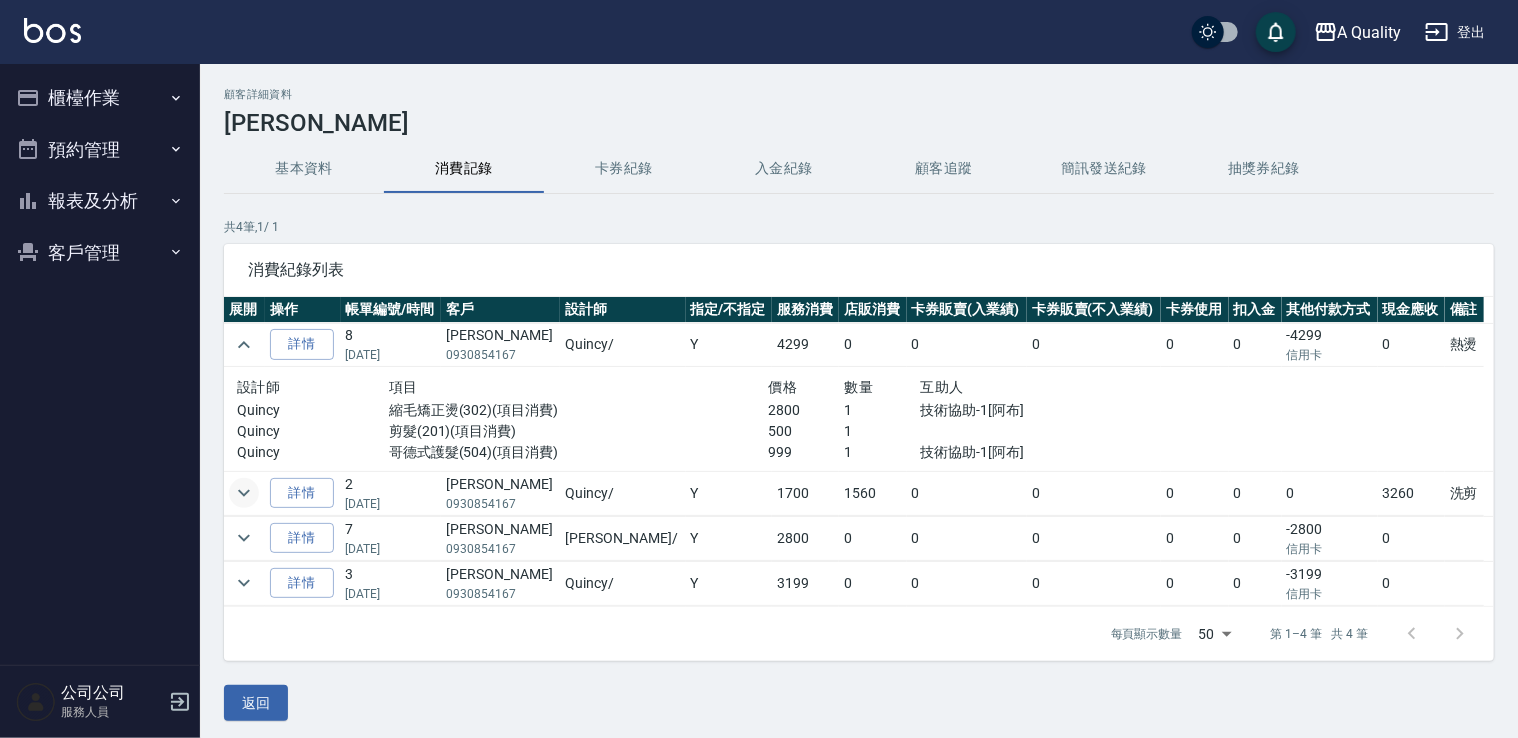 click 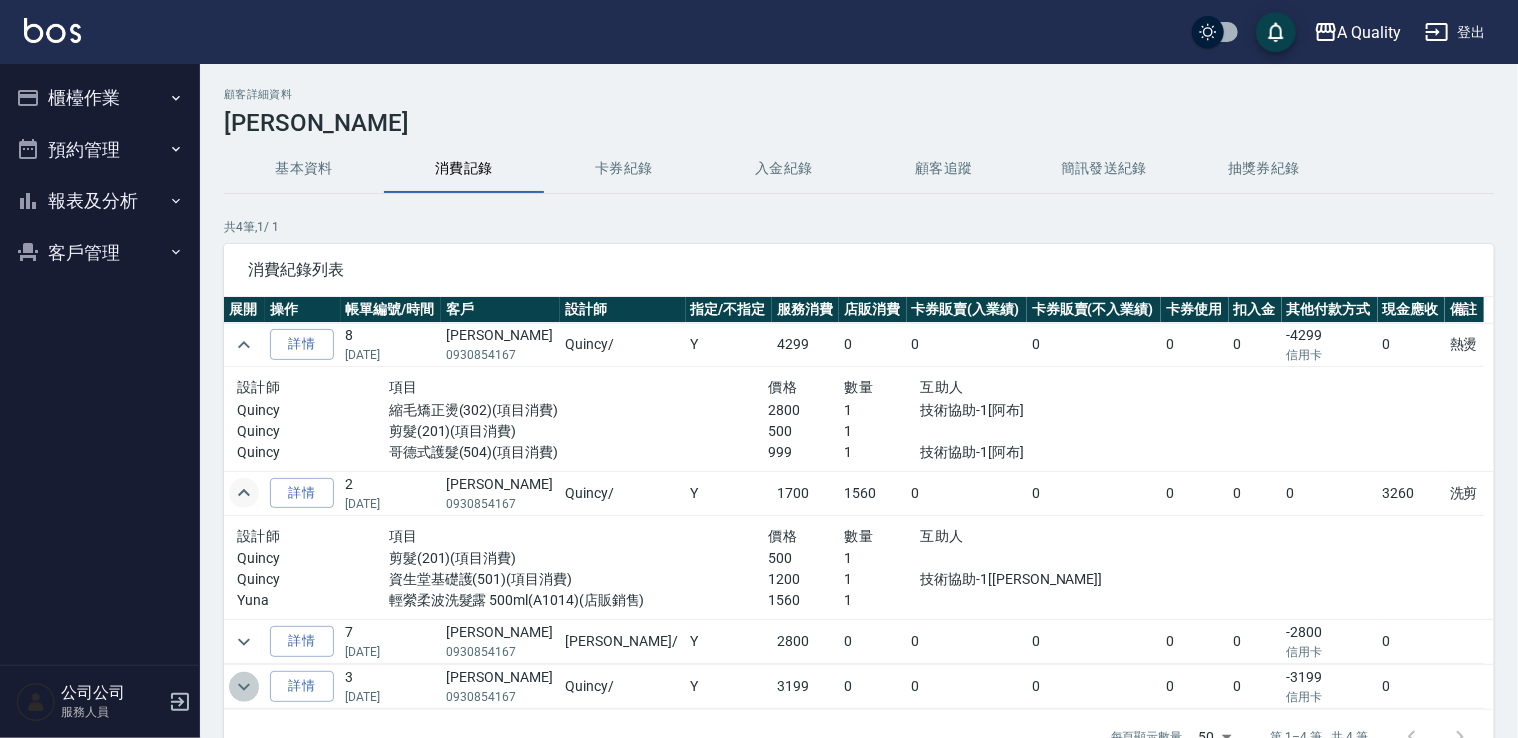 click 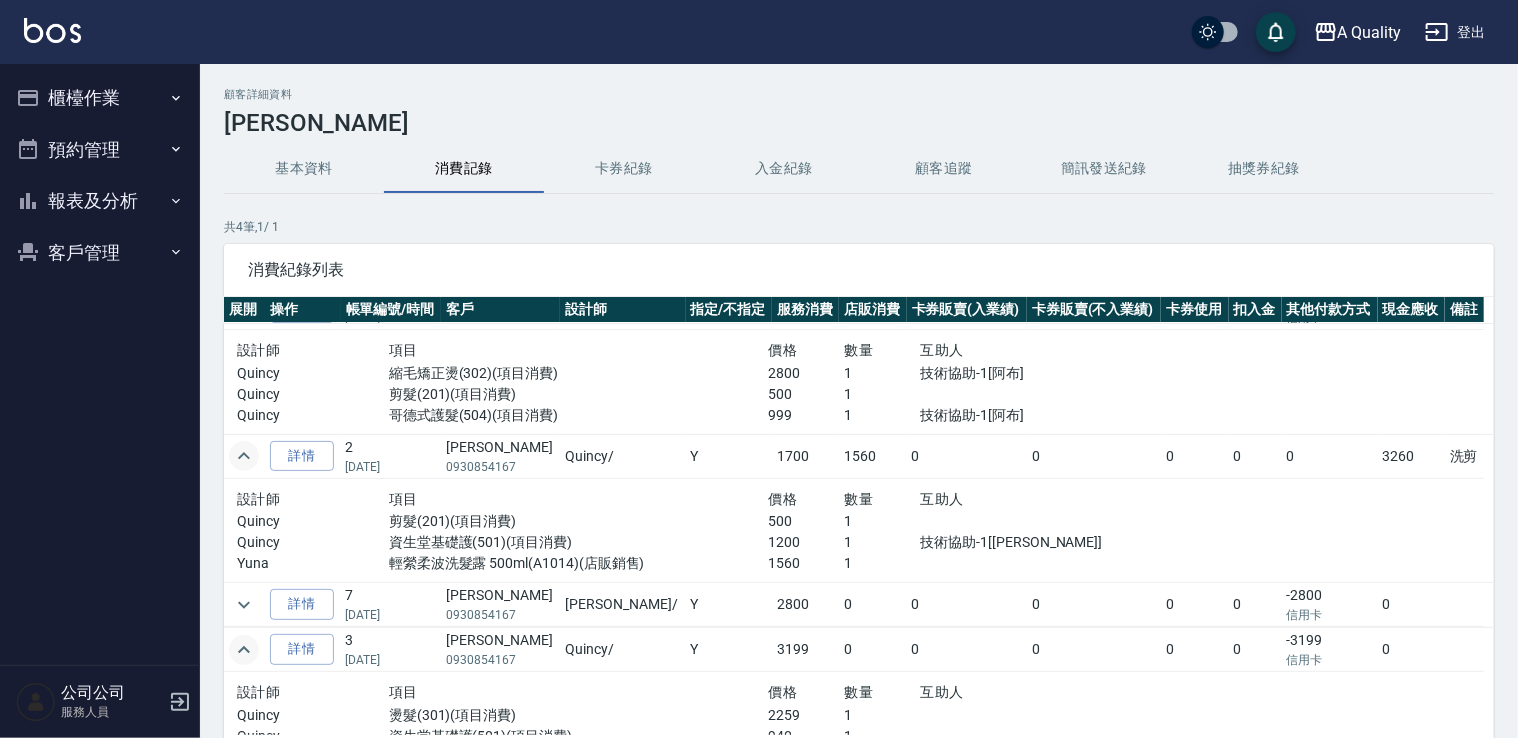 scroll, scrollTop: 55, scrollLeft: 0, axis: vertical 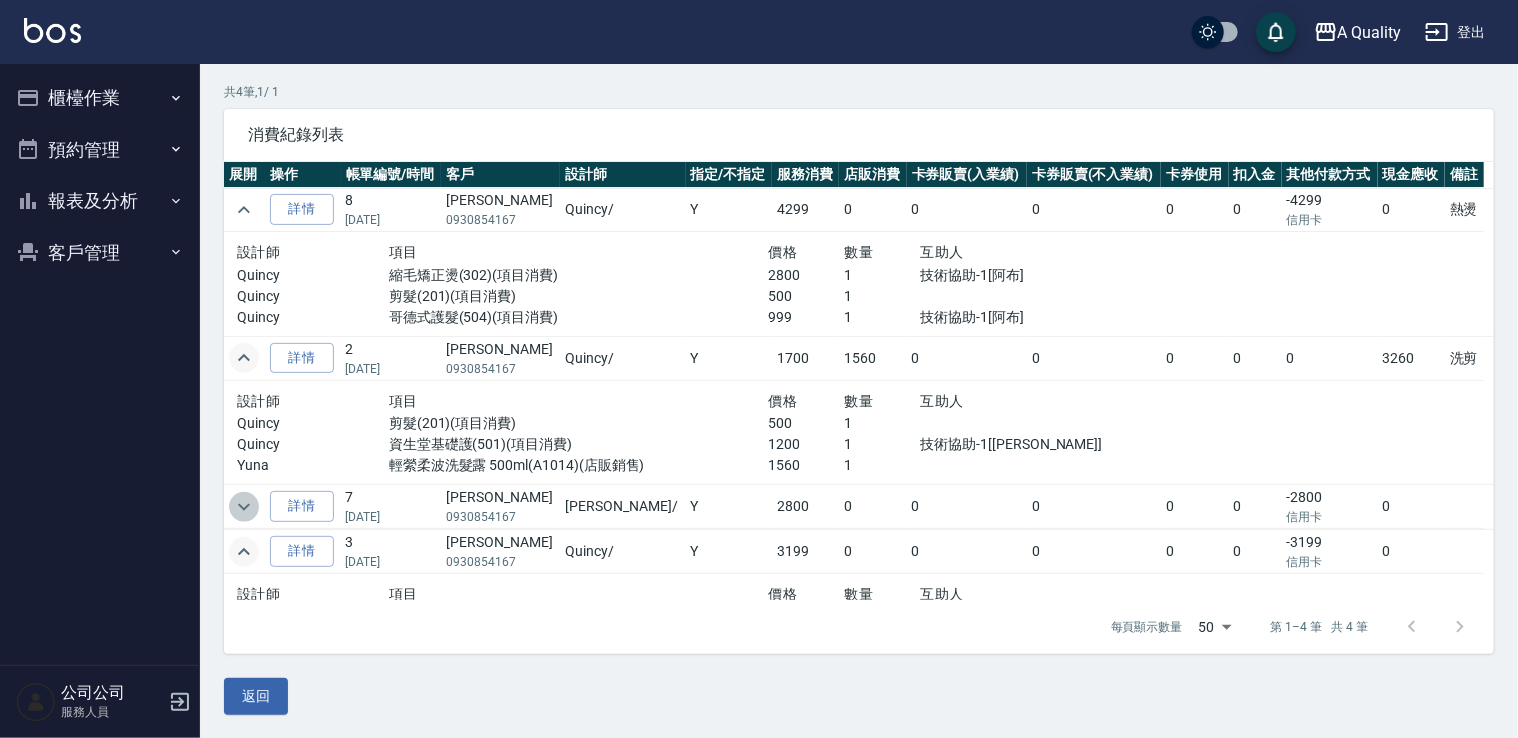 click 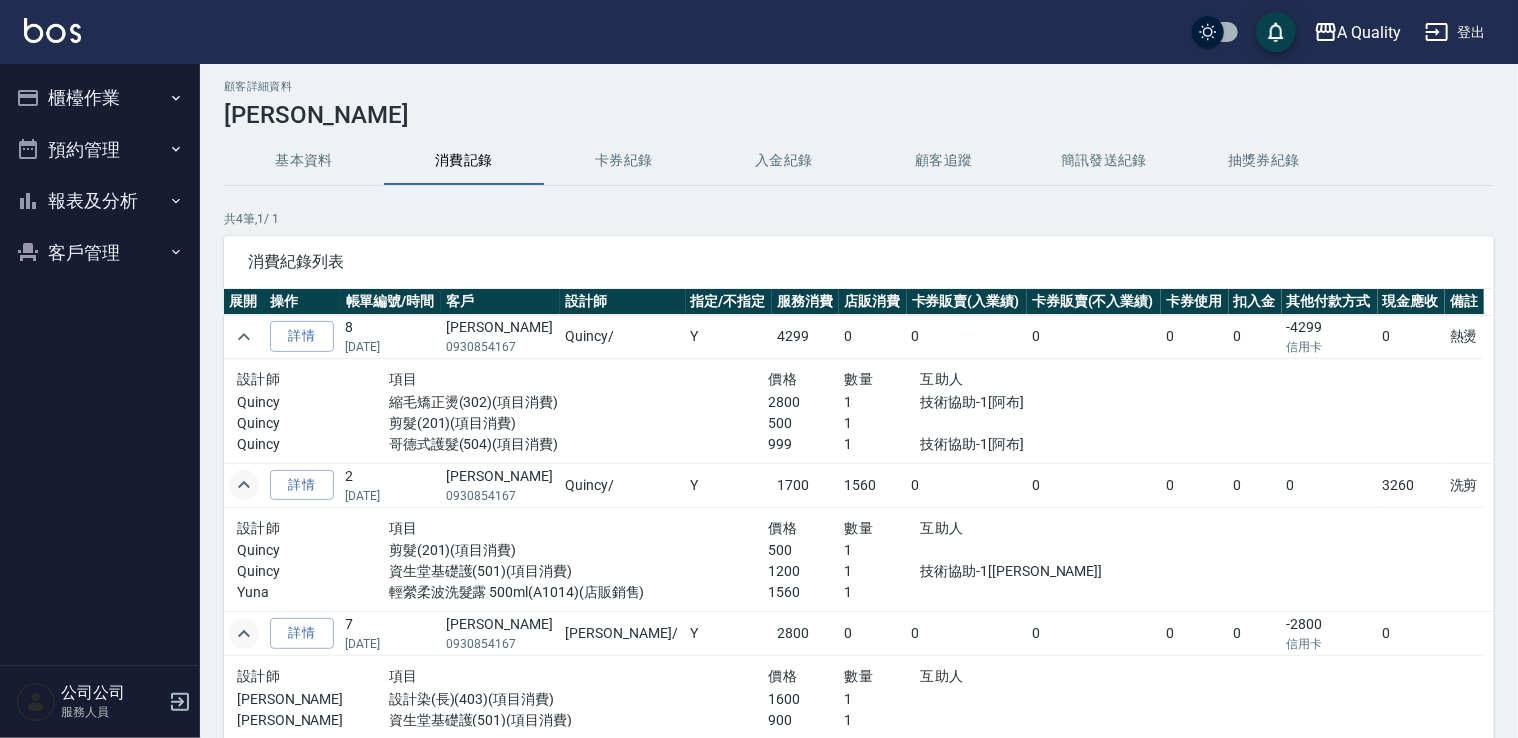scroll, scrollTop: 0, scrollLeft: 0, axis: both 